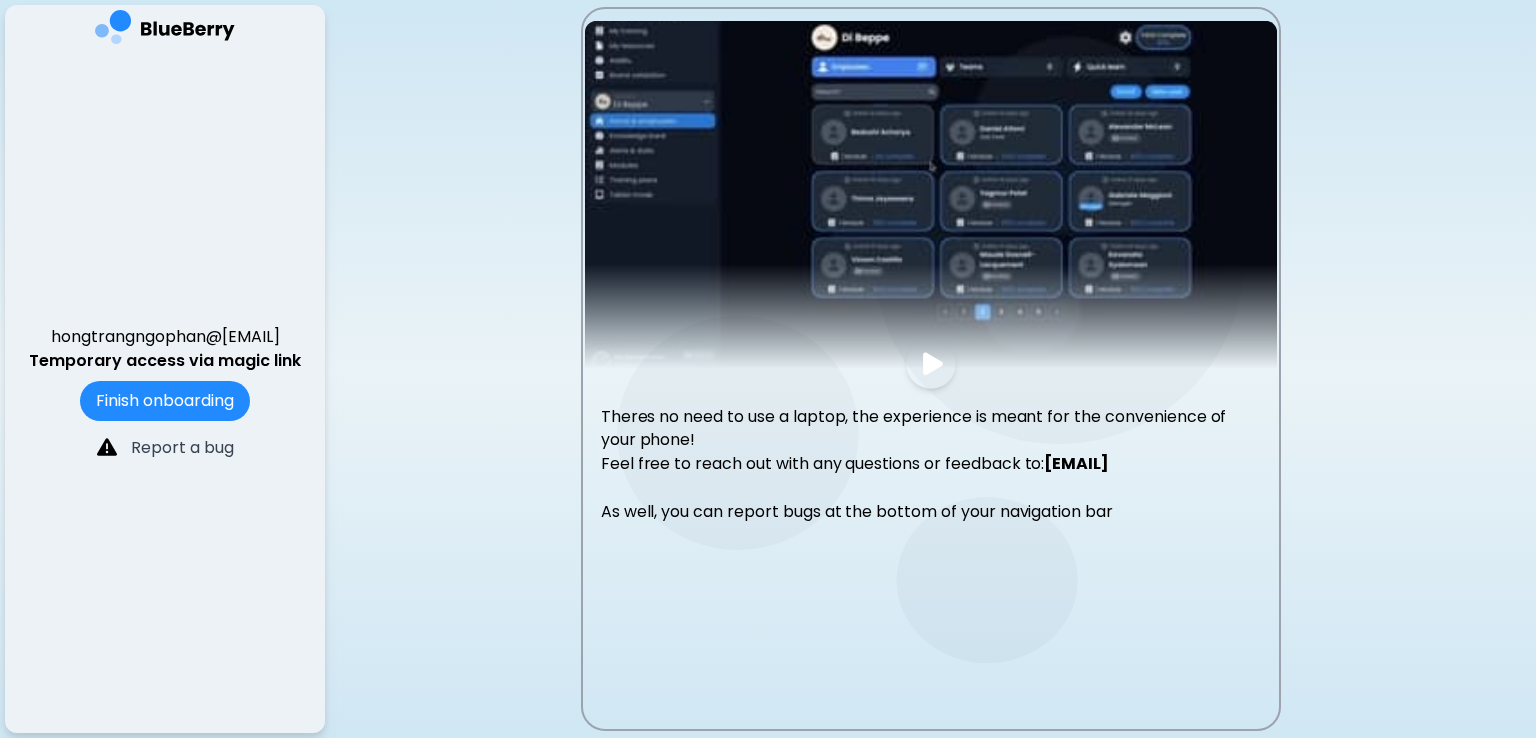 scroll, scrollTop: 0, scrollLeft: 0, axis: both 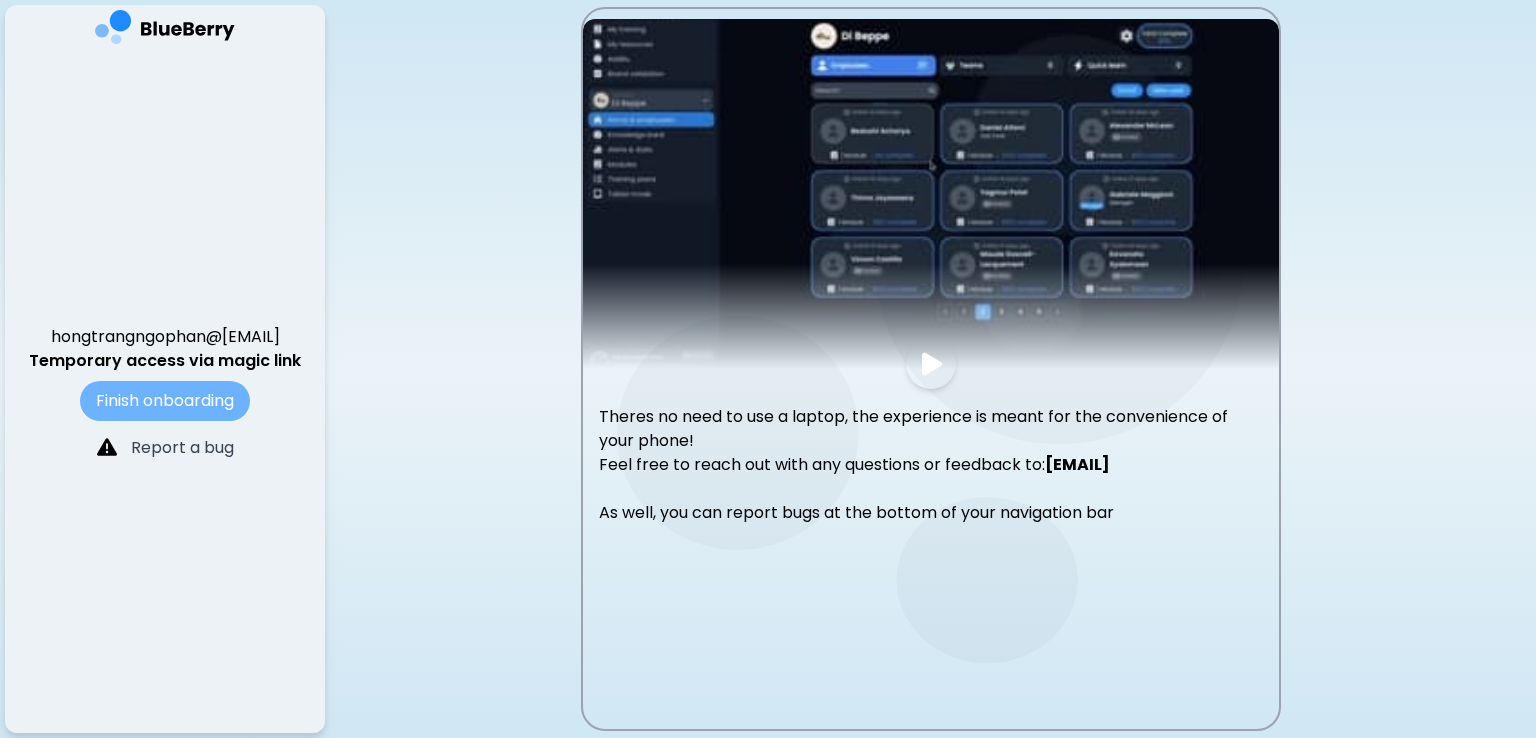 click on "Finish onboarding" at bounding box center [165, 401] 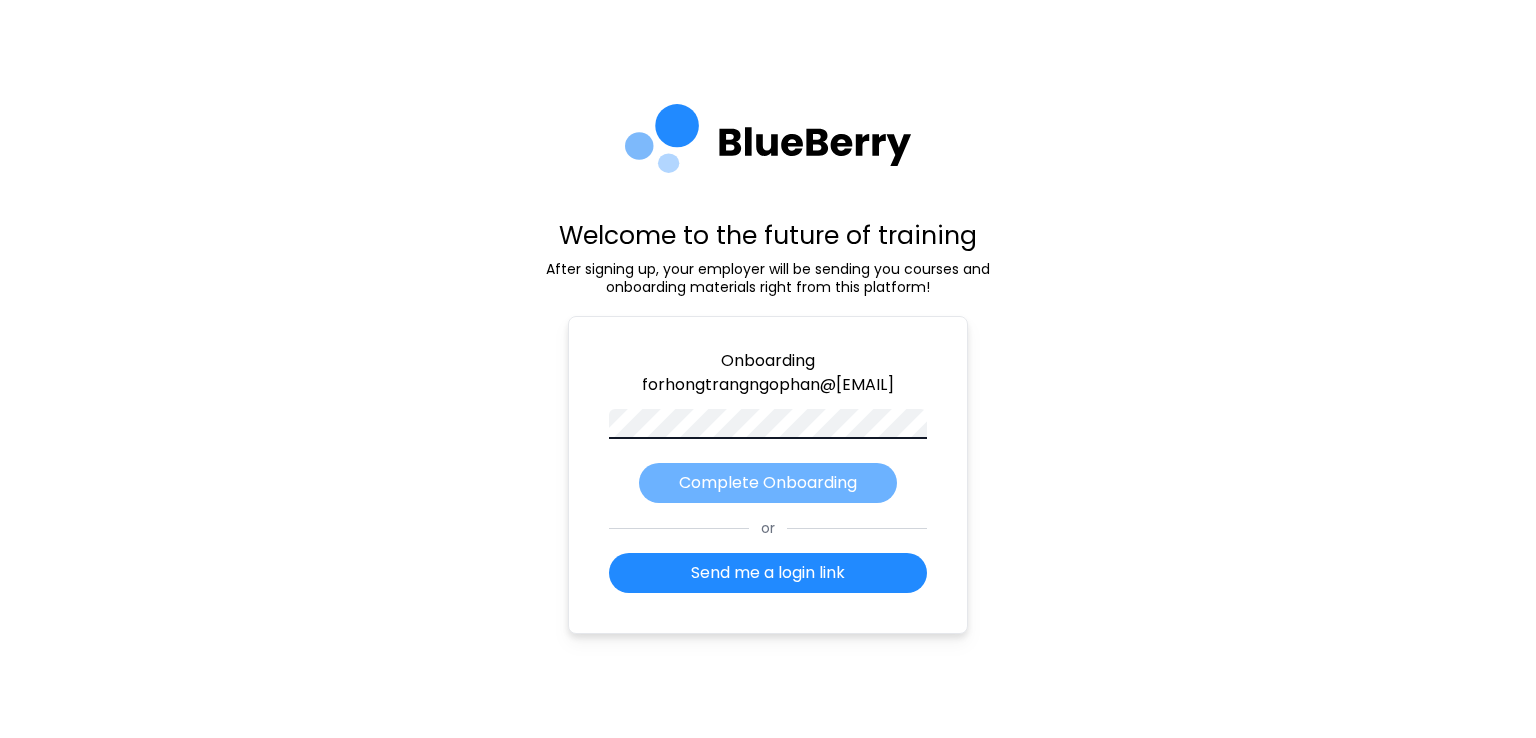 click on "Complete Onboarding" at bounding box center (768, 483) 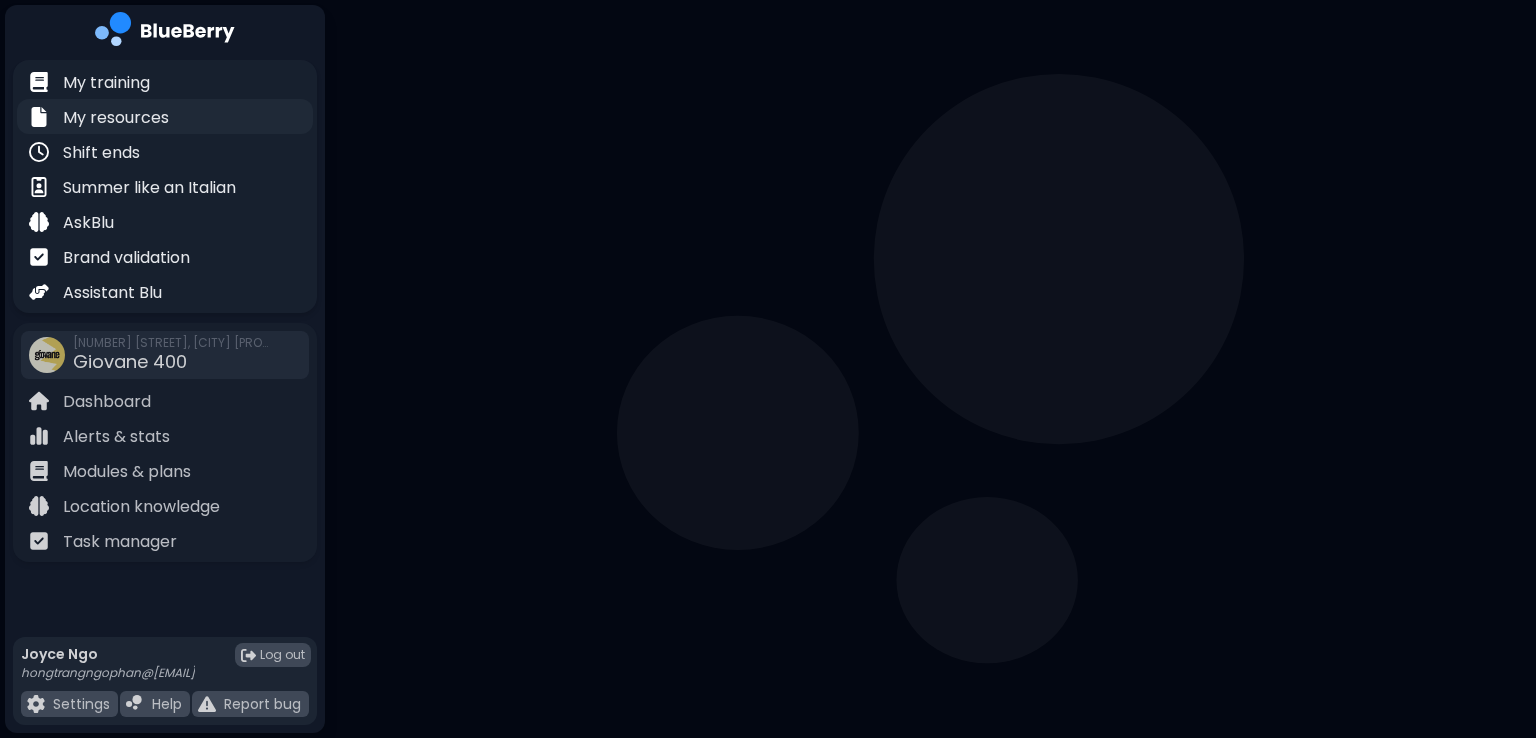 click on "My resources" at bounding box center (165, 116) 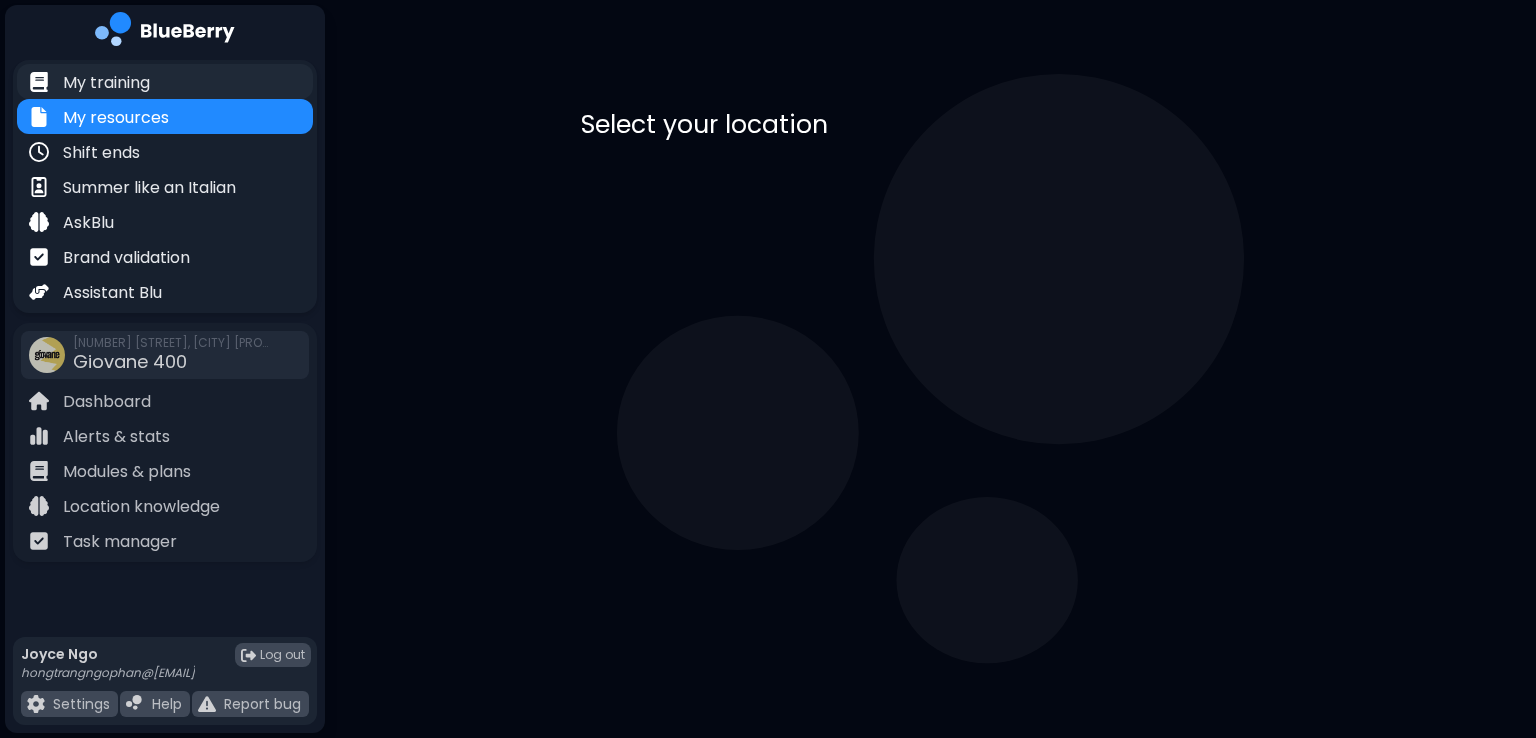 click on "My training" at bounding box center [165, 81] 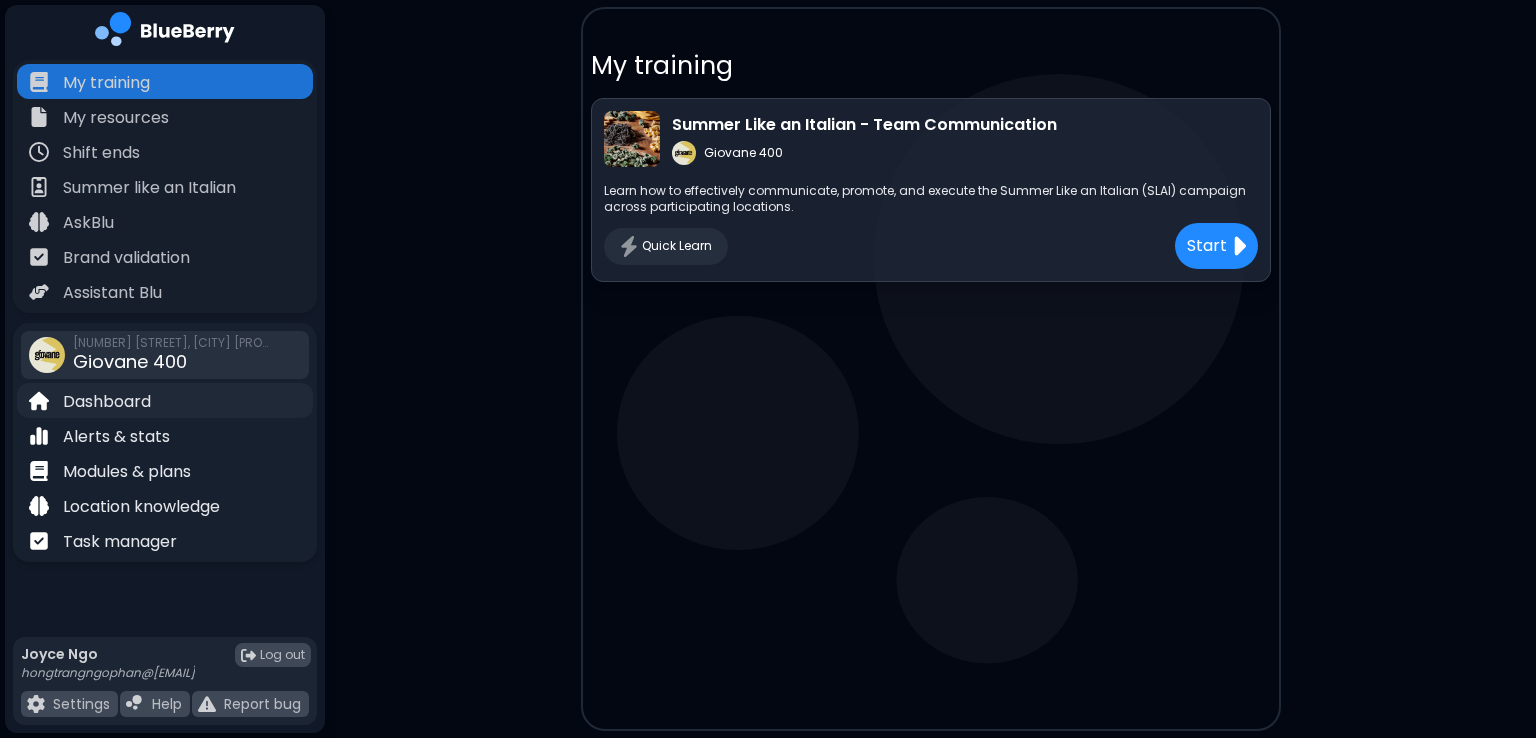 click on "Dashboard" at bounding box center (107, 402) 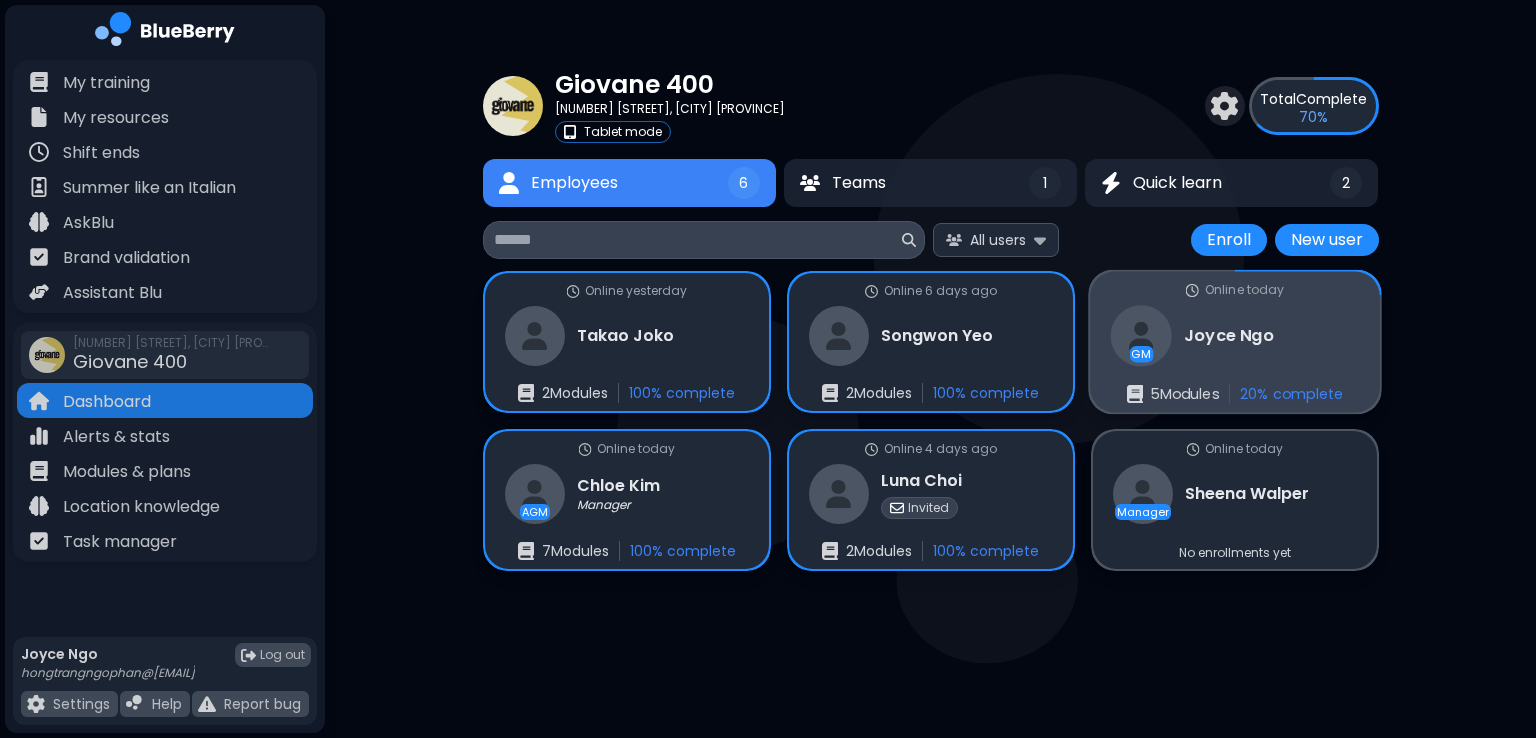 click on "GM [NAME] [LAST]" at bounding box center [1191, 335] 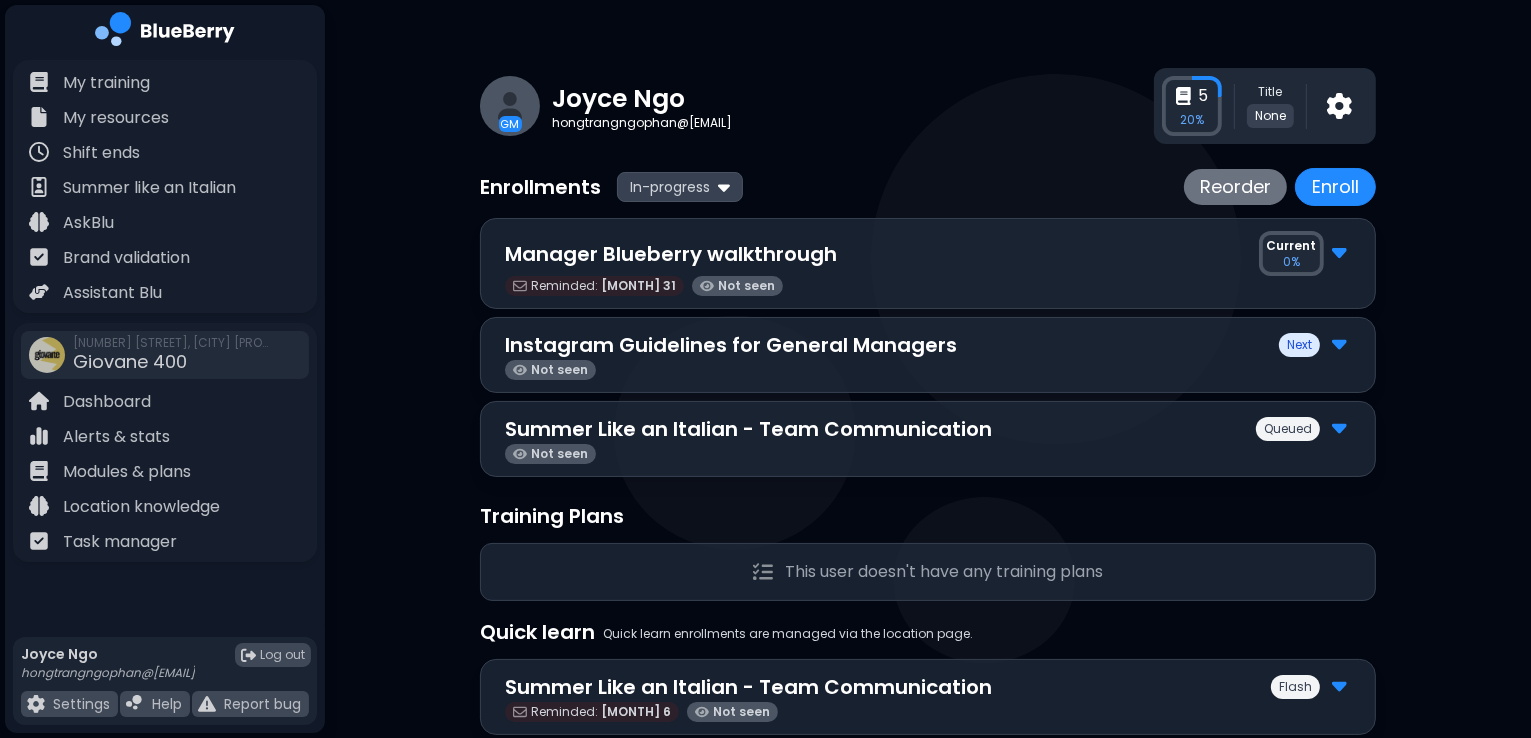 click on "Manager Blueberry walkthrough Current 0 %" at bounding box center (928, 253) 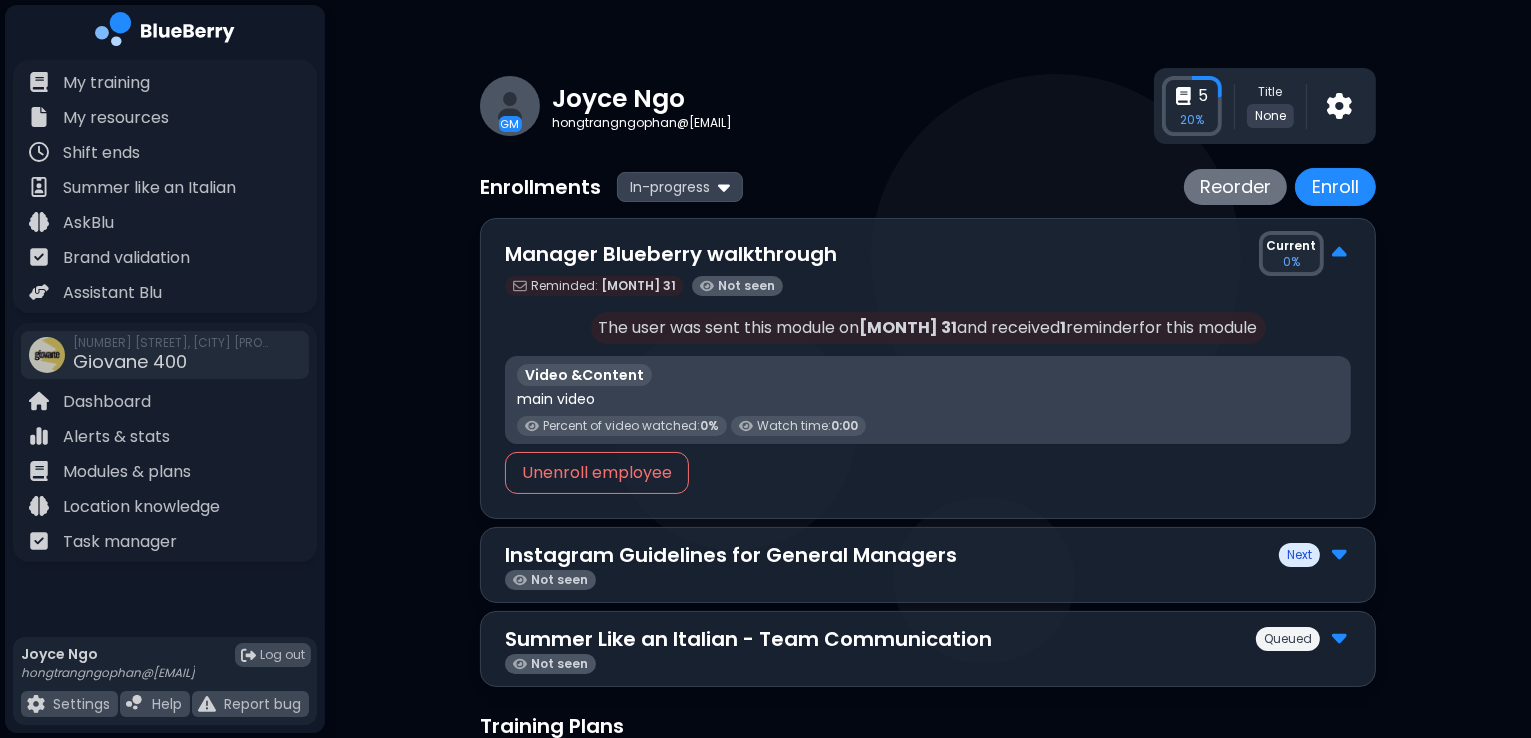 click on "Manager Blueberry walkthrough" at bounding box center (671, 254) 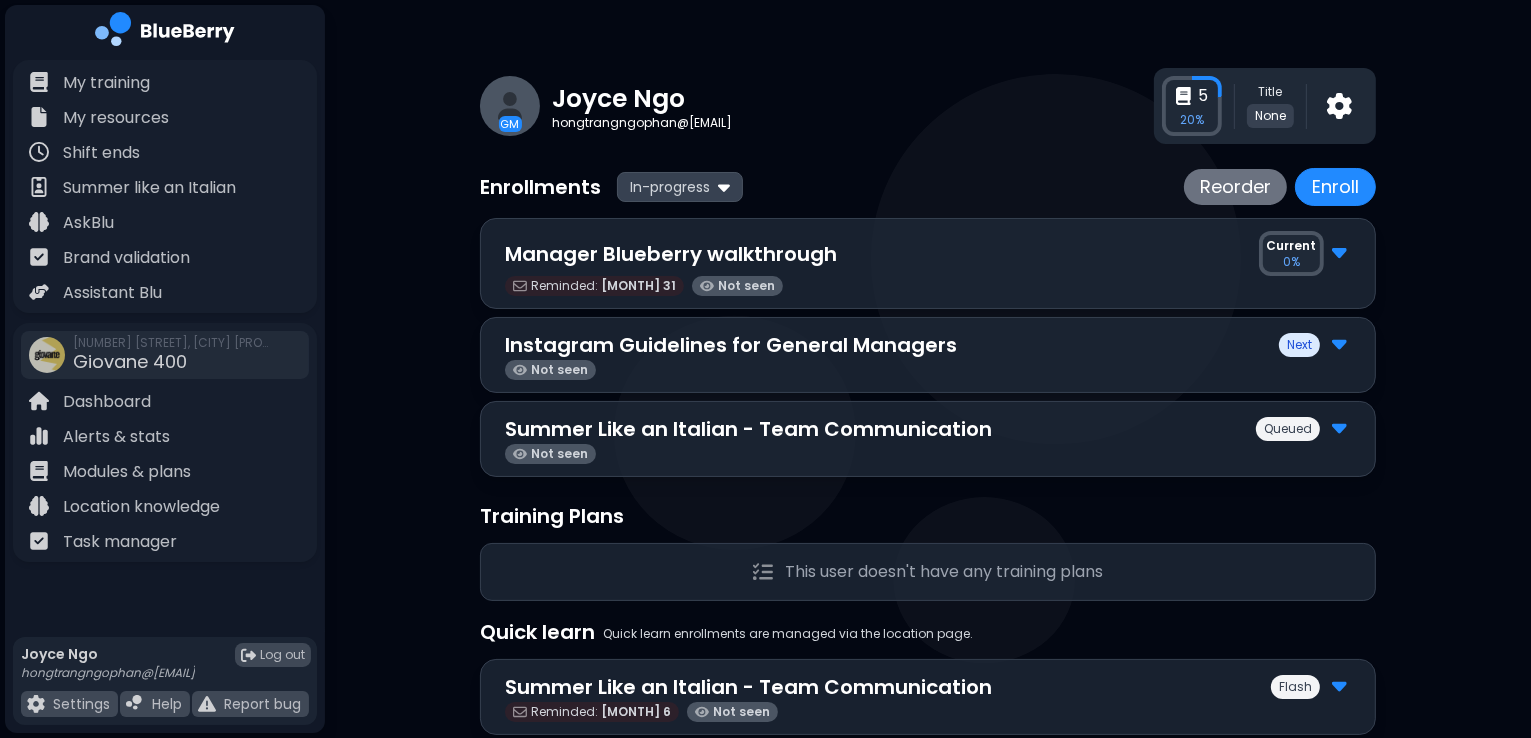 click on "Manager Blueberry walkthrough" at bounding box center (671, 254) 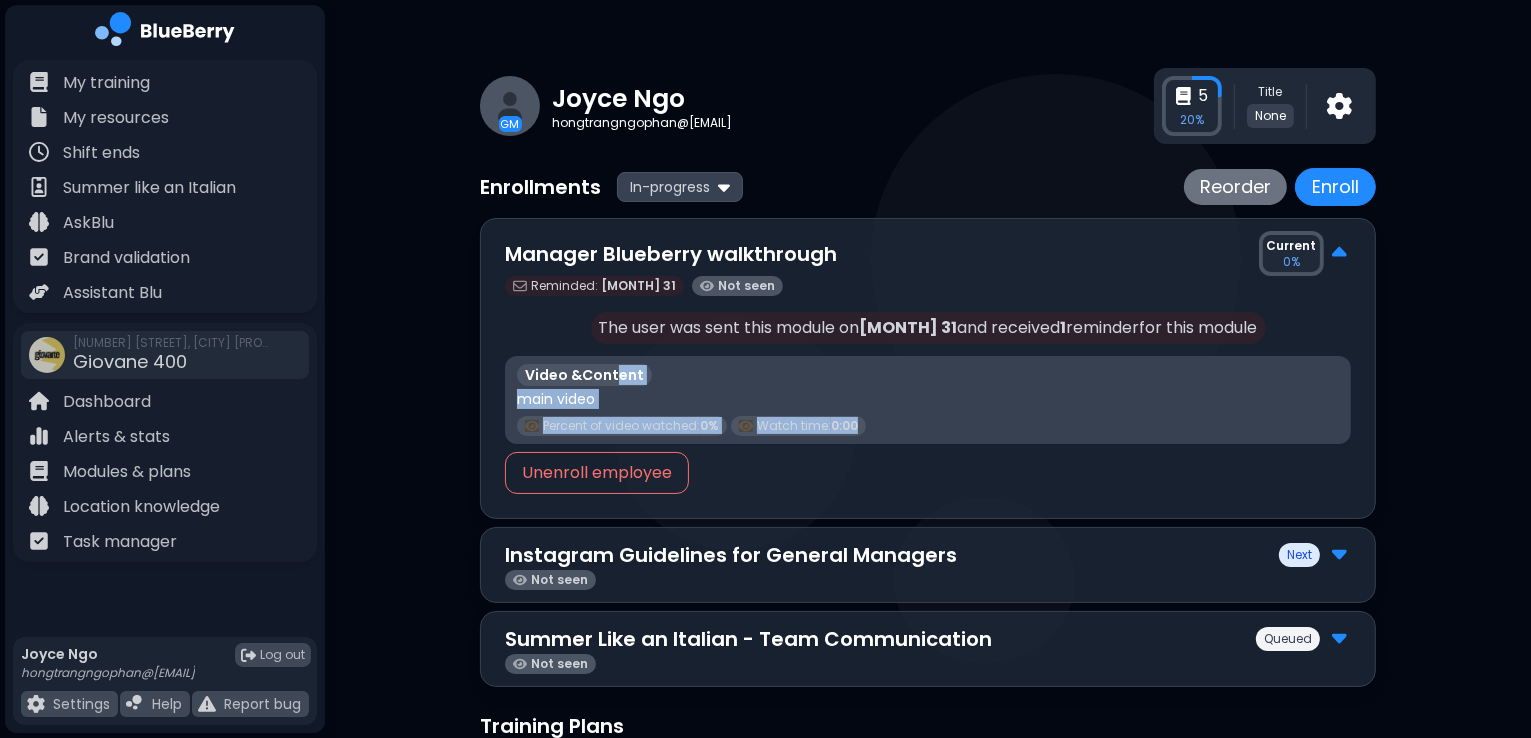 drag, startPoint x: 620, startPoint y: 369, endPoint x: 896, endPoint y: 413, distance: 279.48523 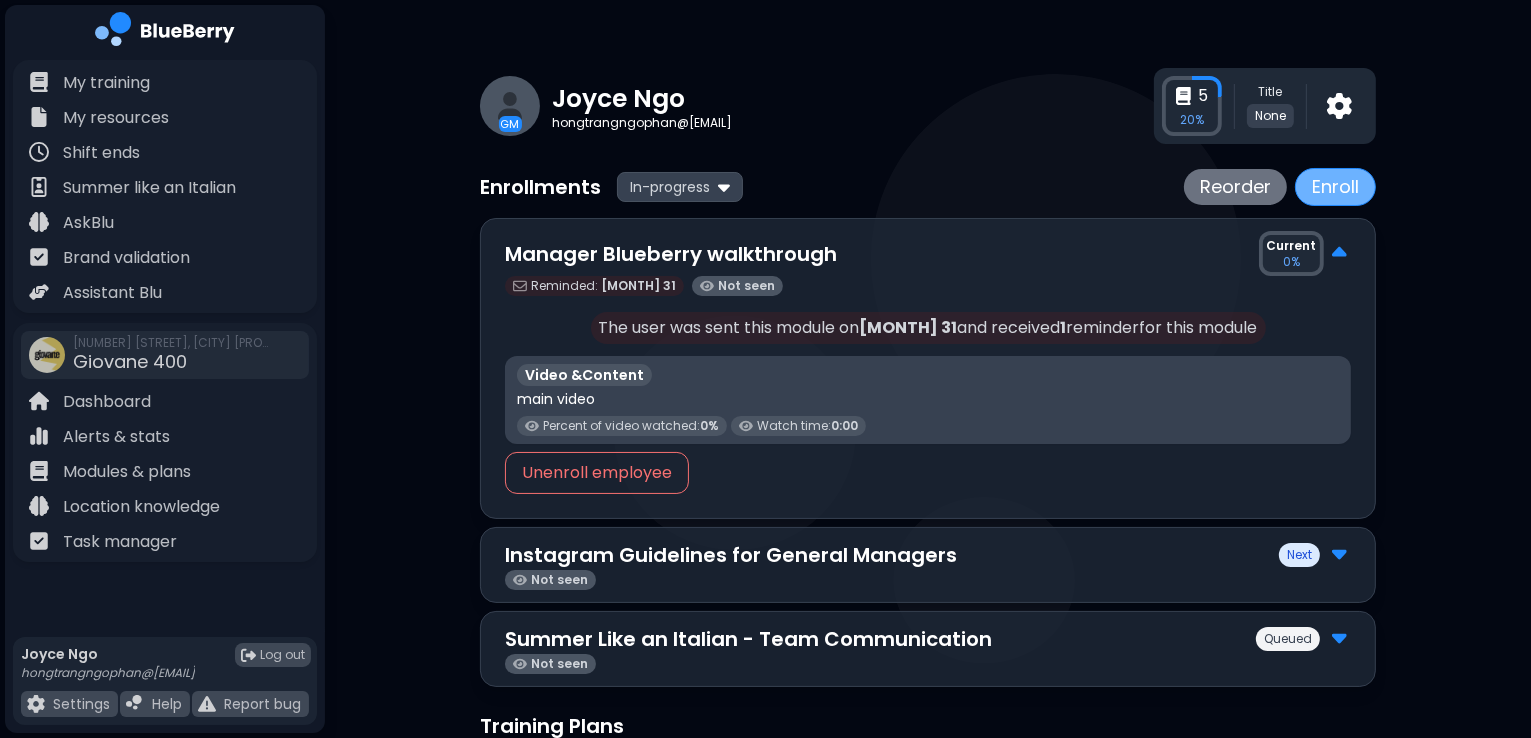 click on "Enroll" at bounding box center (1335, 187) 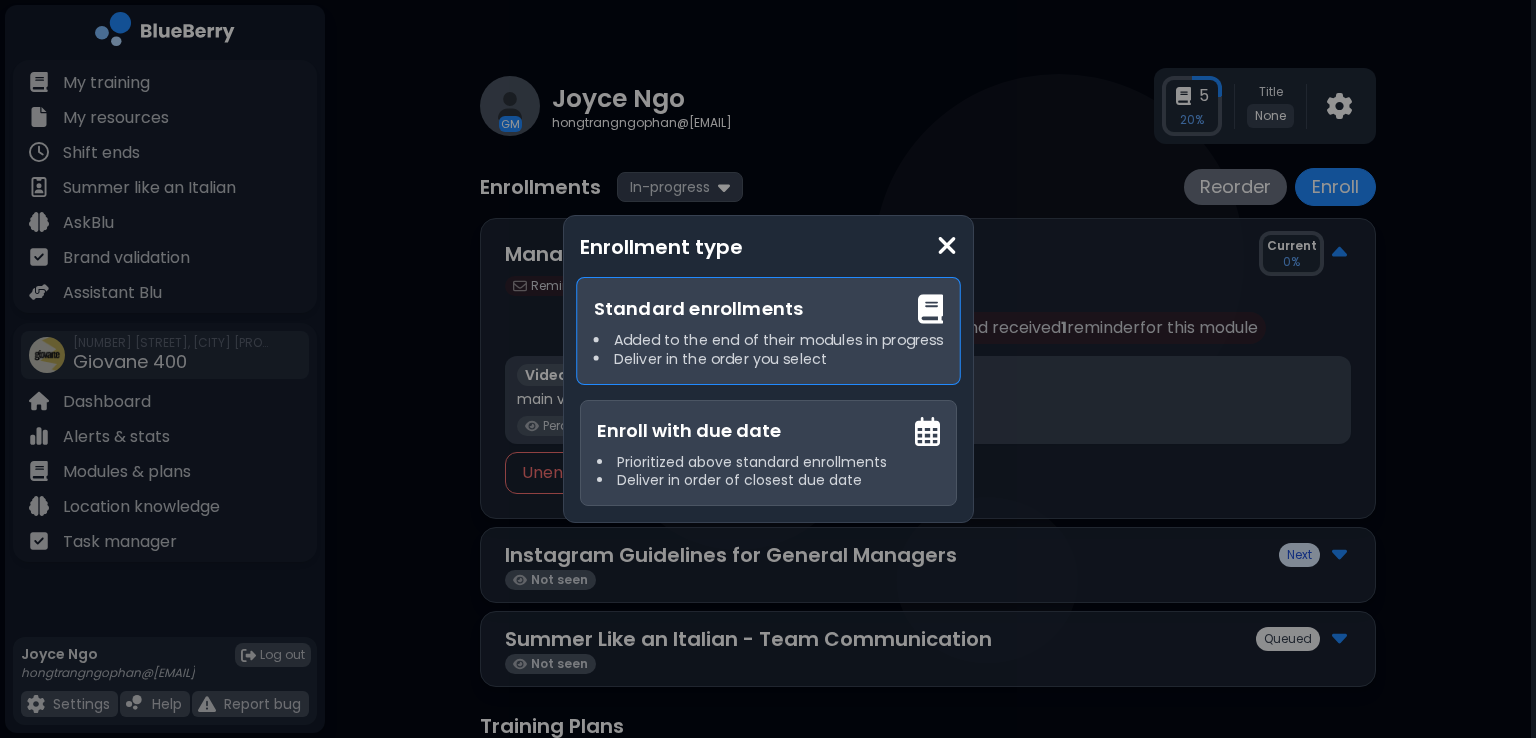 click on "Standard enrollments" at bounding box center (768, 308) 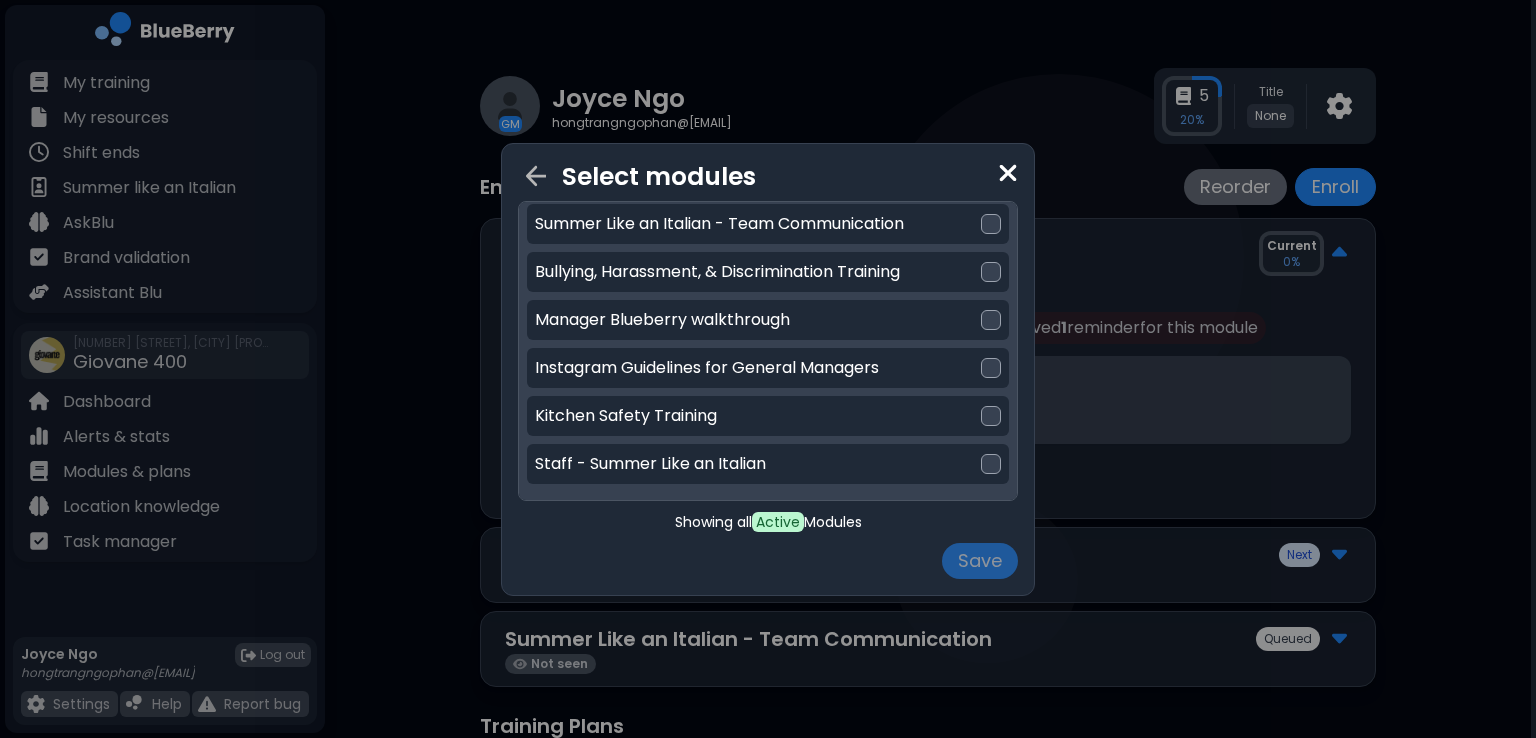 scroll, scrollTop: 548, scrollLeft: 0, axis: vertical 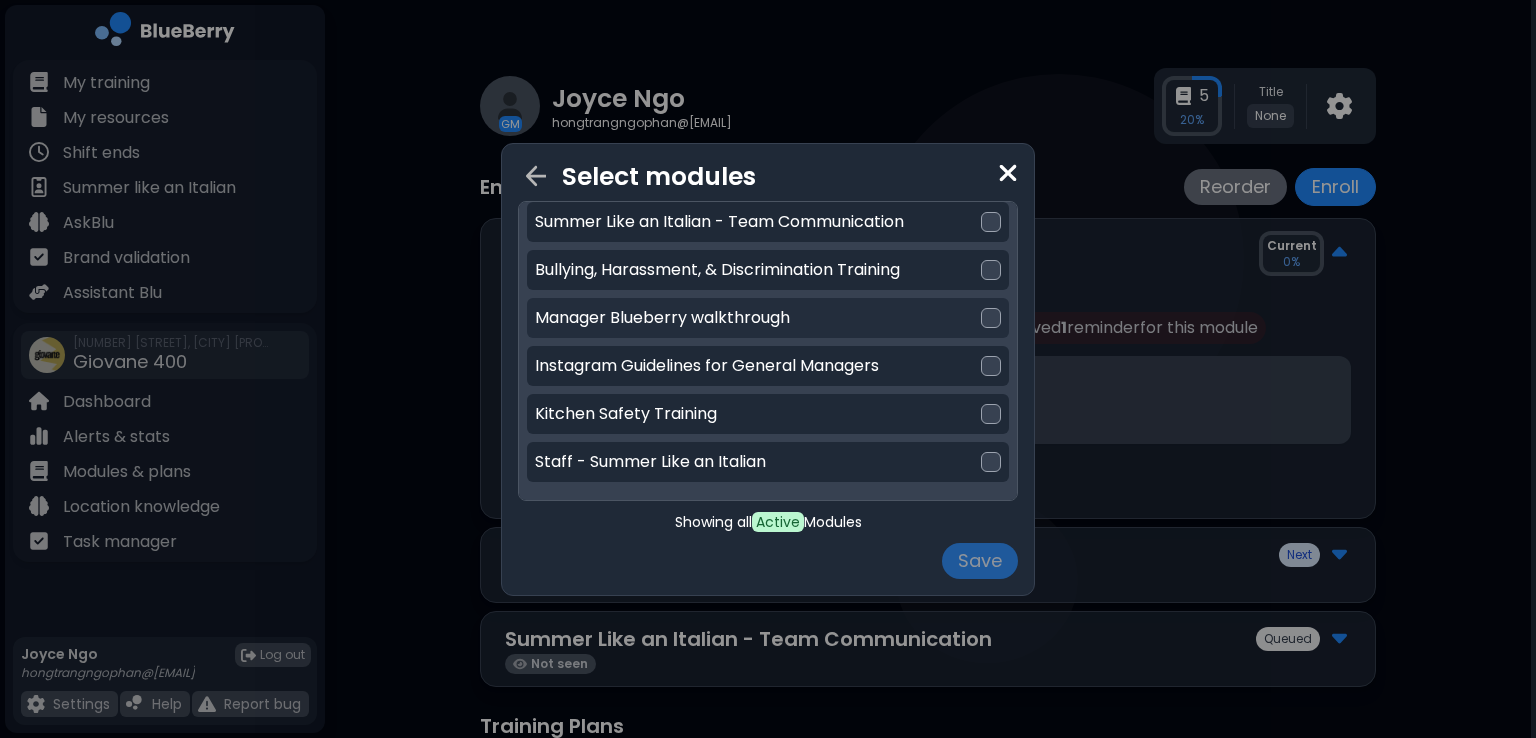 click at bounding box center (991, 318) 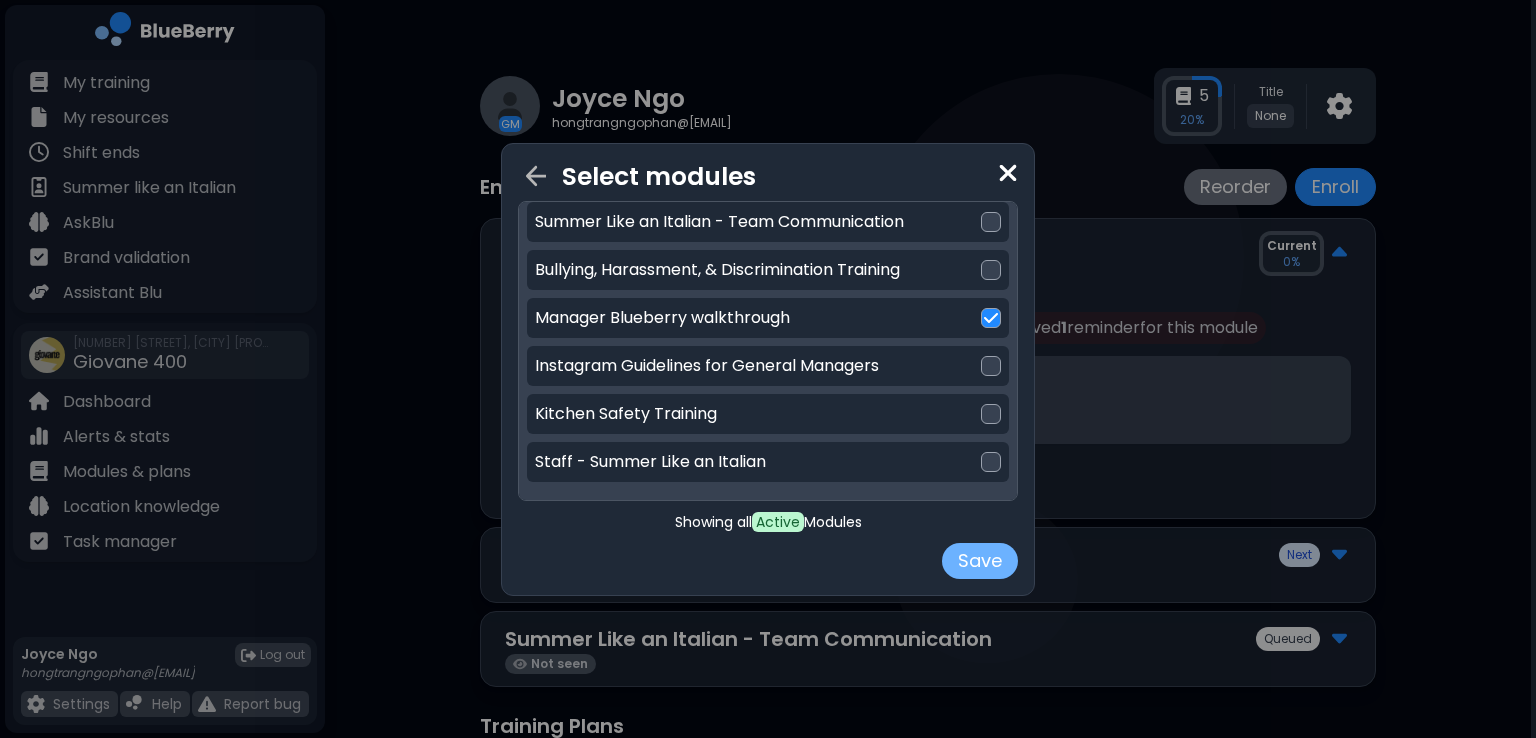 click on "Save" at bounding box center [980, 561] 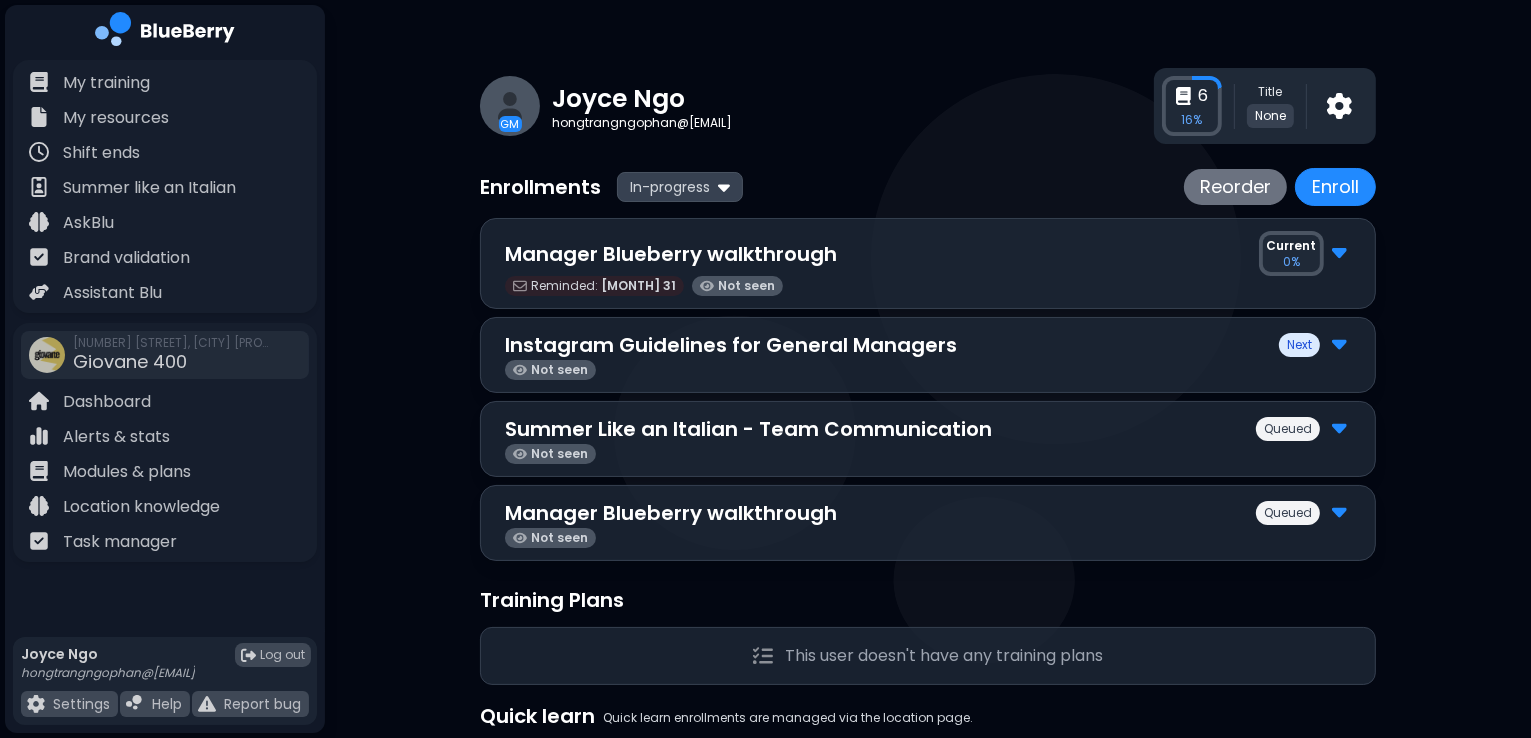 click on "Manager Blueberry walkthrough Current 0 %" at bounding box center [928, 253] 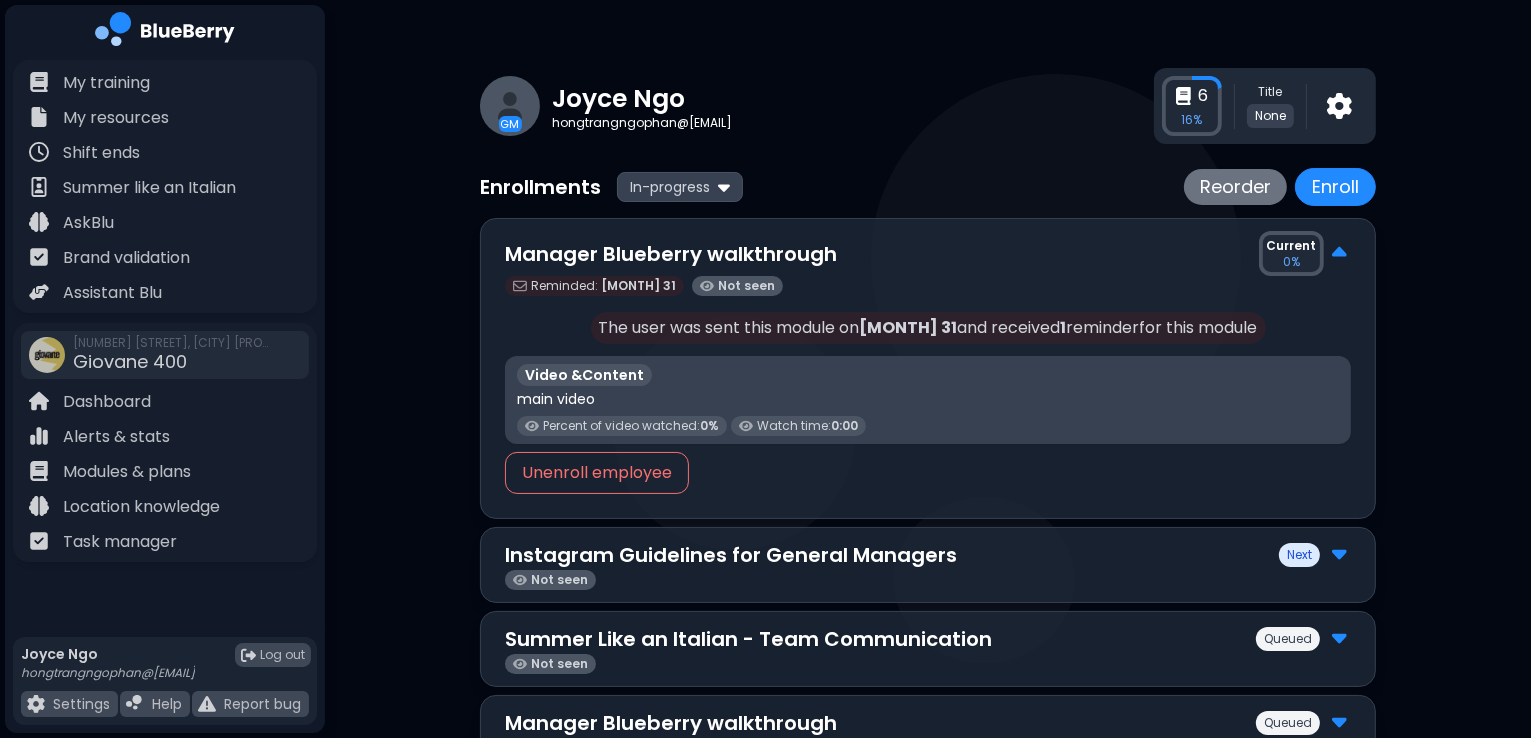 click on "main video" at bounding box center (928, 399) 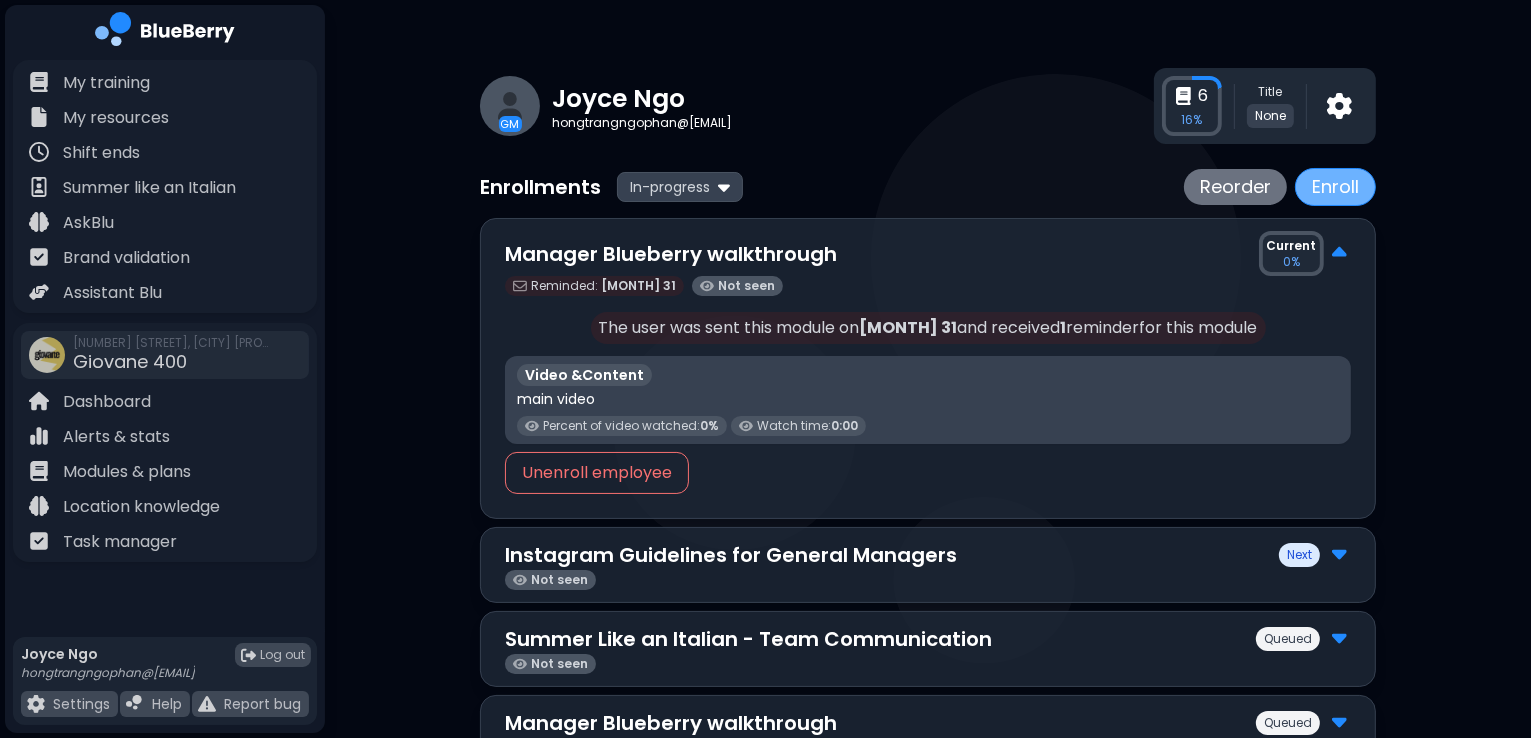 click on "Enroll" at bounding box center [1335, 187] 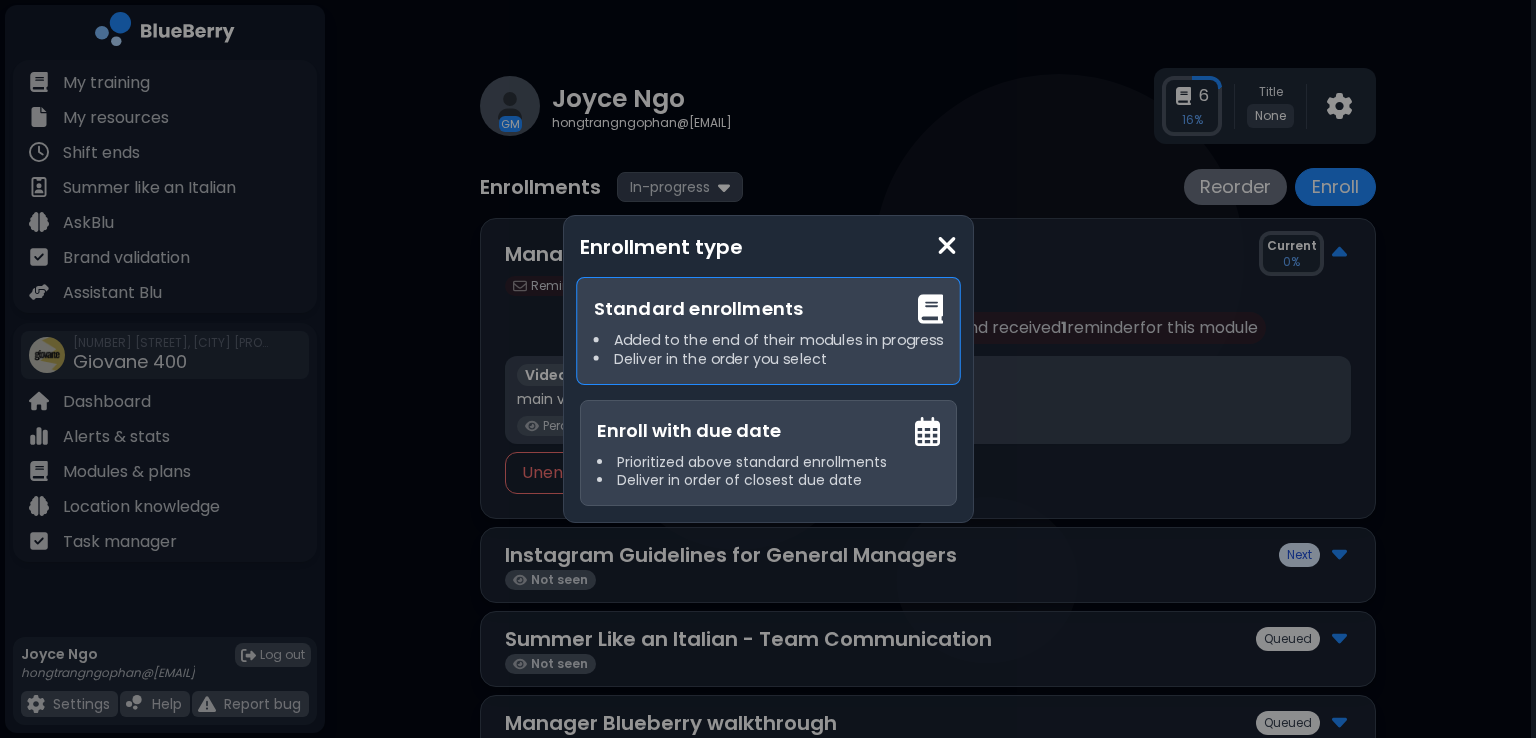 click on "Added to the end of their modules in progress" at bounding box center [768, 340] 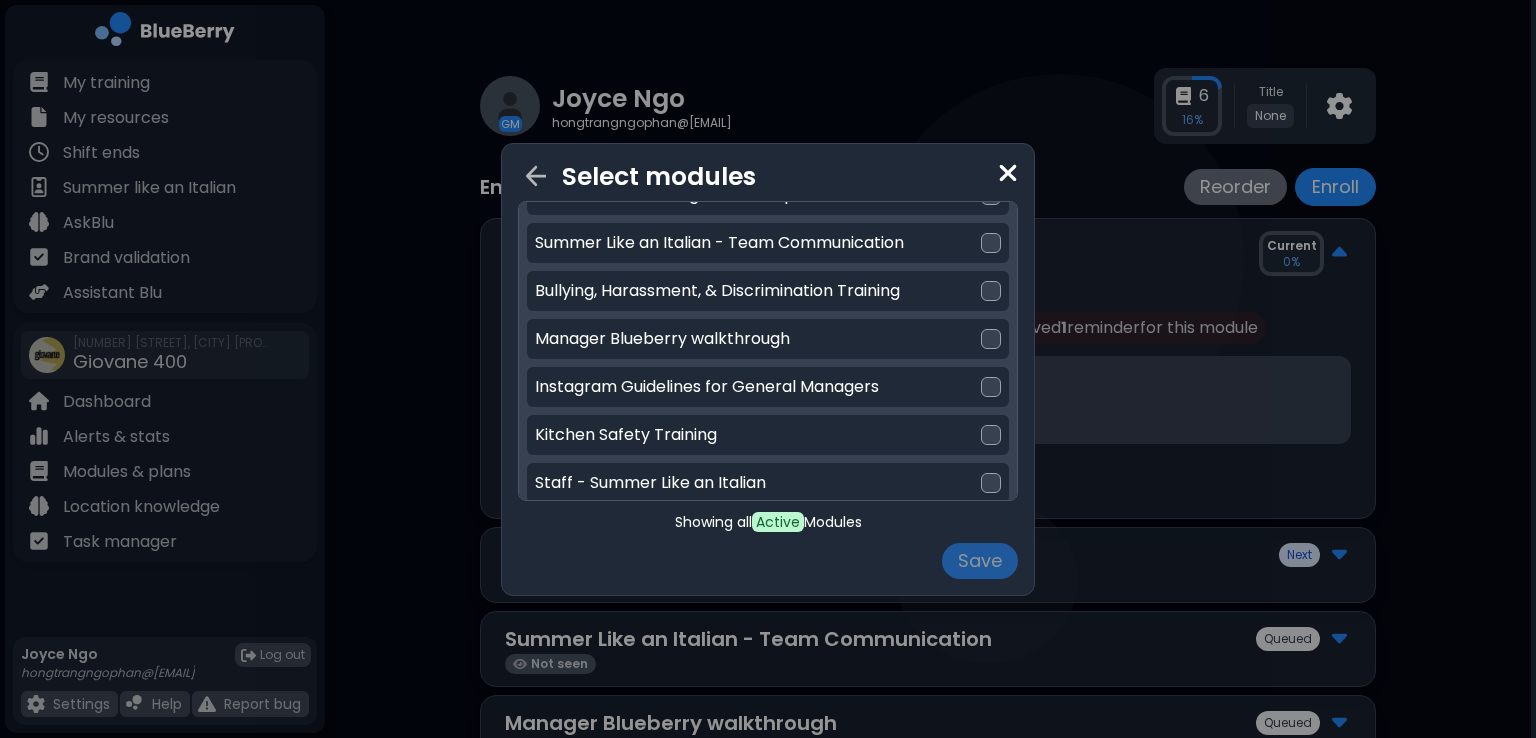 scroll, scrollTop: 528, scrollLeft: 0, axis: vertical 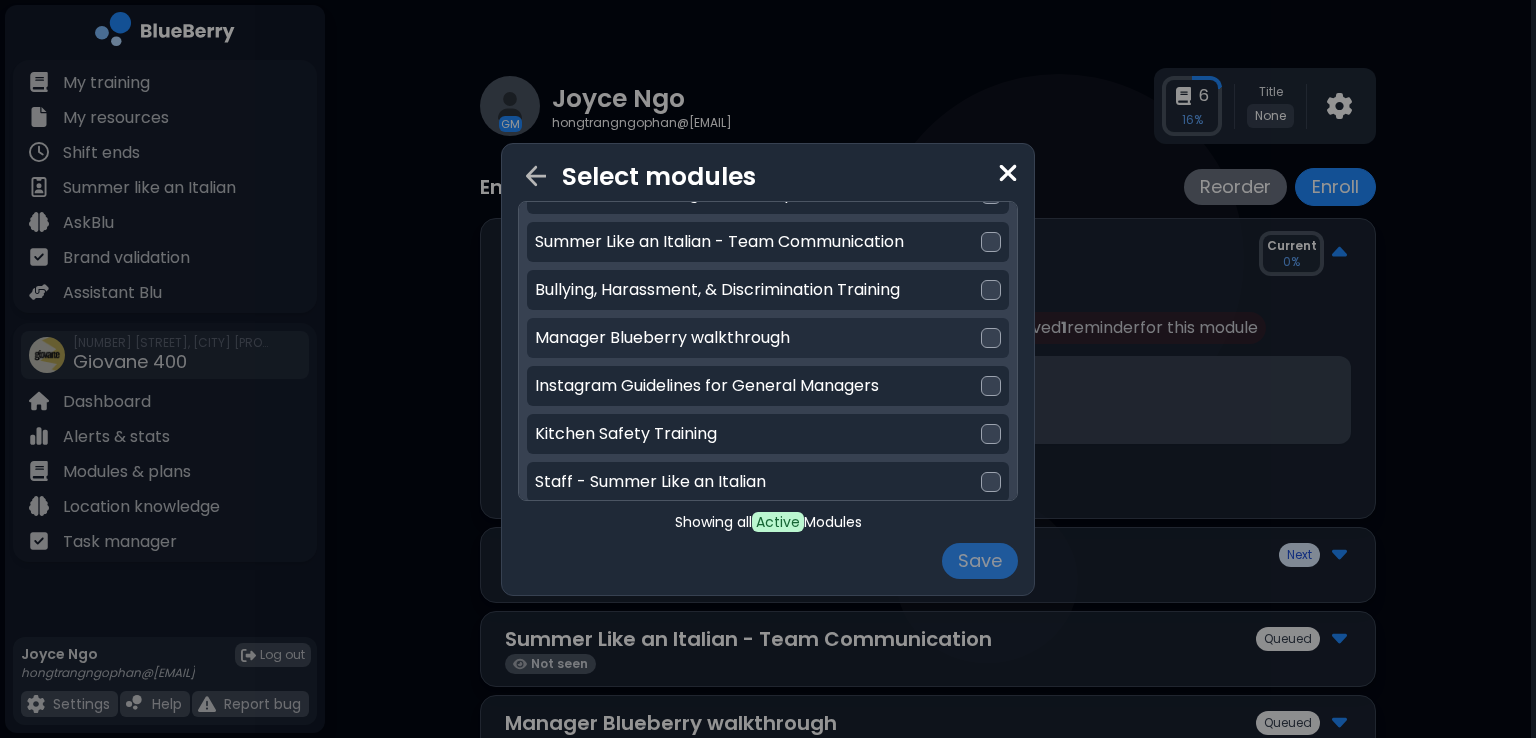 click at bounding box center (991, 338) 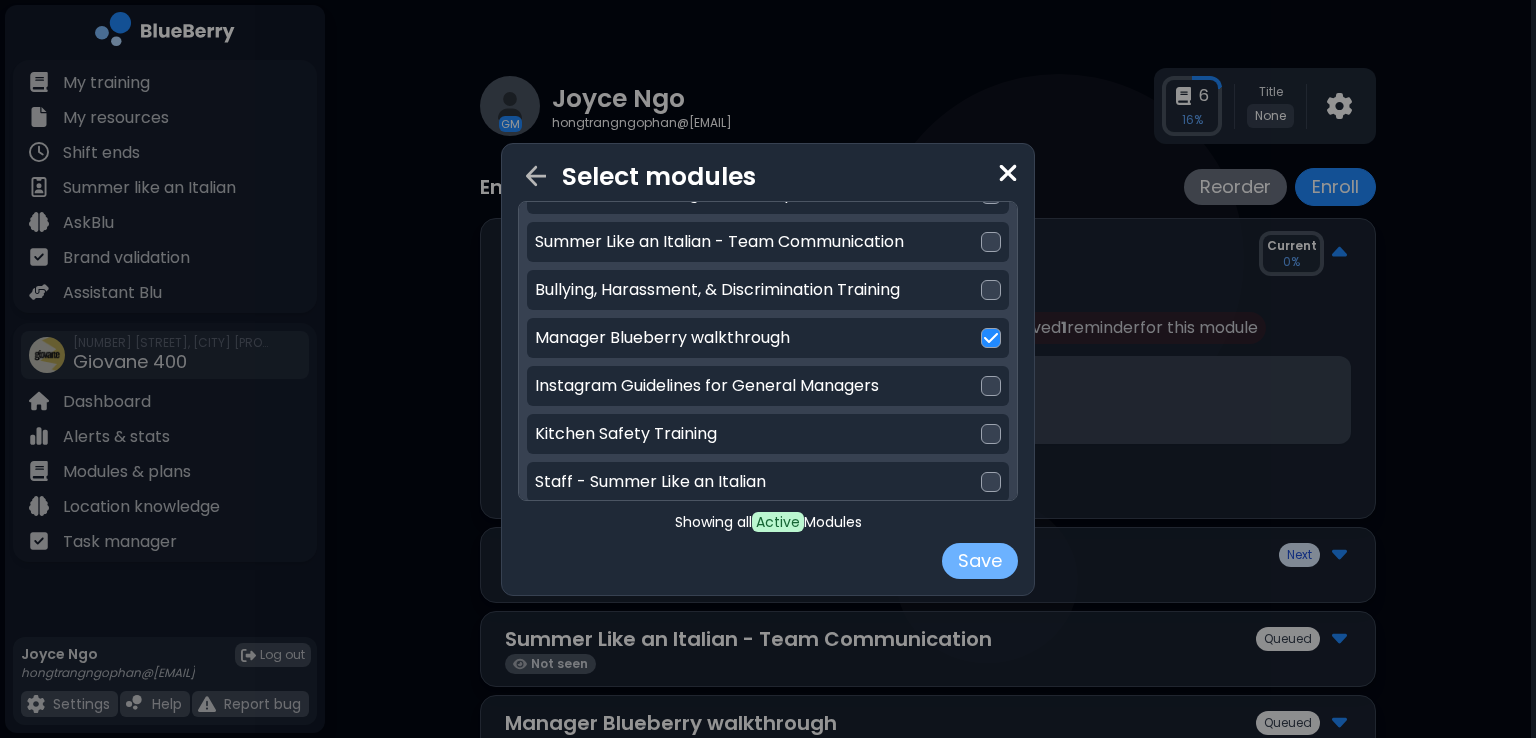 click on "Save" at bounding box center (980, 561) 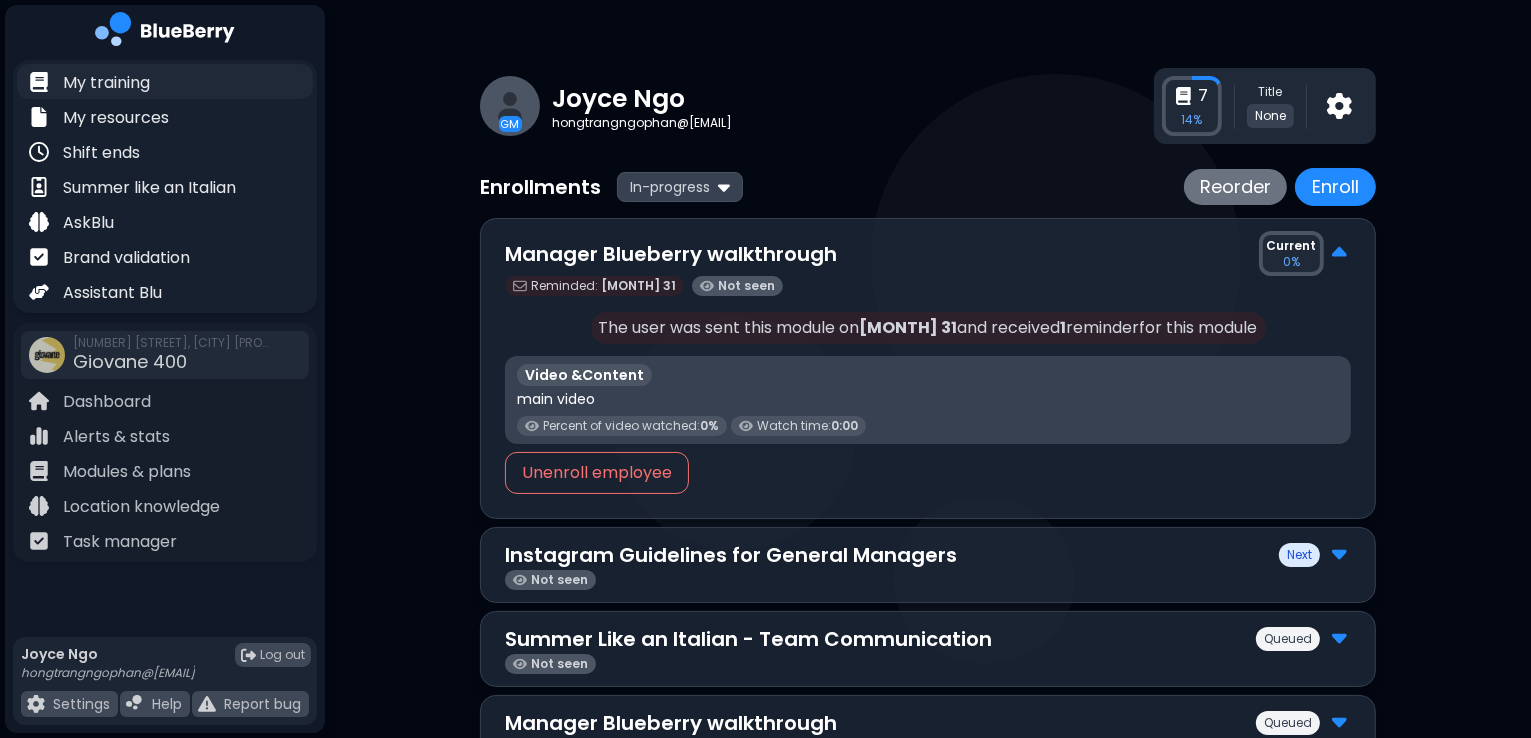 click on "My training" at bounding box center [106, 83] 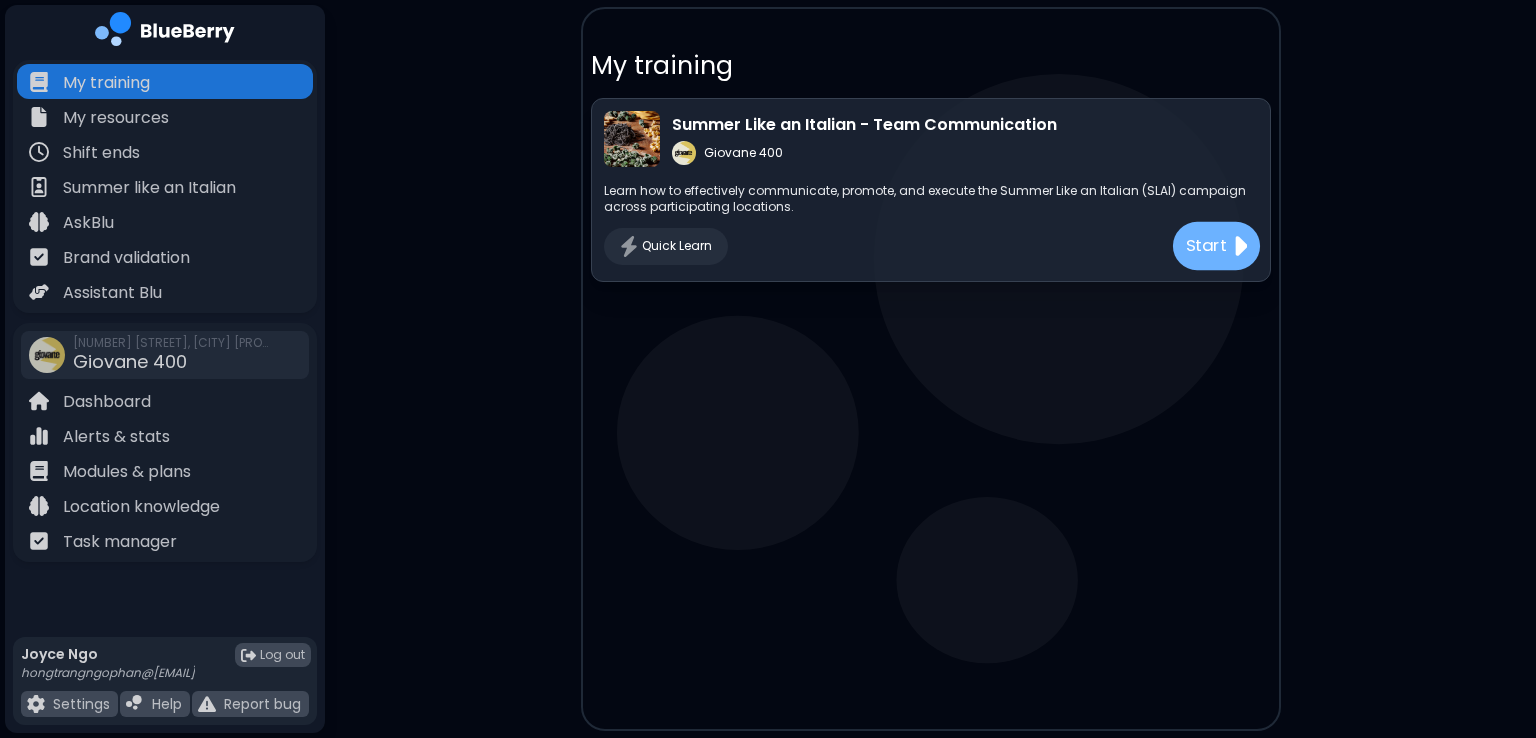 click at bounding box center (1239, 247) 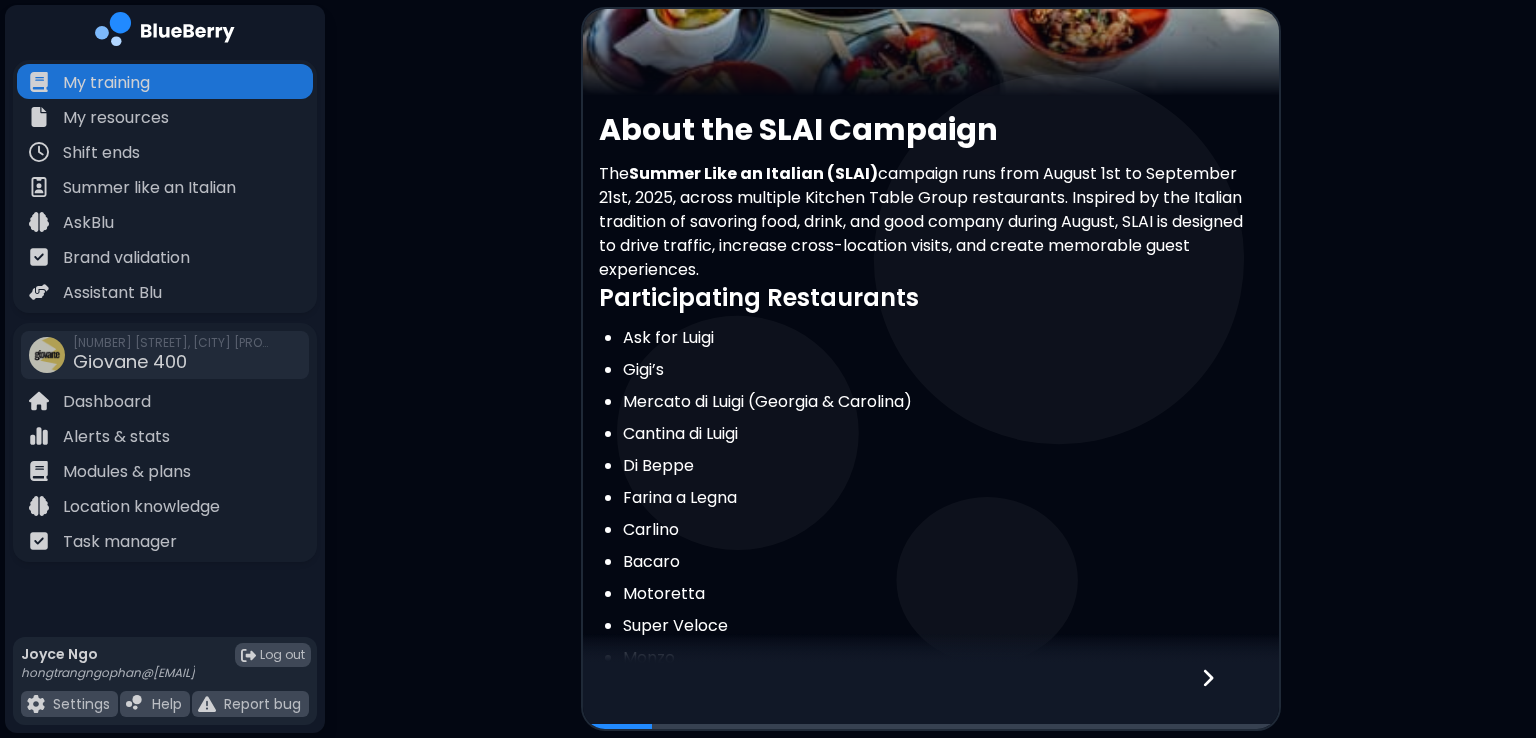 scroll, scrollTop: 485, scrollLeft: 0, axis: vertical 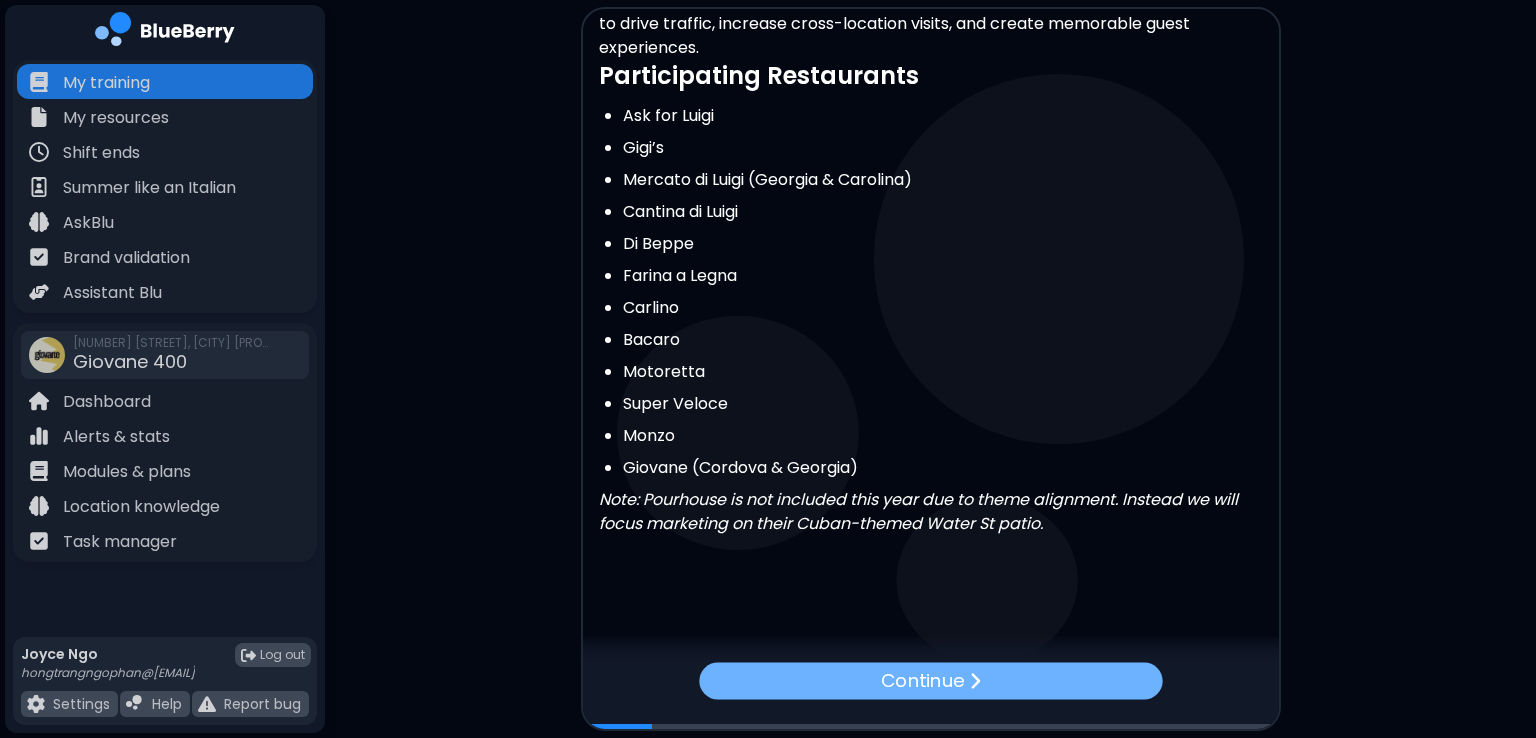 click on "Continue" at bounding box center (930, 680) 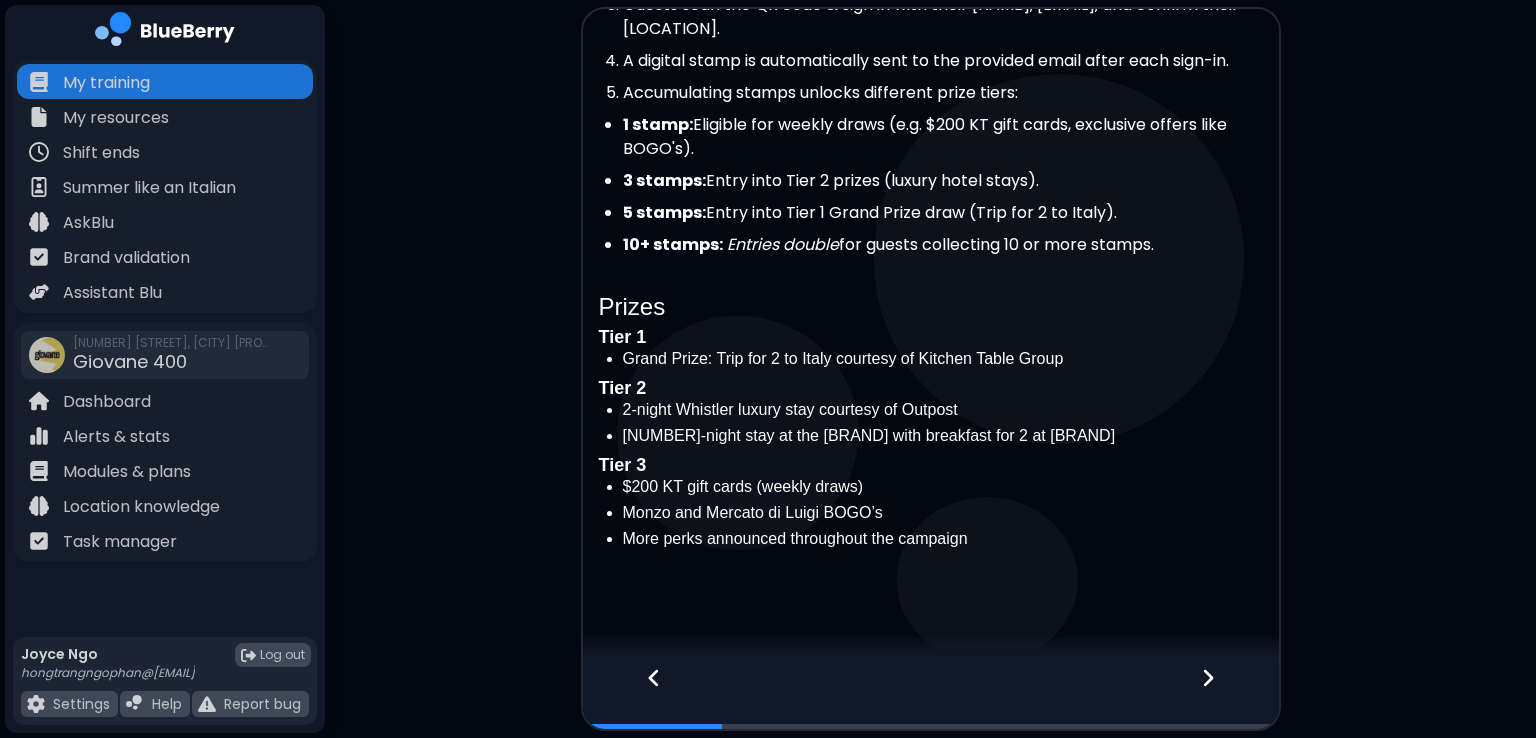 scroll, scrollTop: 540, scrollLeft: 0, axis: vertical 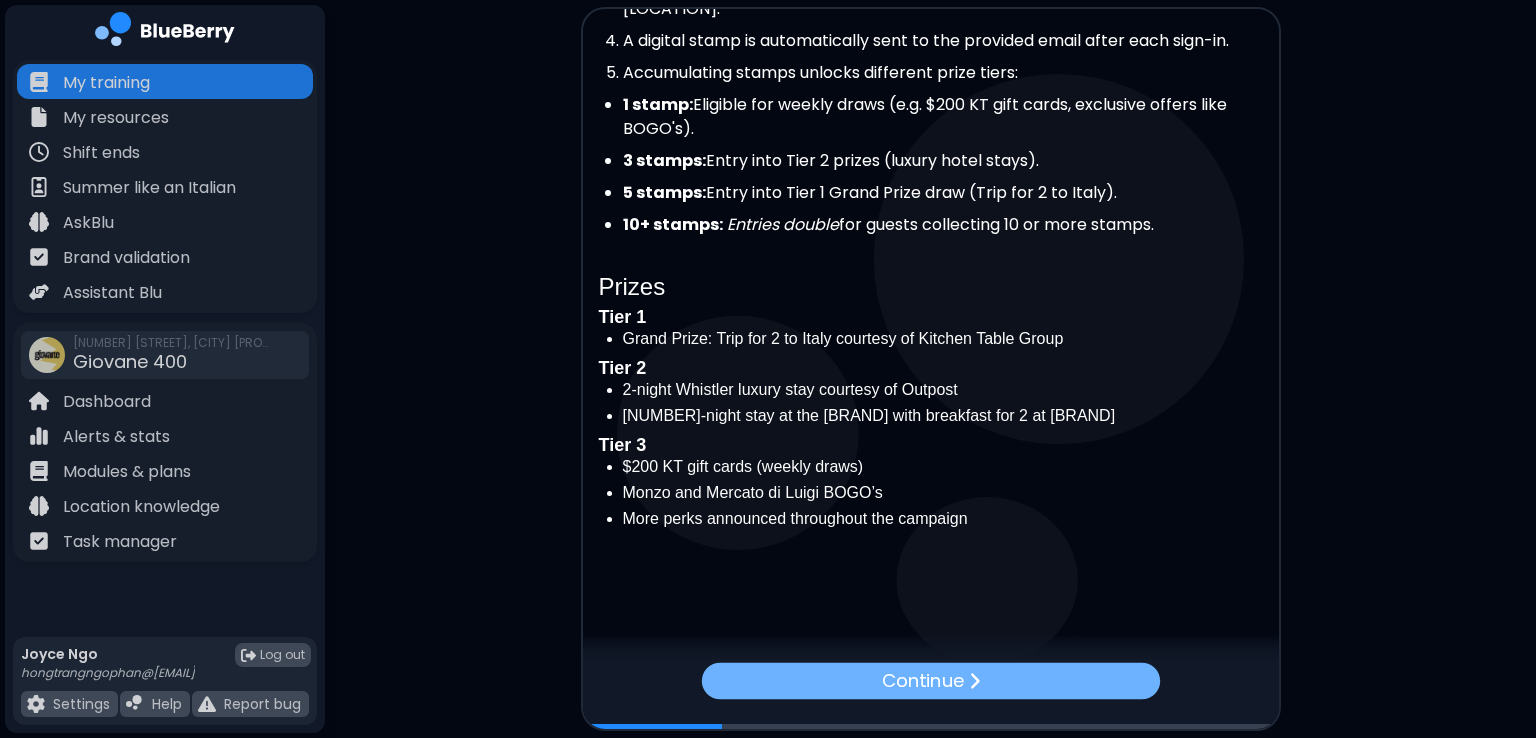 click on "Continue" at bounding box center (922, 680) 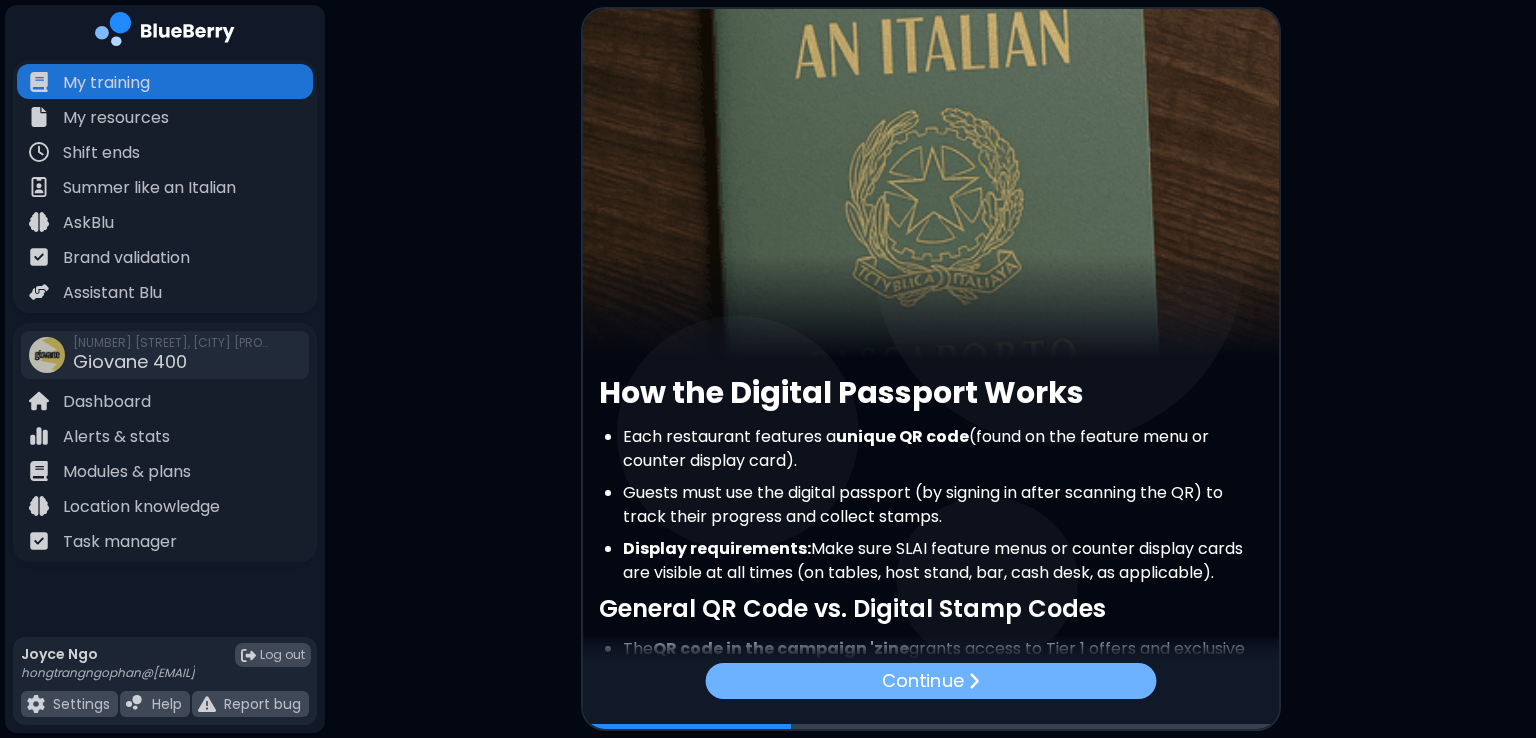 click on "Continue" at bounding box center (922, 681) 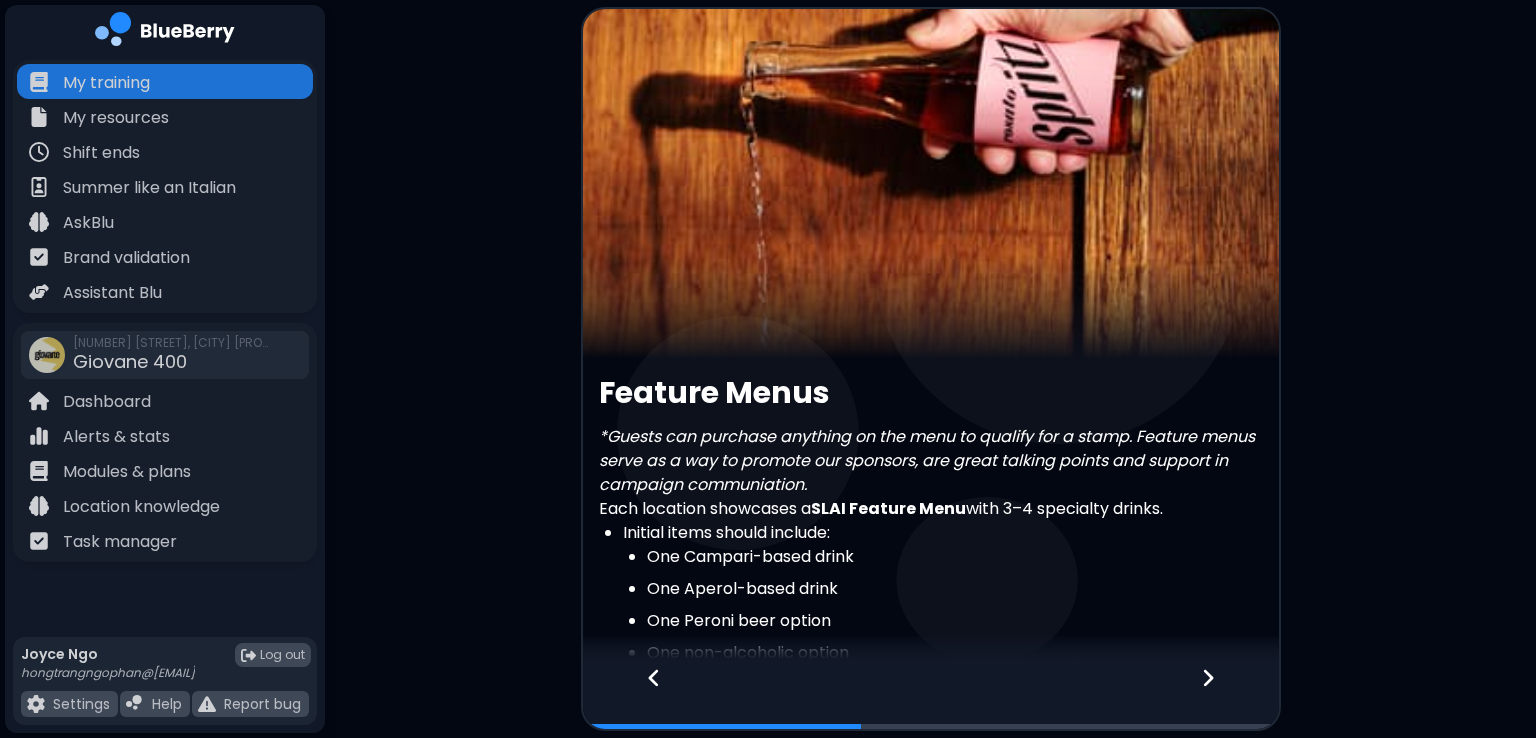 scroll, scrollTop: 349, scrollLeft: 0, axis: vertical 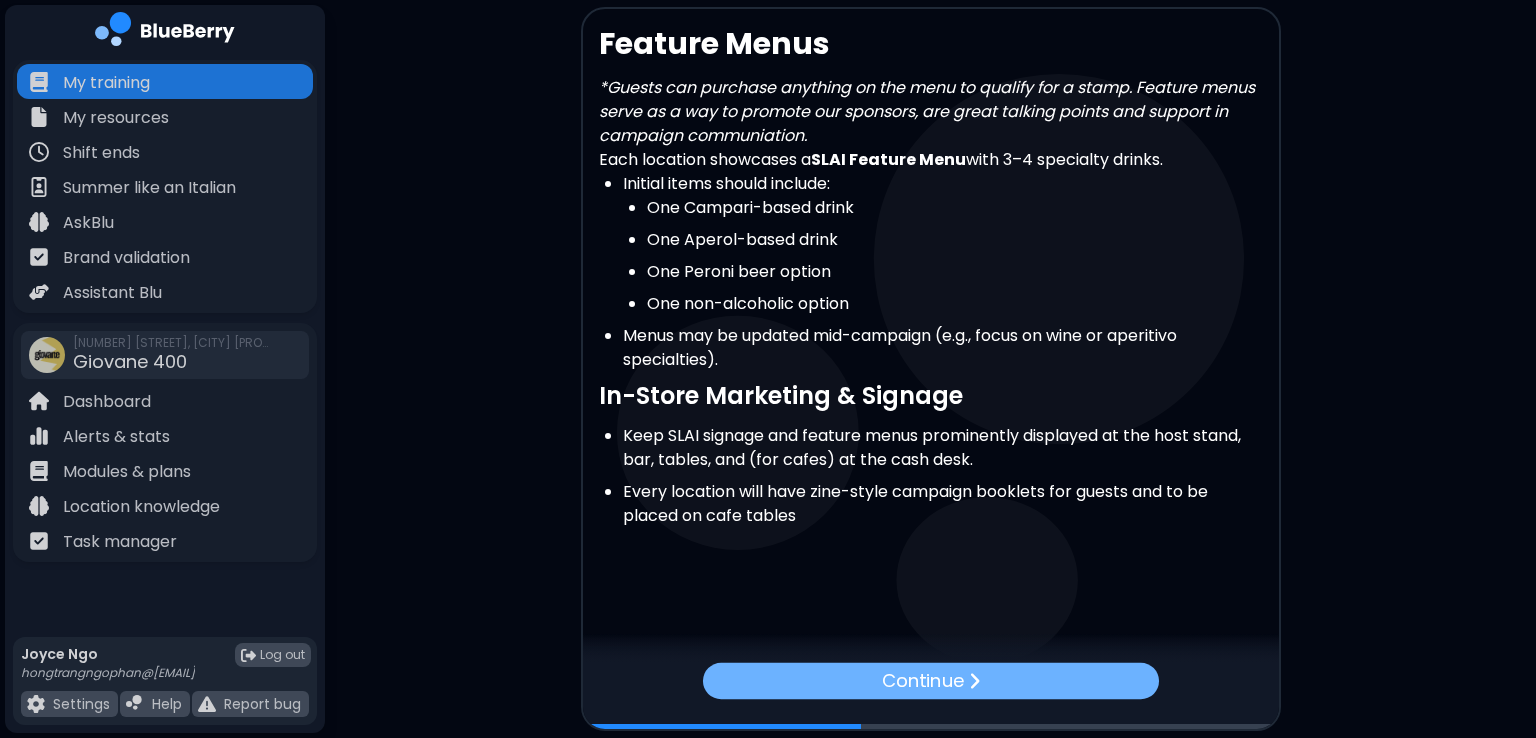 click on "Continue" at bounding box center [930, 680] 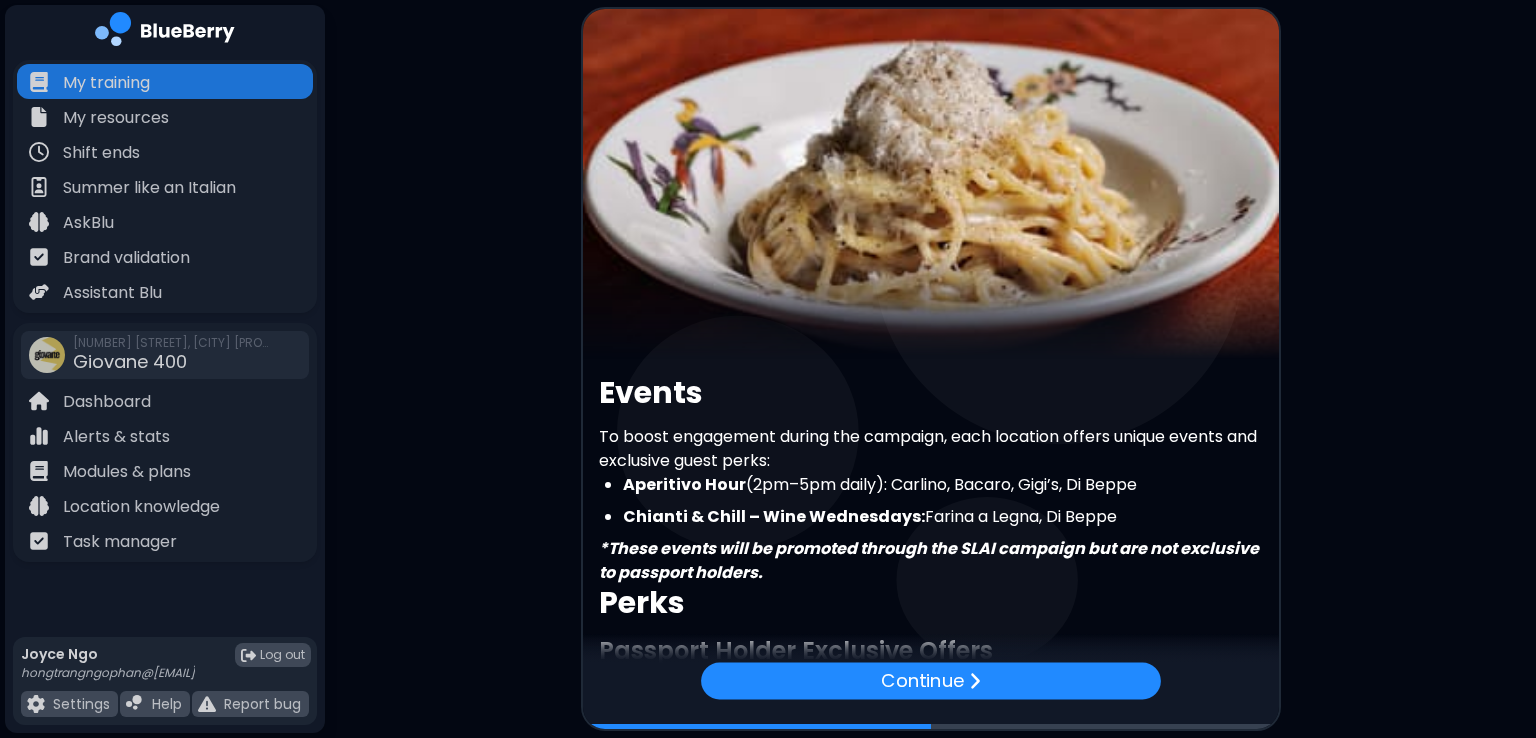 click on "Continue" at bounding box center (931, 680) 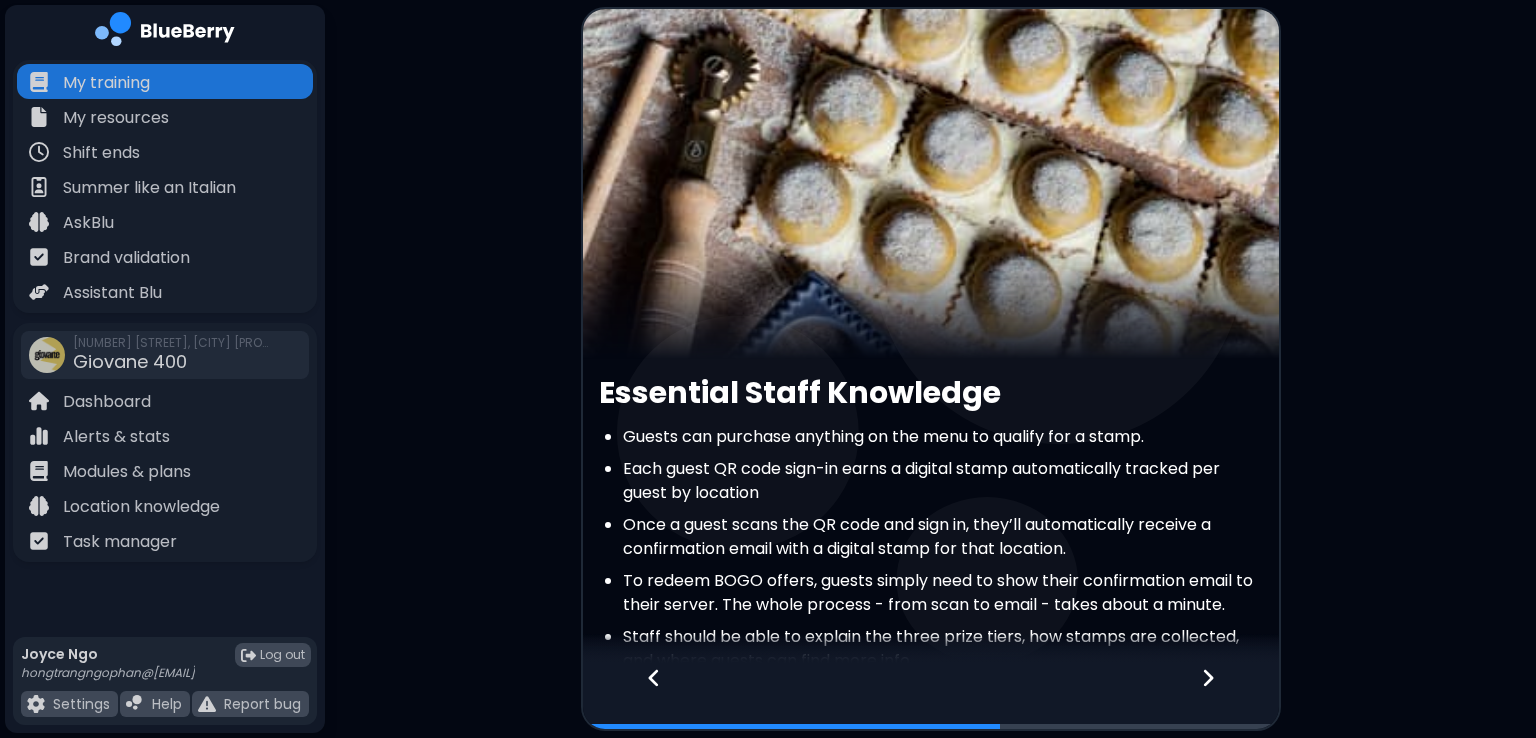 scroll, scrollTop: 258, scrollLeft: 0, axis: vertical 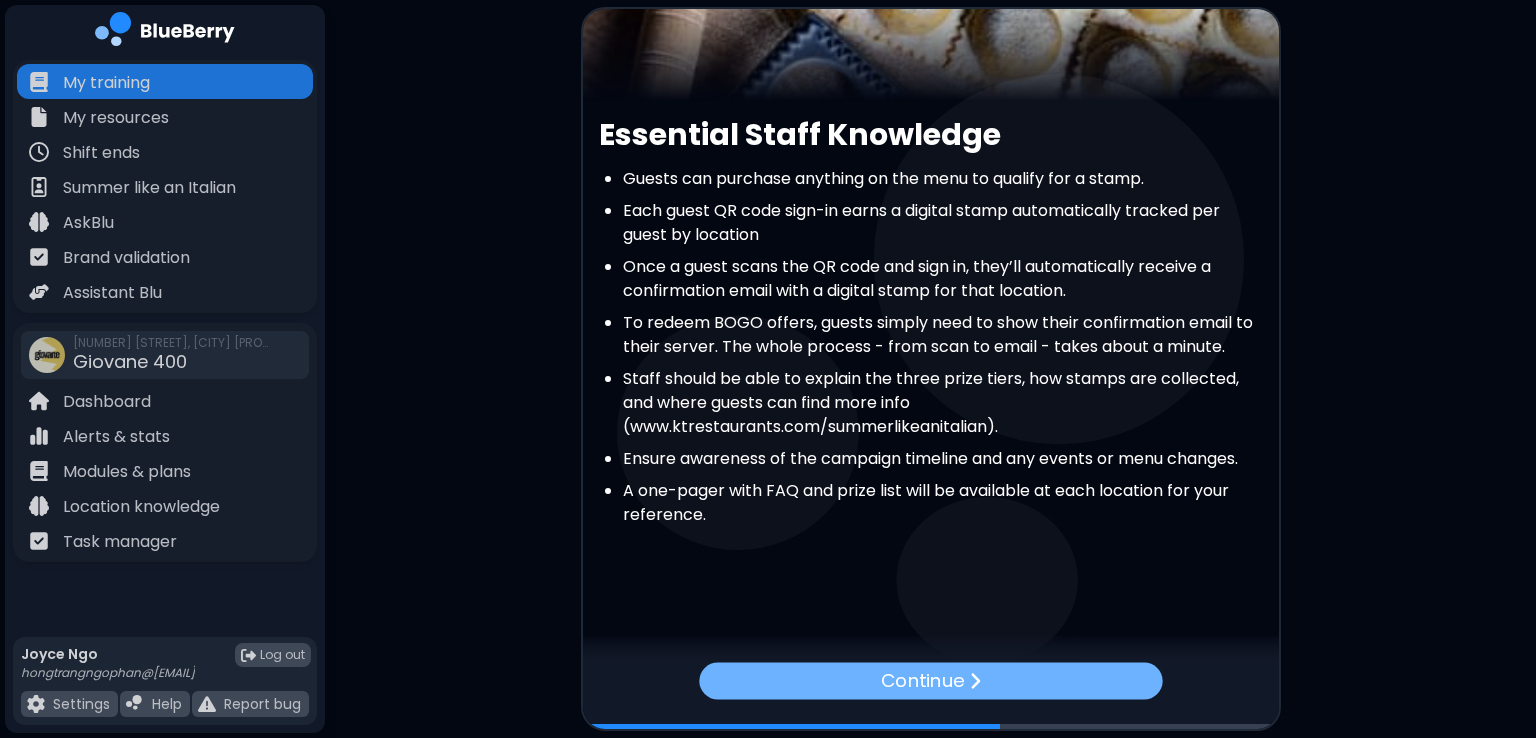 click on "Continue" at bounding box center [922, 680] 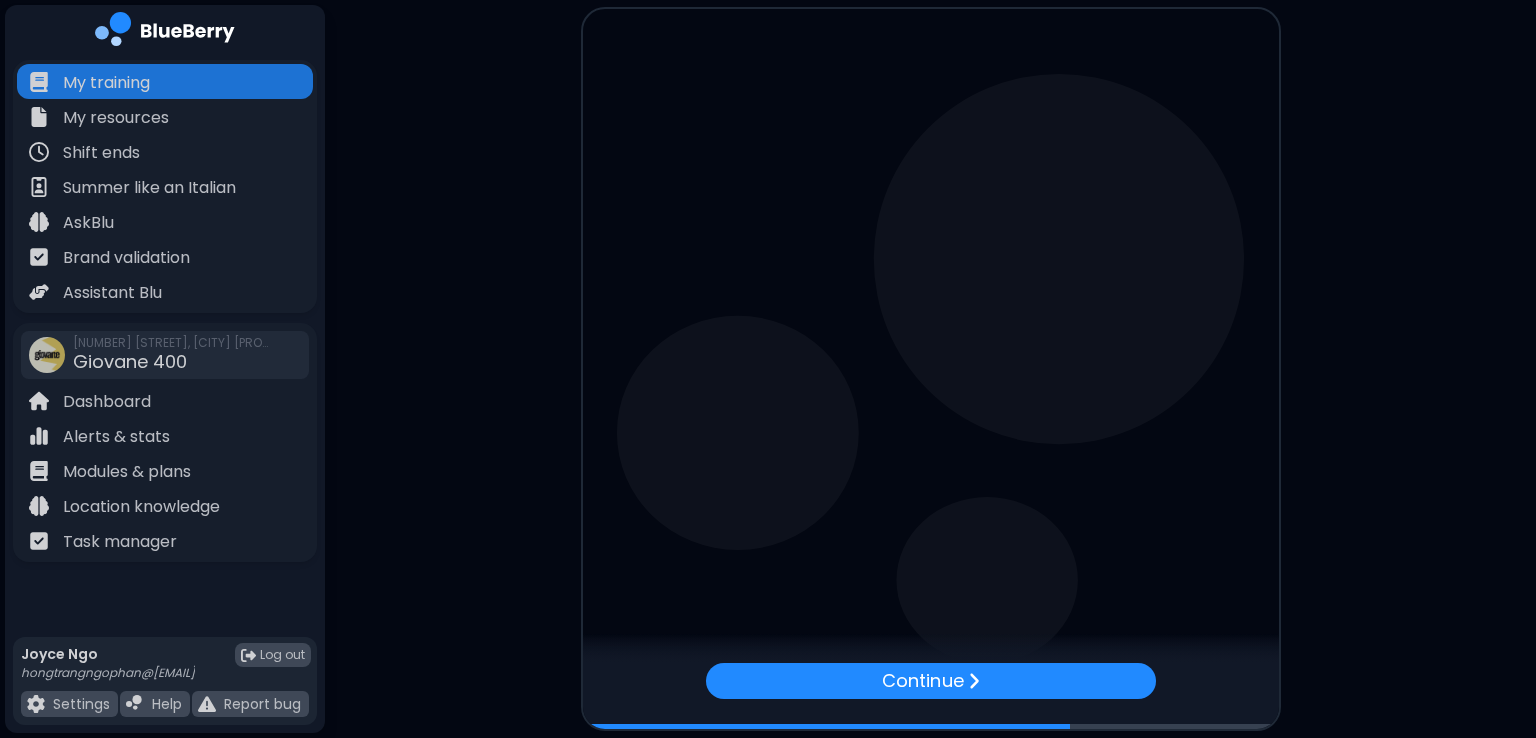 scroll, scrollTop: 0, scrollLeft: 0, axis: both 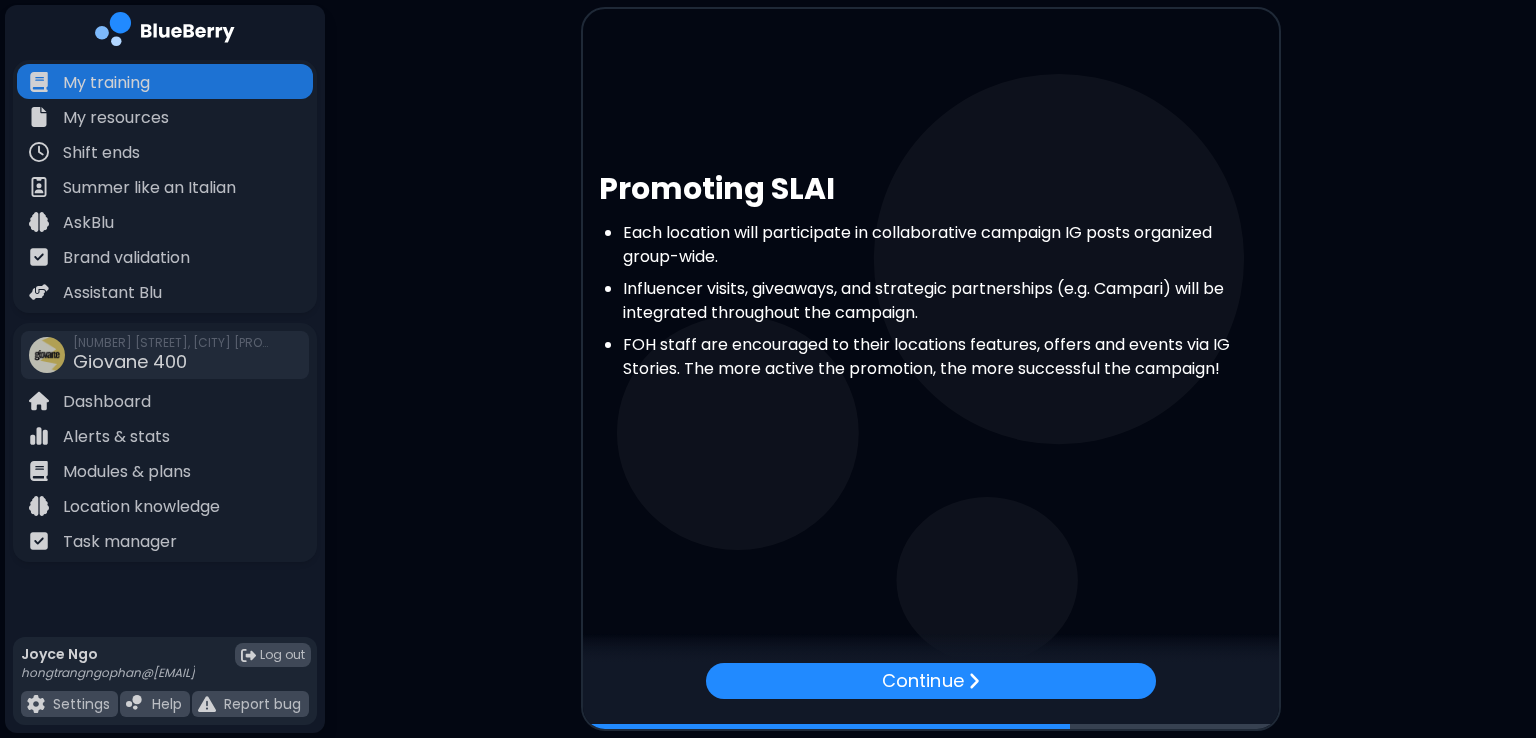 click on "Continue" at bounding box center [922, 681] 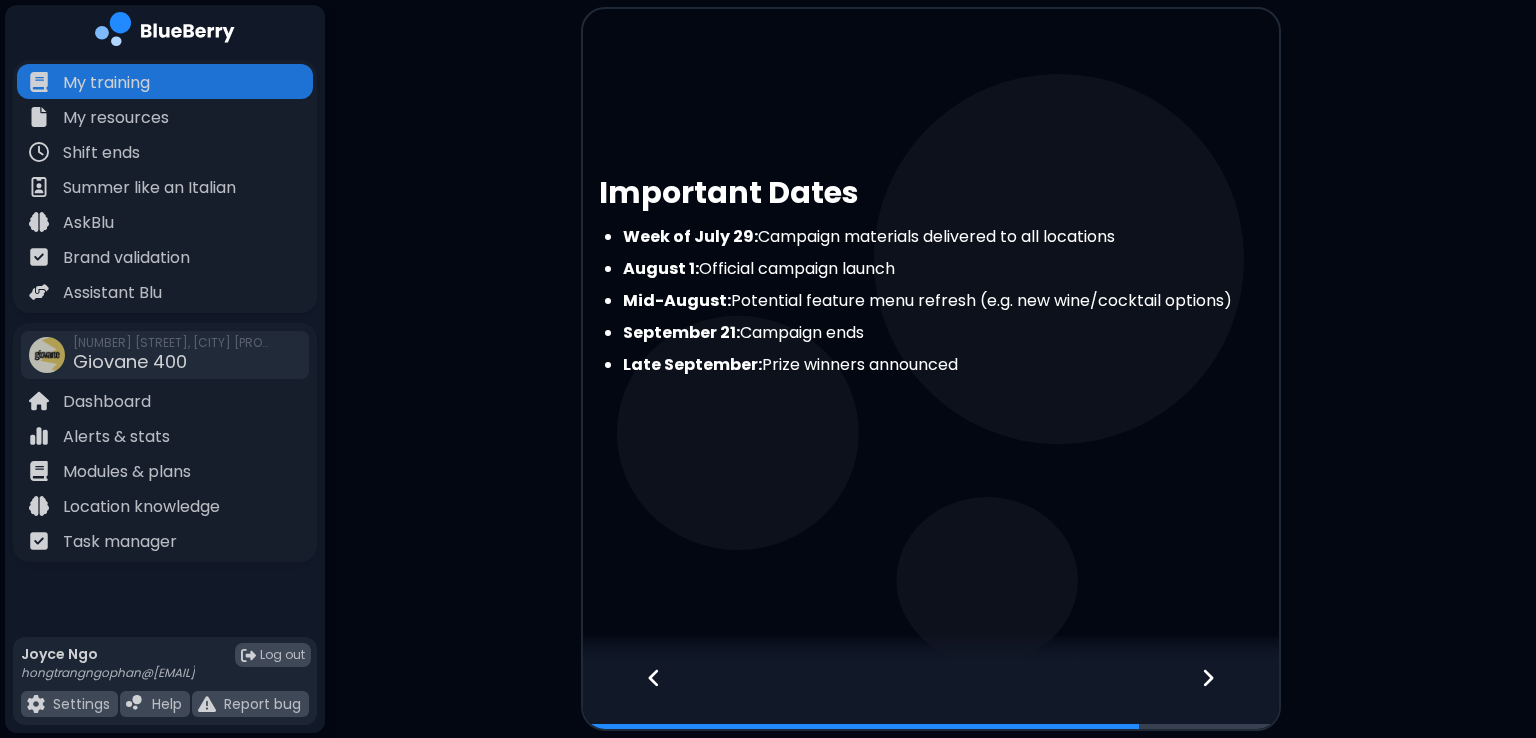 click 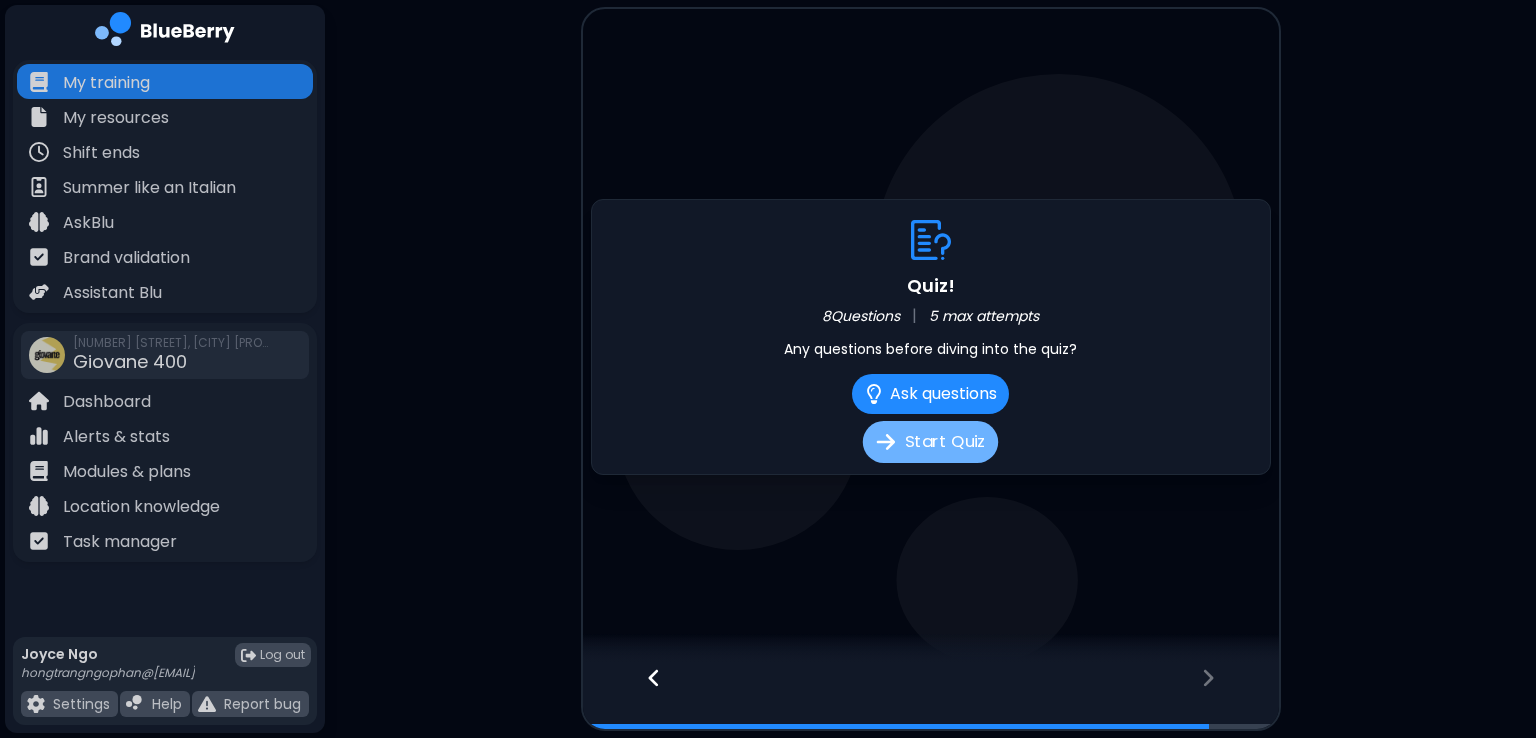 click on "Start Quiz" at bounding box center [930, 442] 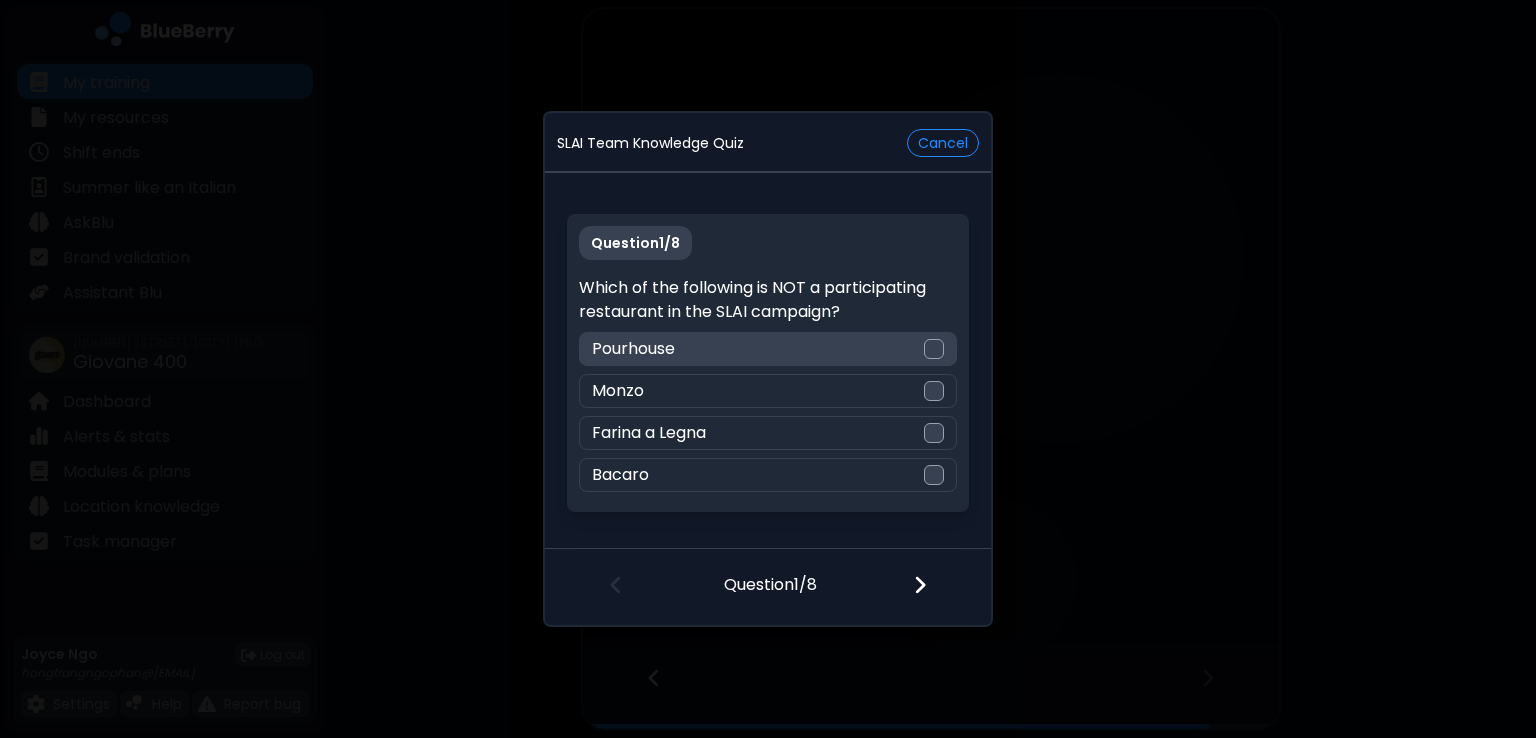 click at bounding box center (934, 349) 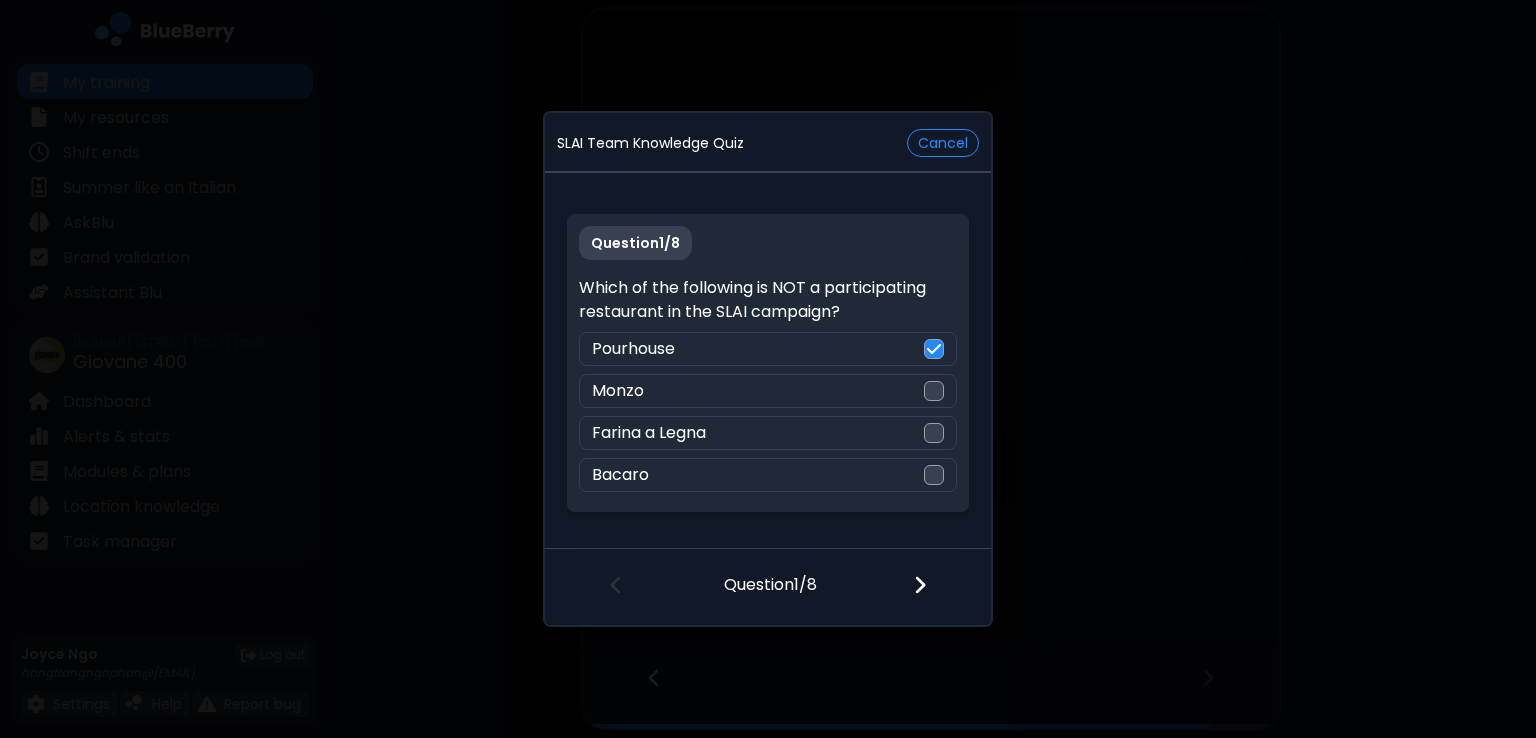 click at bounding box center [932, 587] 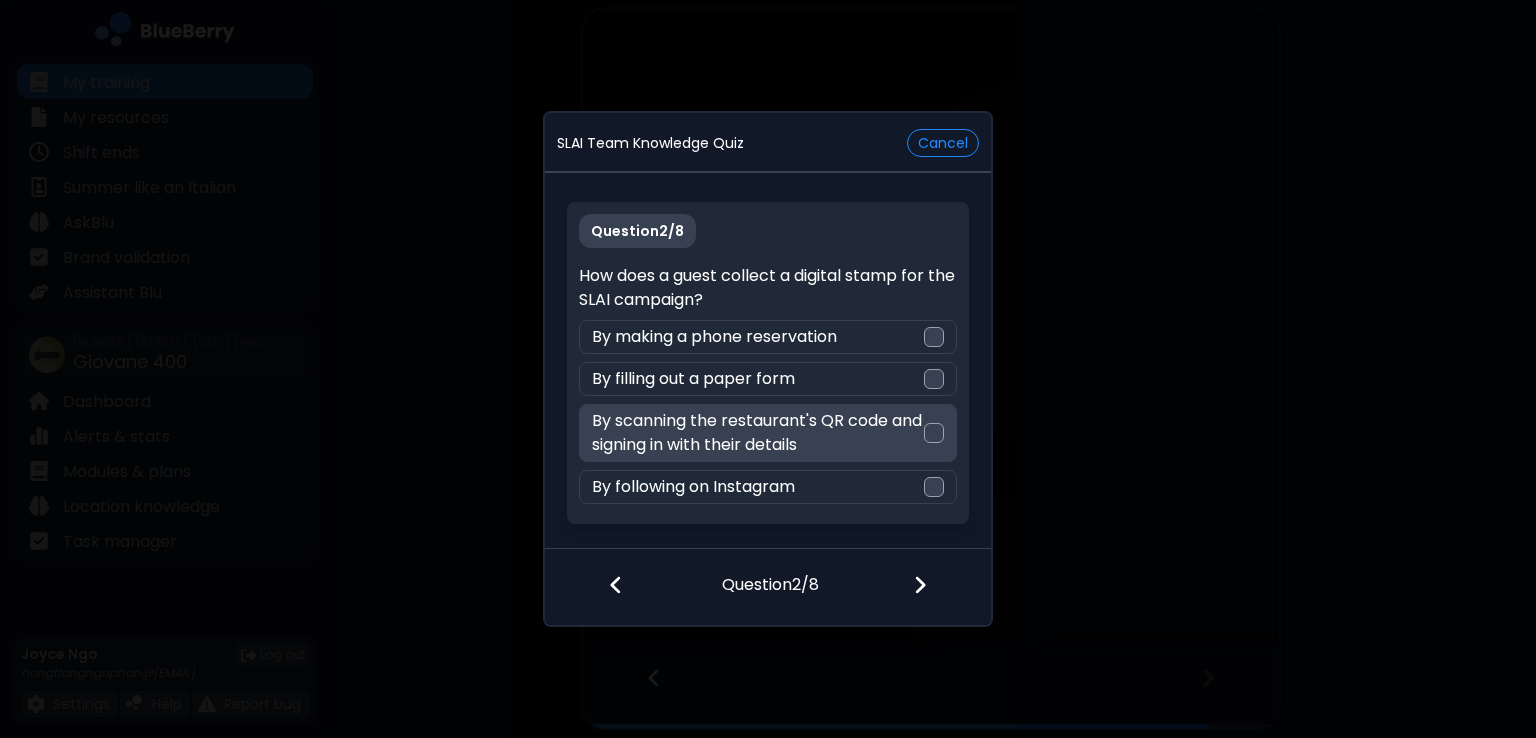 click at bounding box center (934, 433) 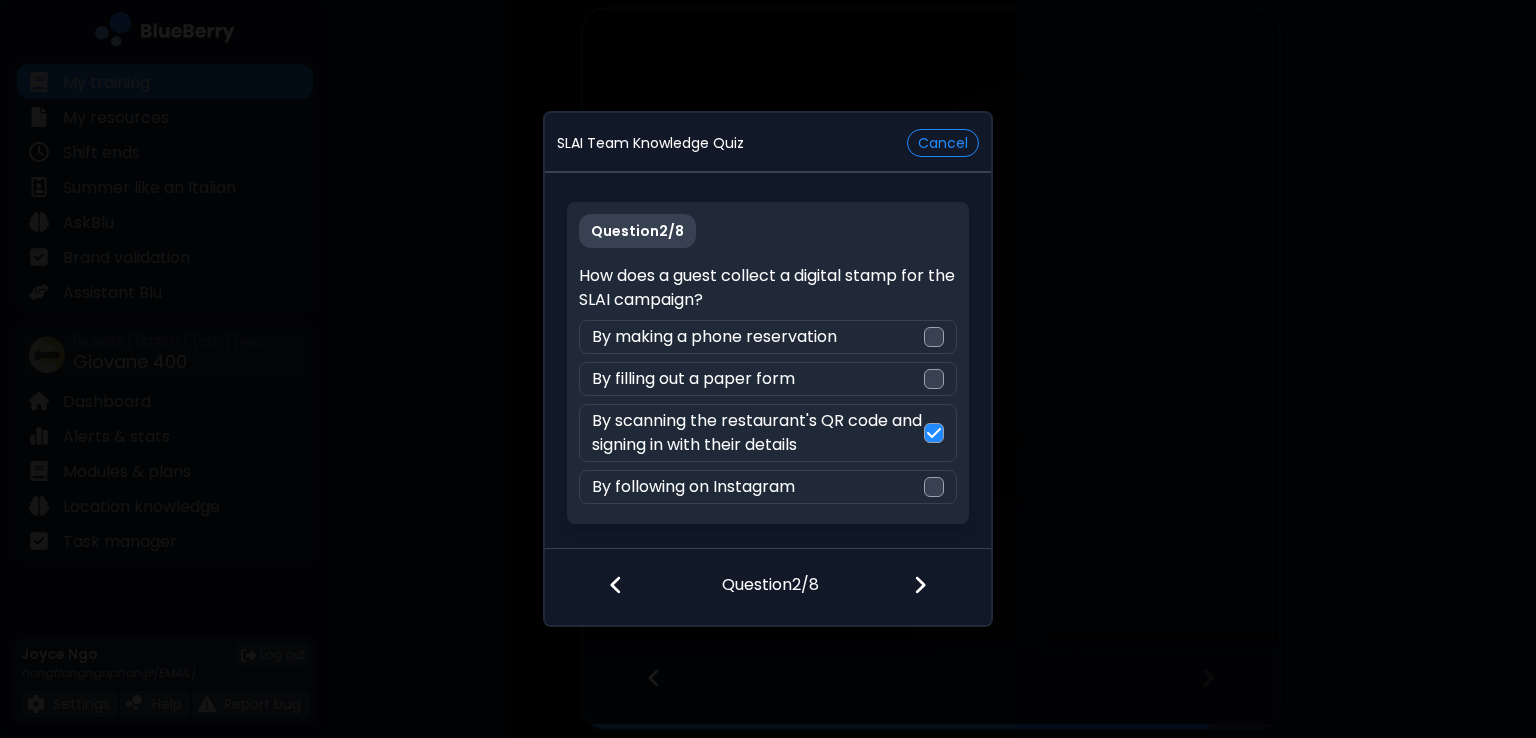click at bounding box center (932, 587) 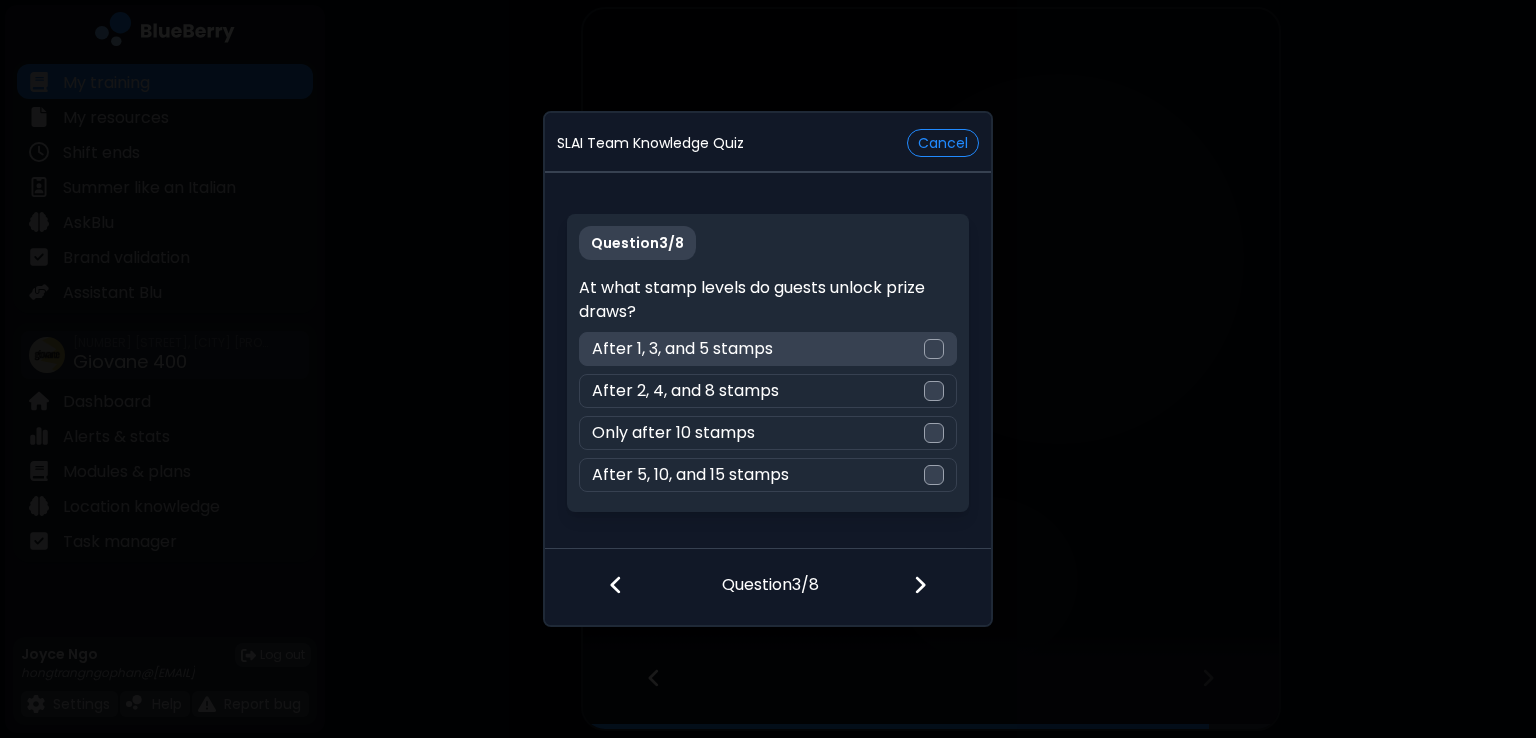 click at bounding box center (934, 349) 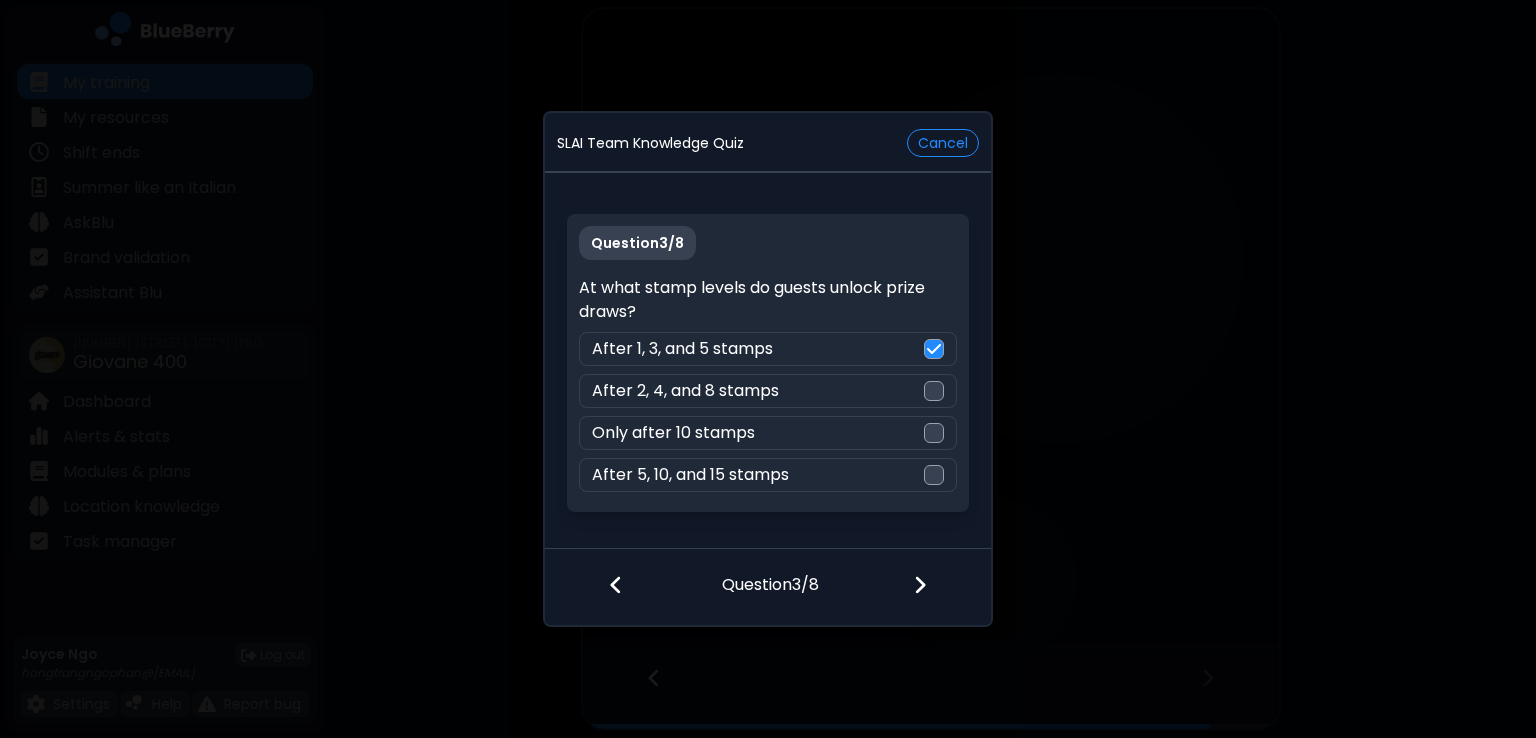 click at bounding box center (920, 585) 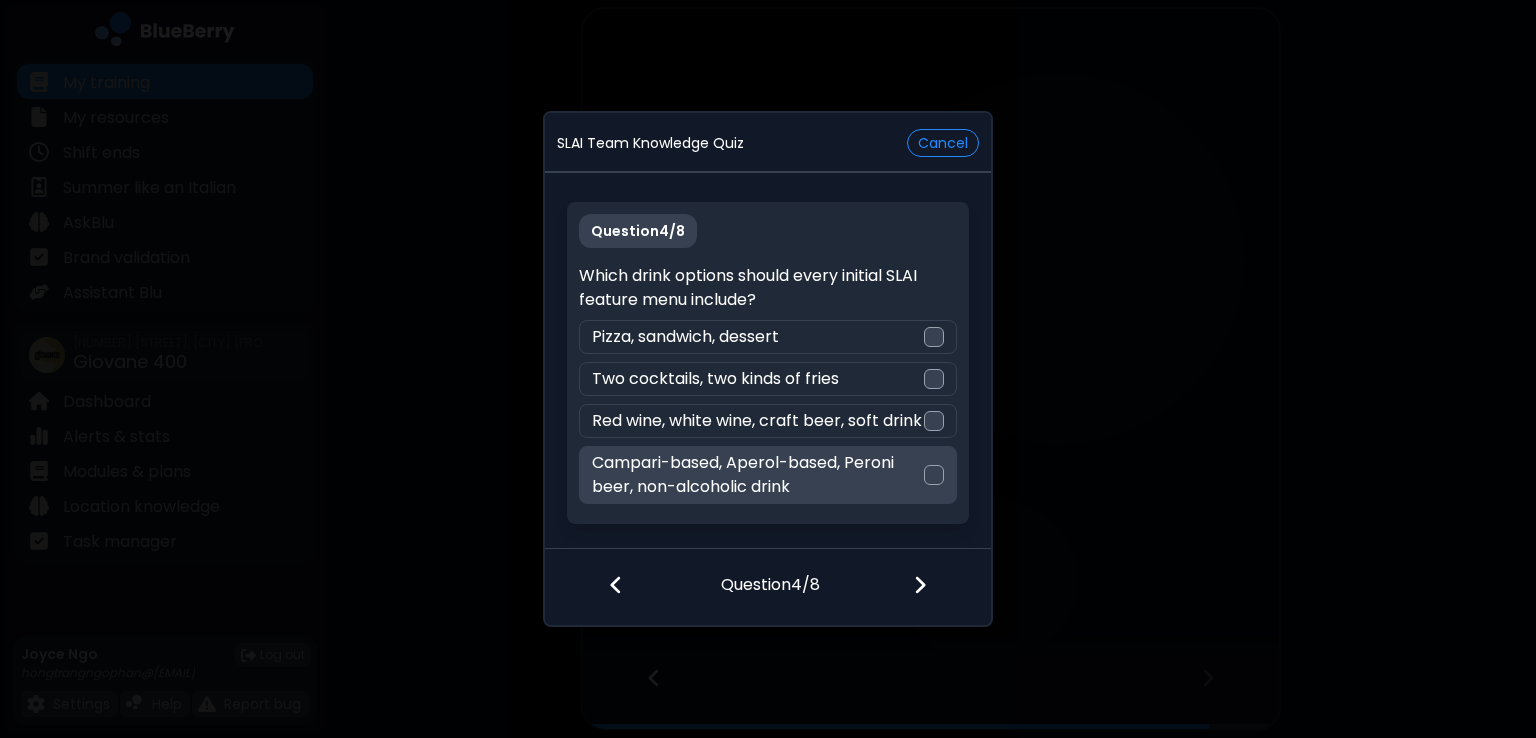 click on "Campari-based, Aperol-based, Peroni beer, non-alcoholic drink" at bounding box center (767, 475) 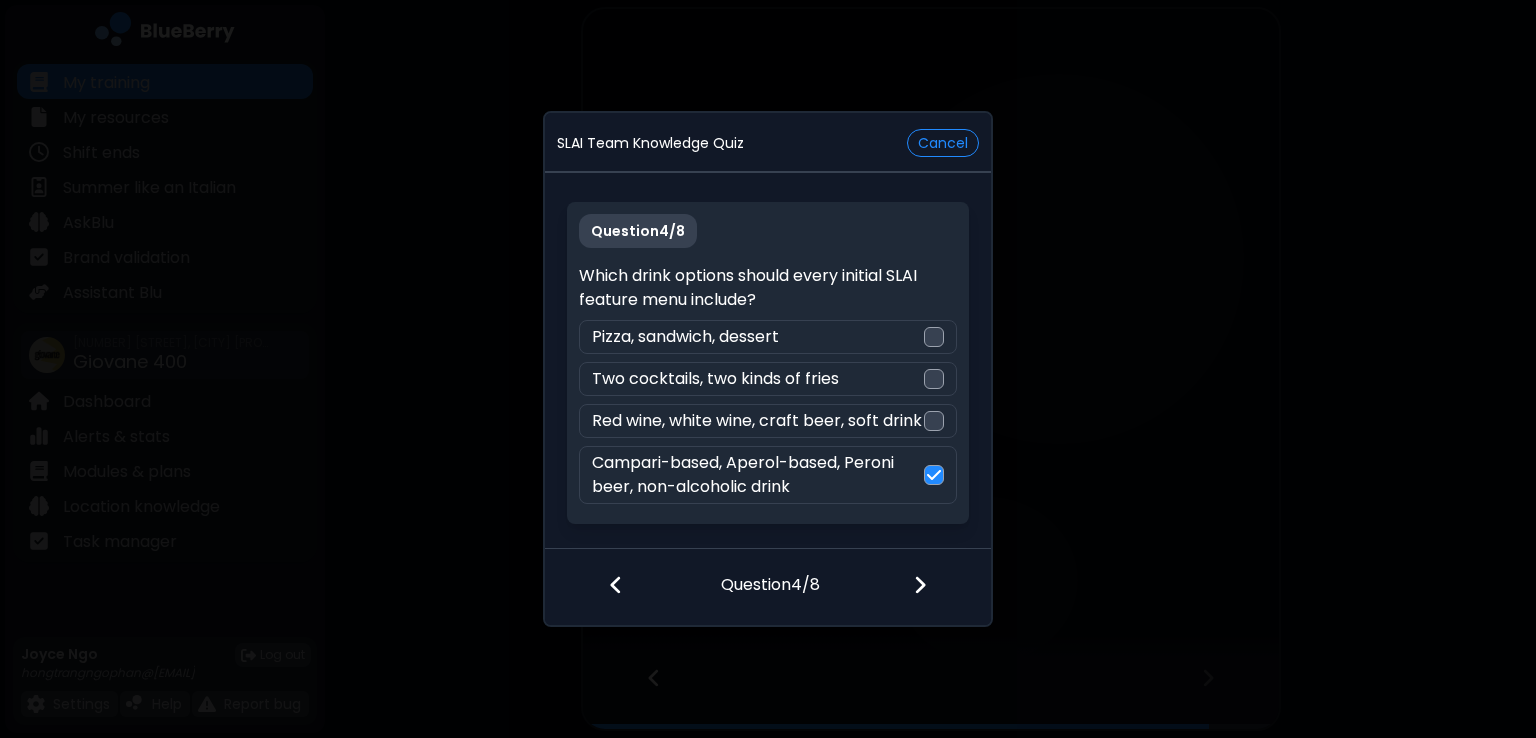 click at bounding box center [920, 585] 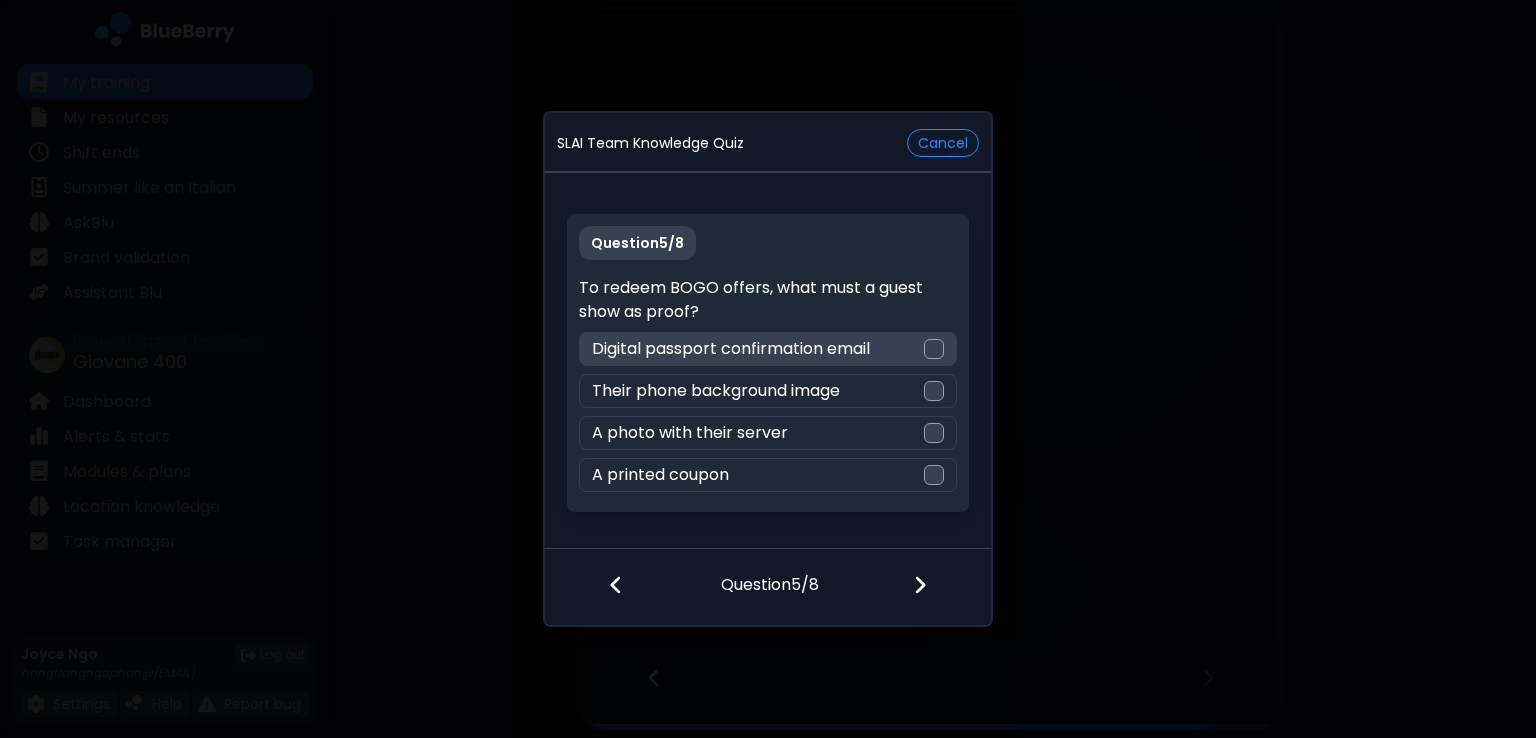 click at bounding box center (934, 349) 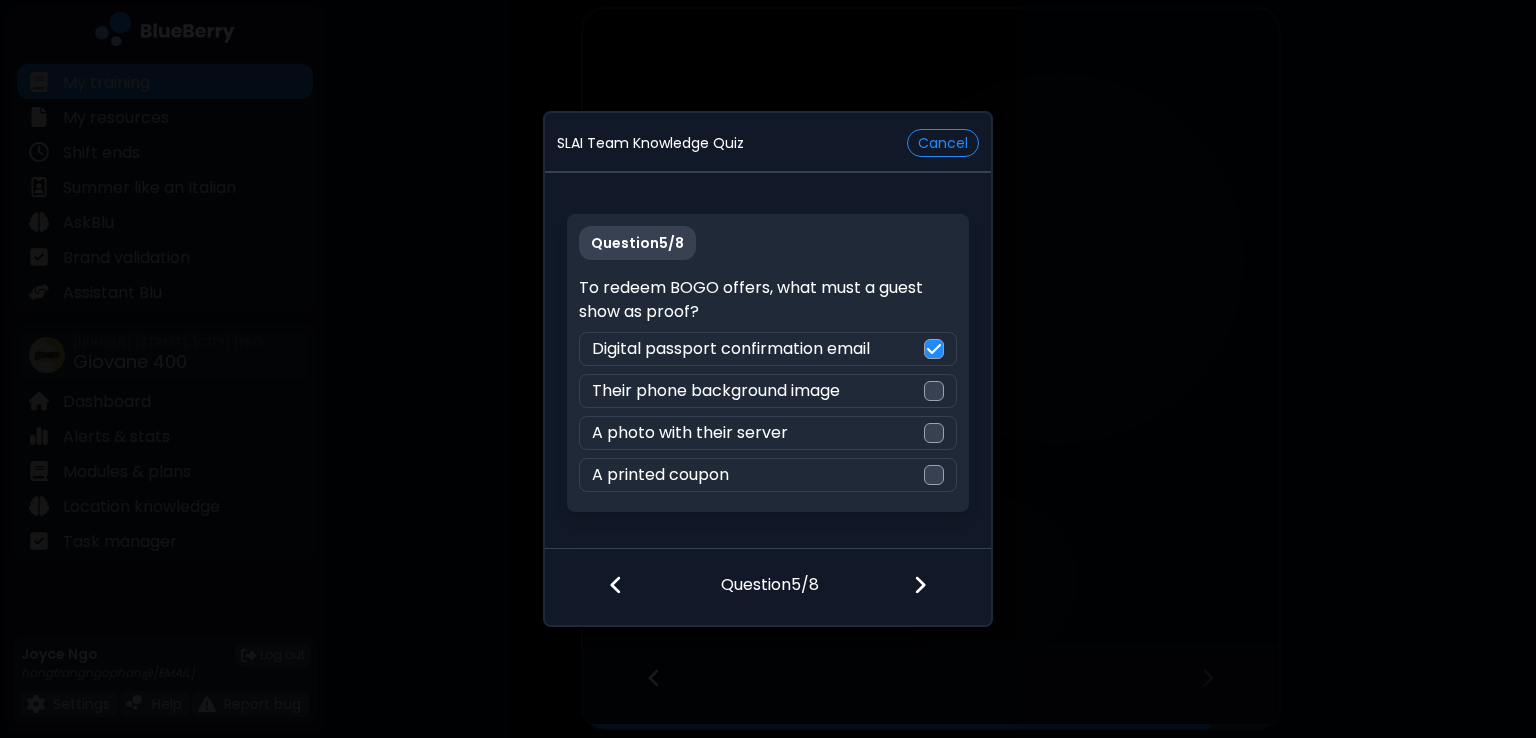 click at bounding box center [932, 587] 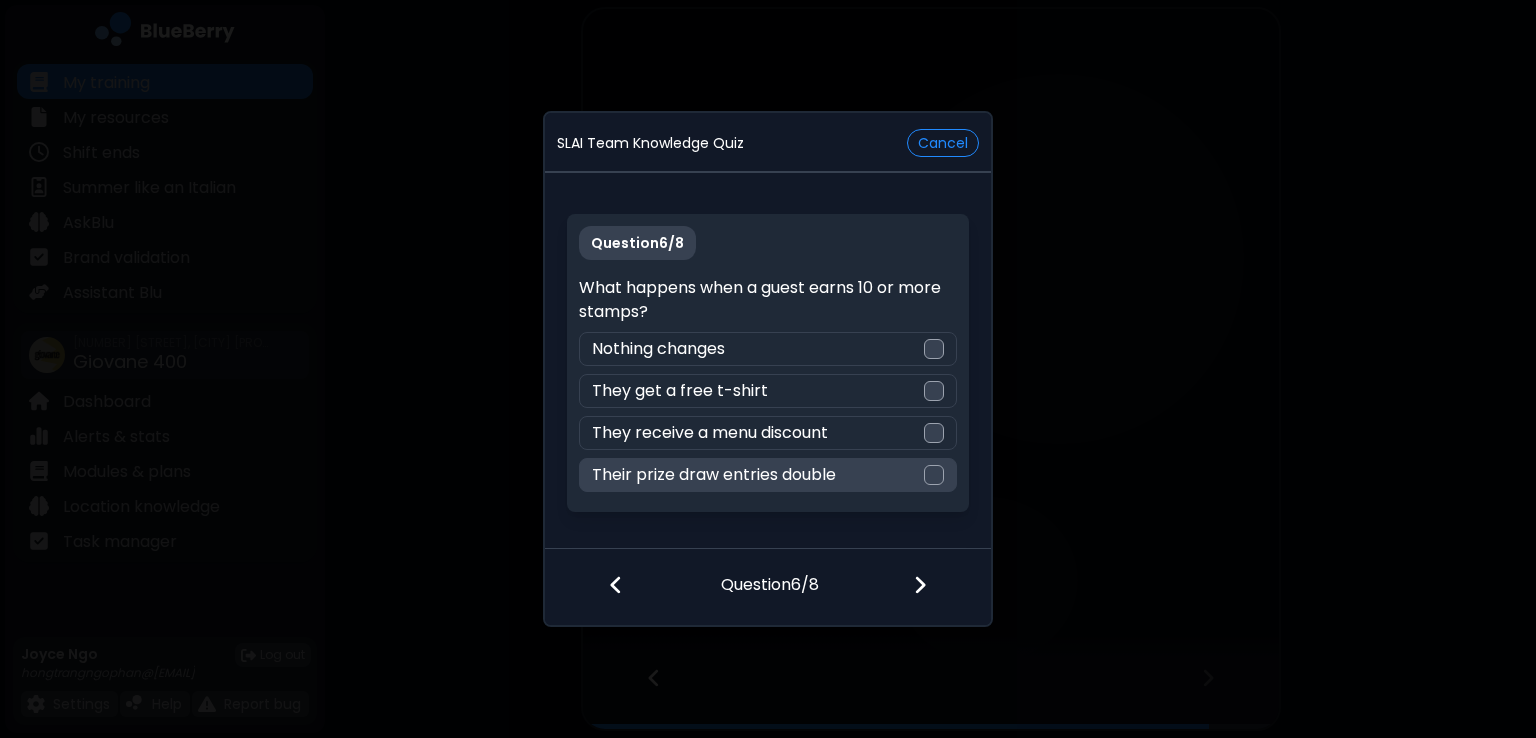 click at bounding box center (934, 475) 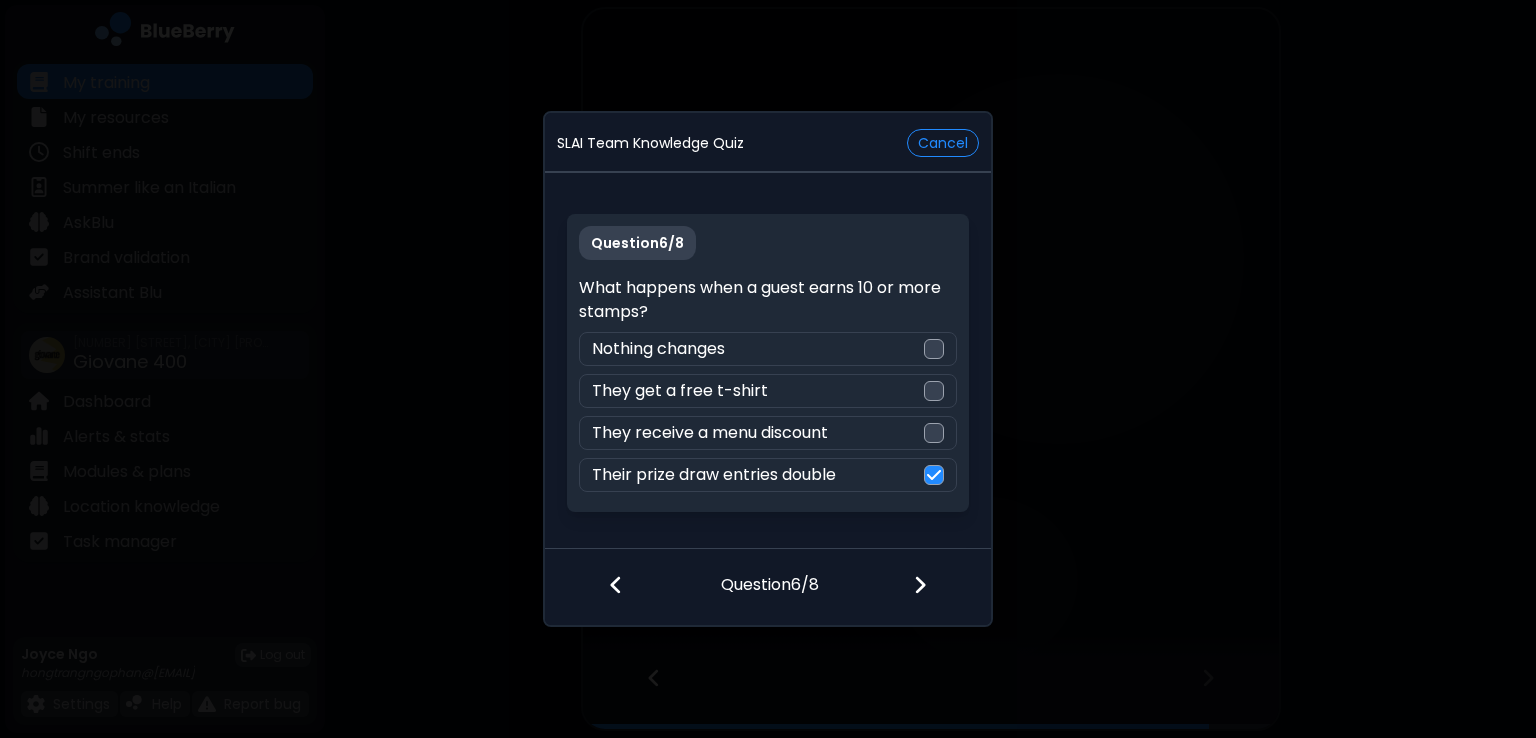 click at bounding box center [920, 585] 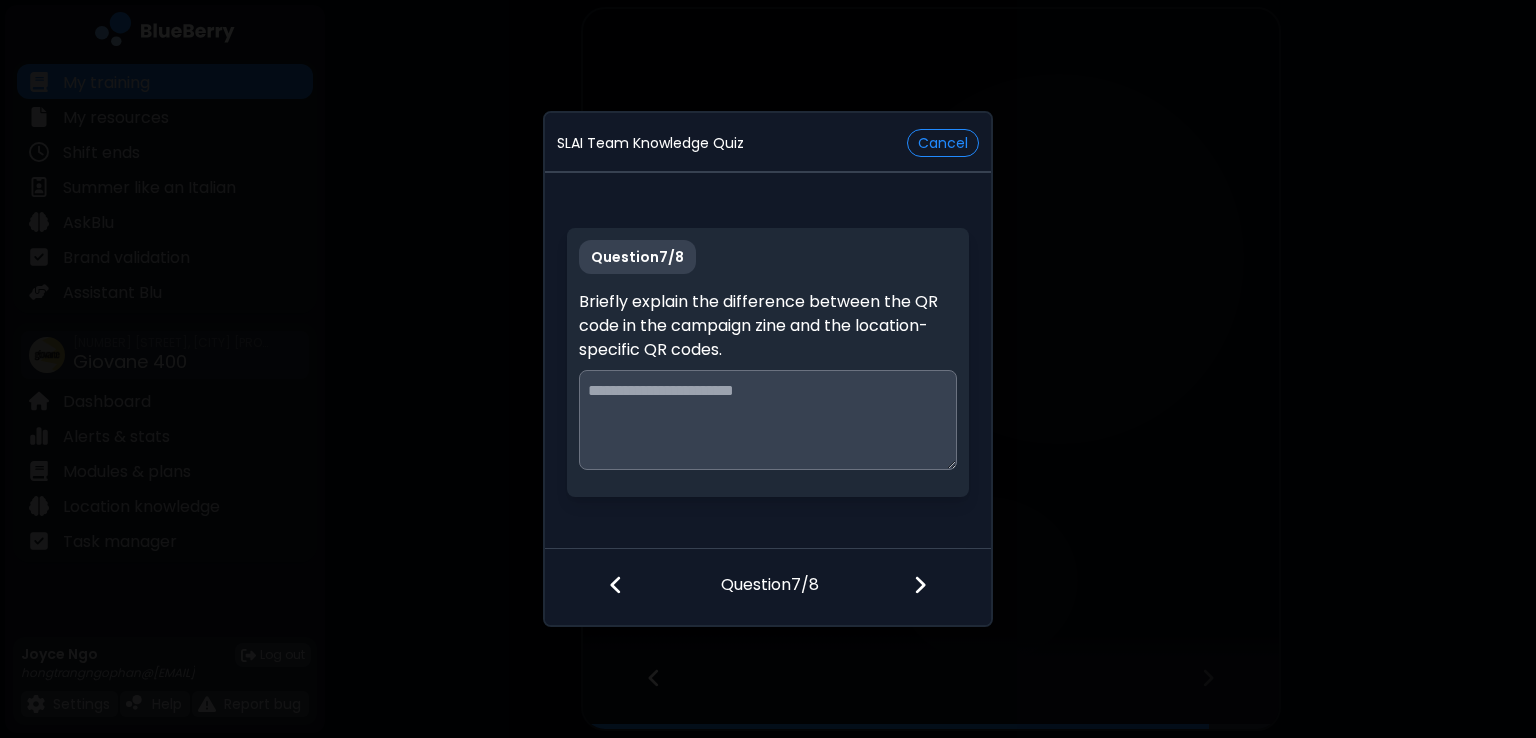 click at bounding box center (767, 420) 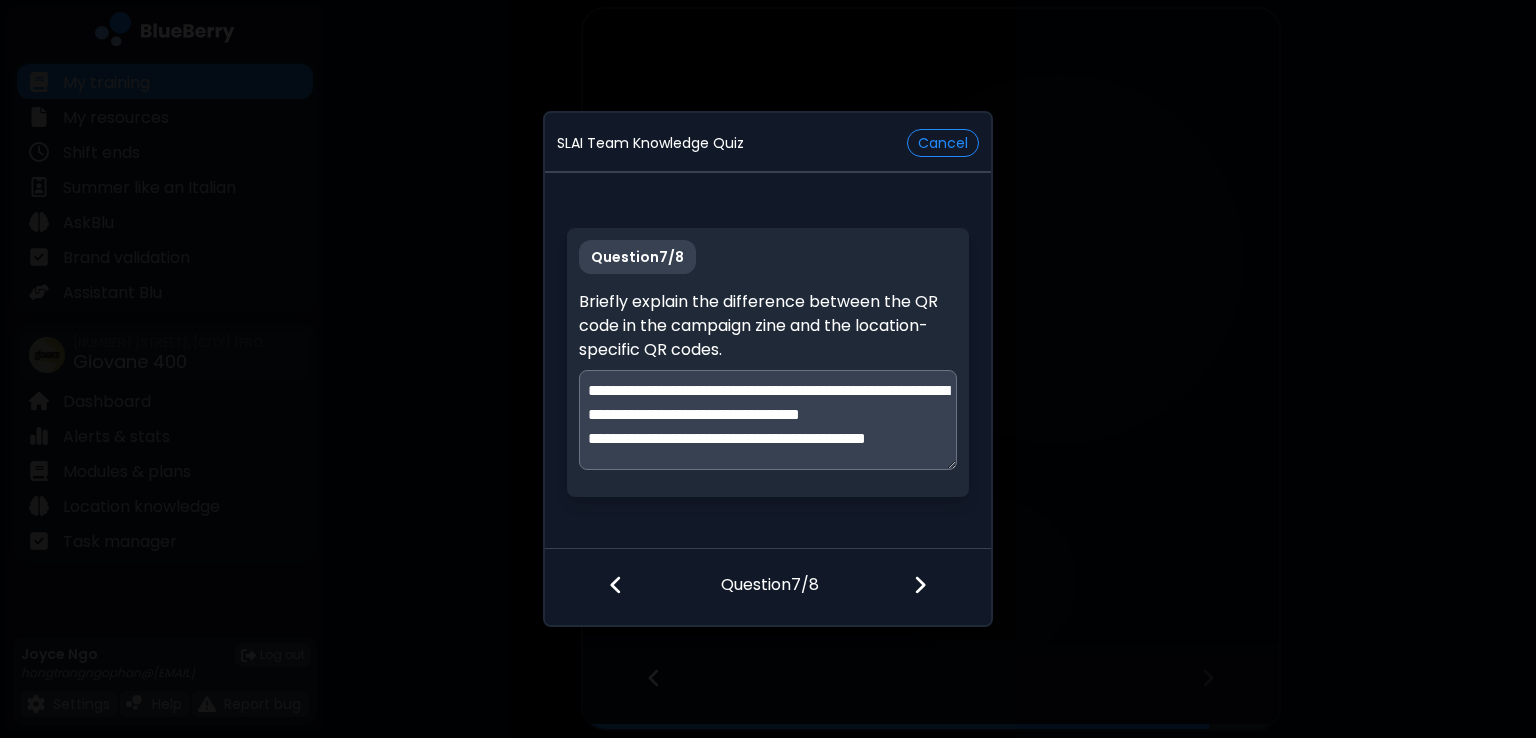 scroll, scrollTop: 28, scrollLeft: 0, axis: vertical 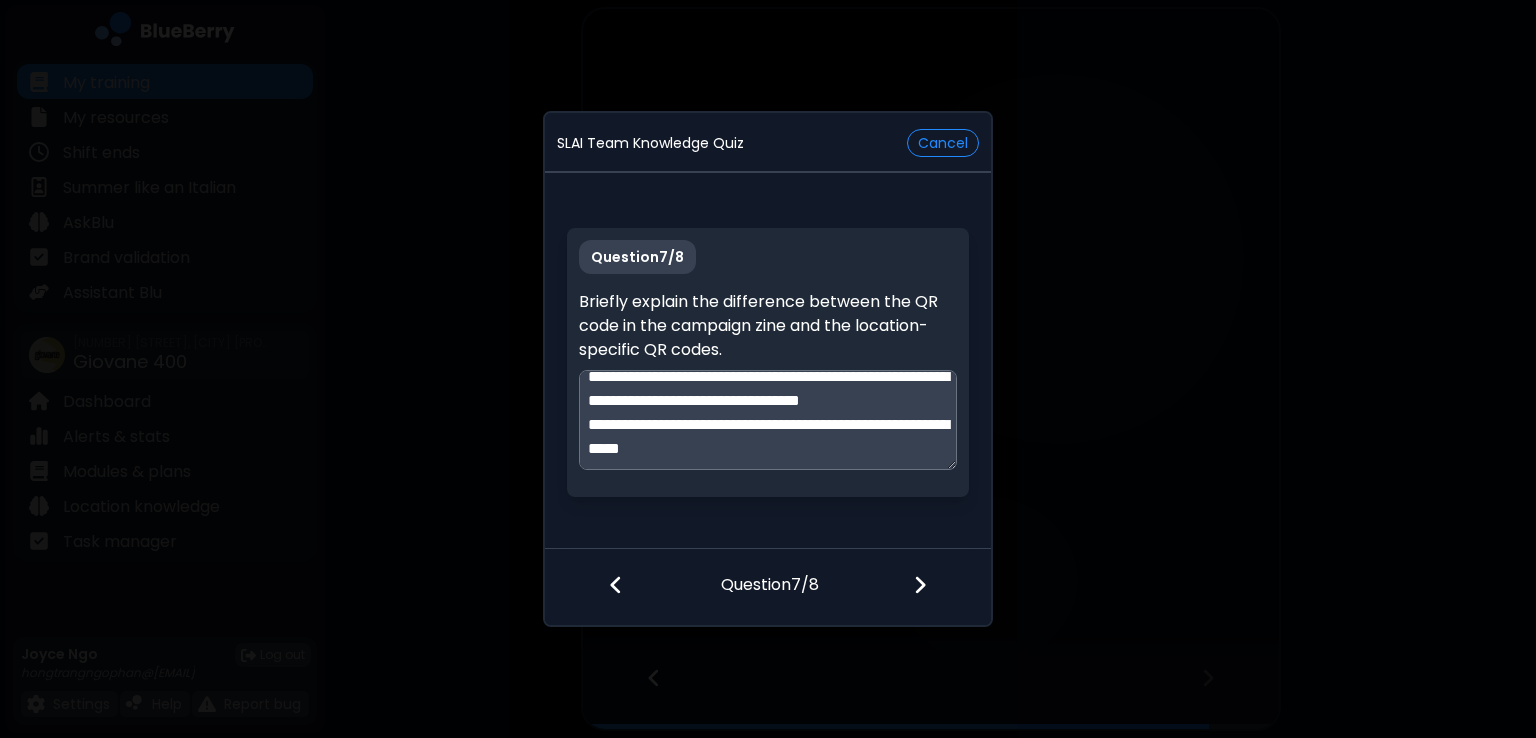 type on "**********" 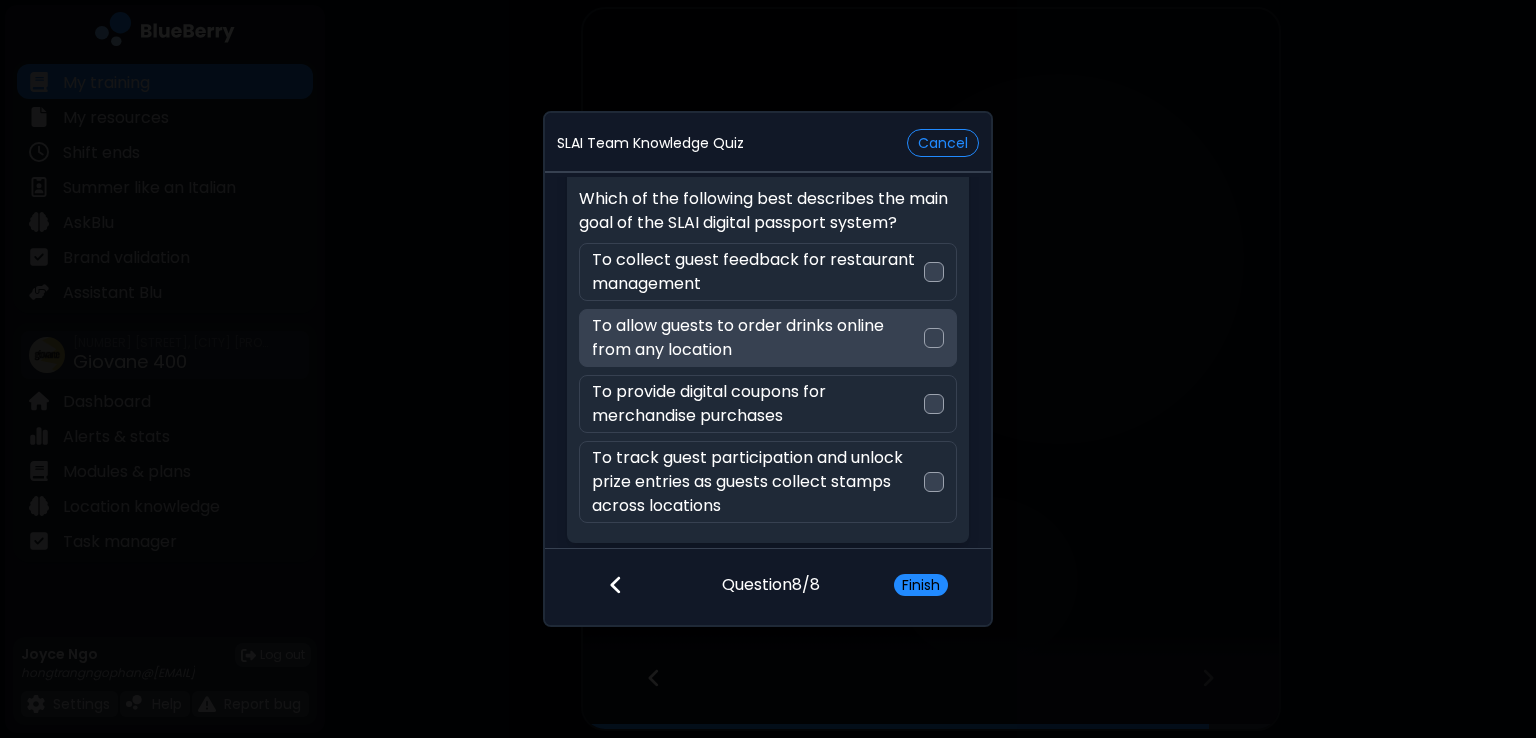 scroll, scrollTop: 60, scrollLeft: 0, axis: vertical 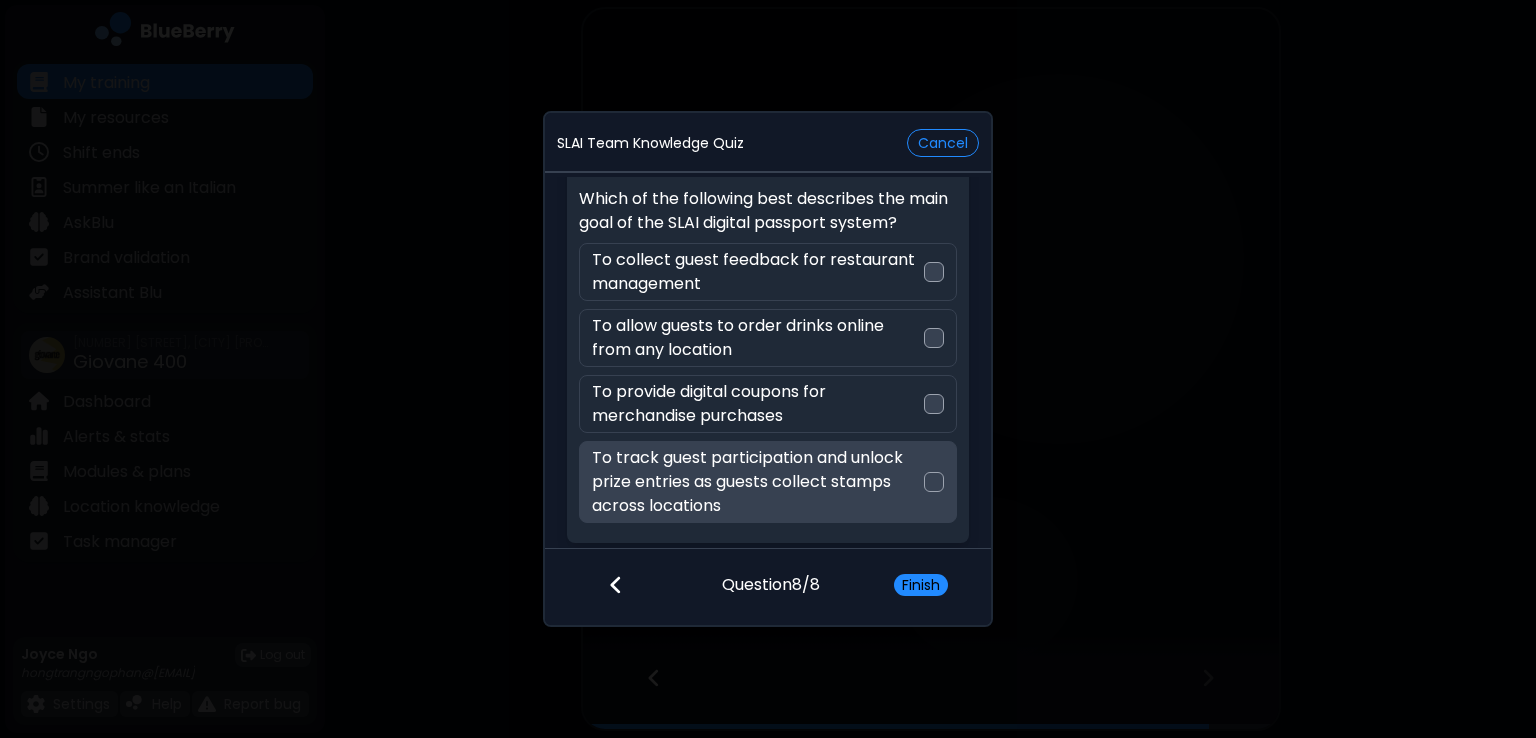 click at bounding box center [934, 482] 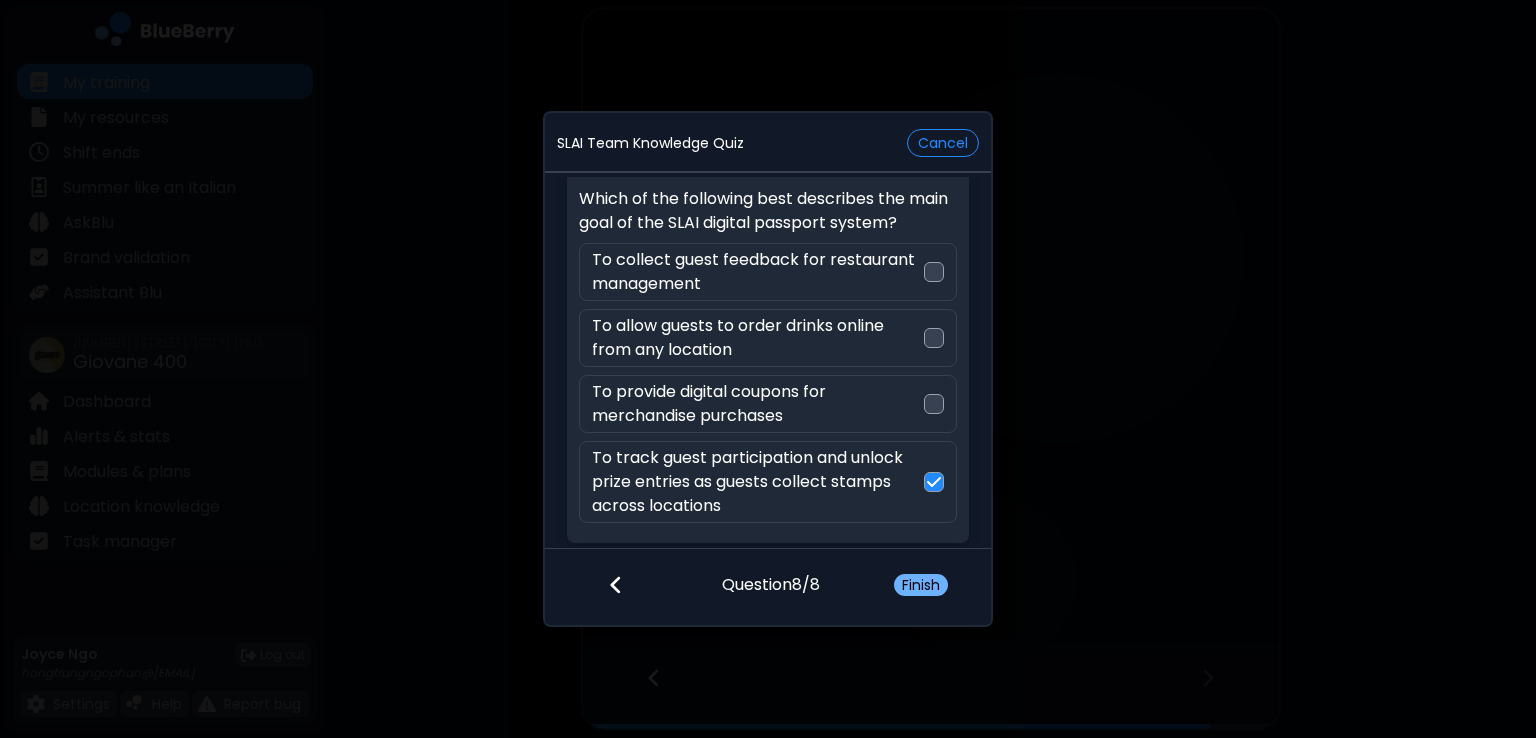 click on "Finish" at bounding box center (921, 585) 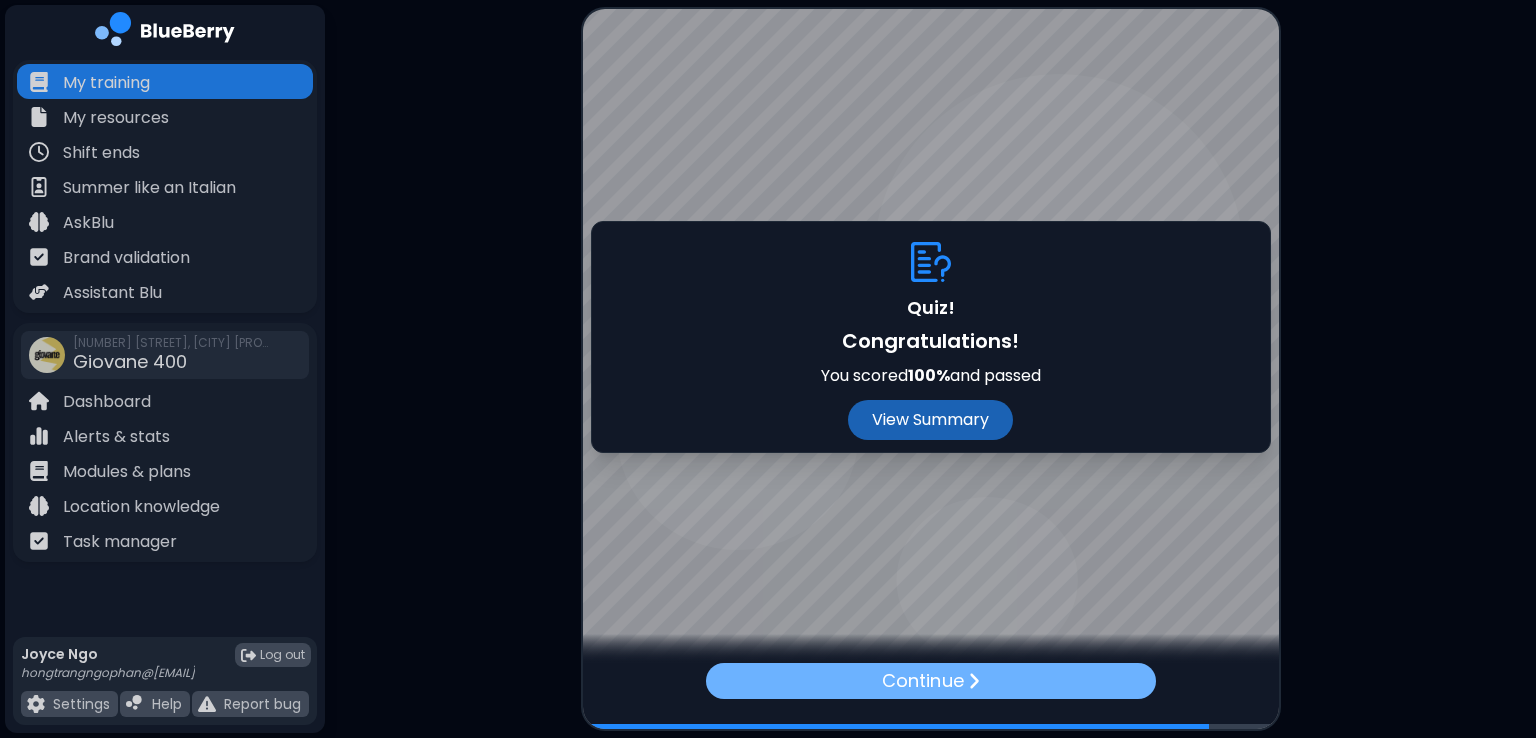 click on "Continue" at bounding box center [930, 681] 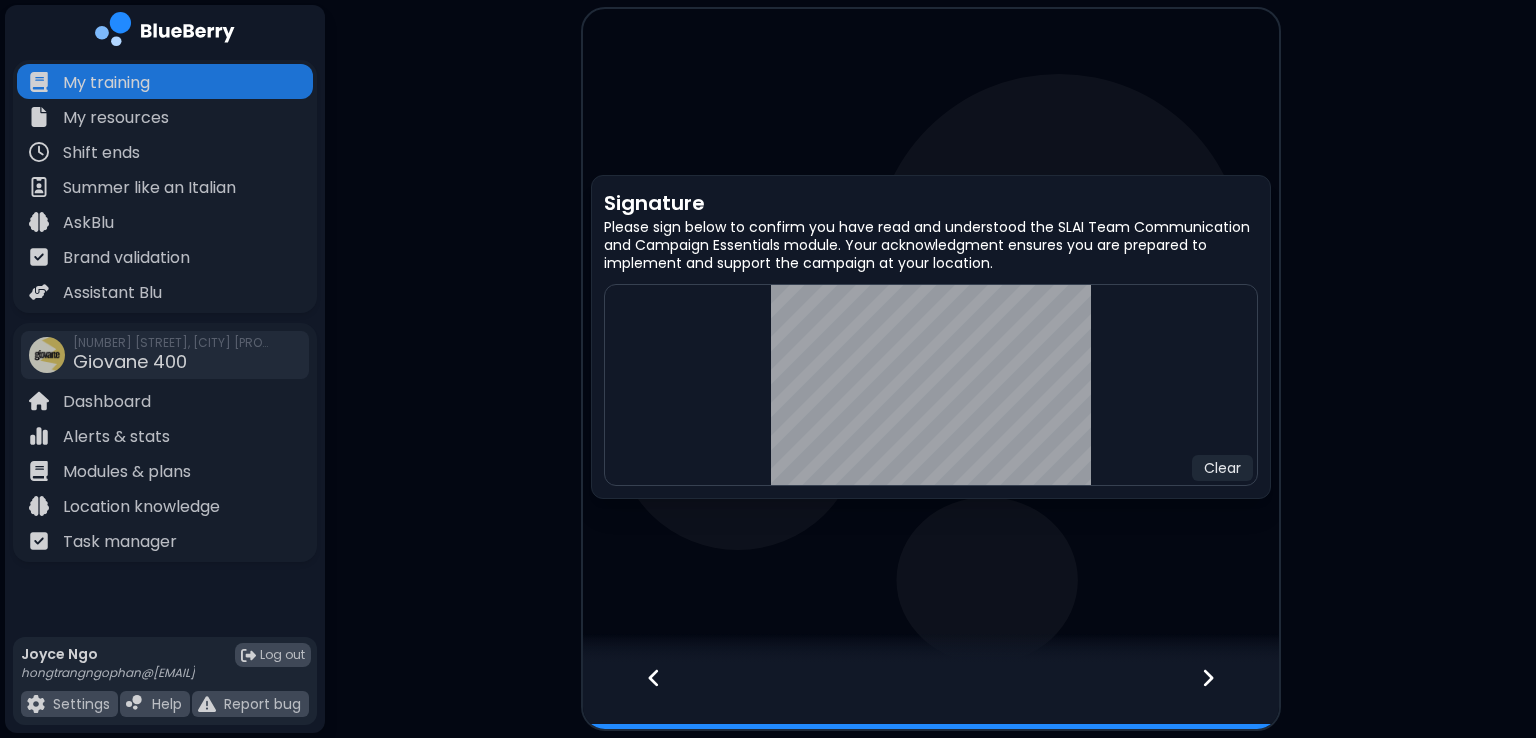 click 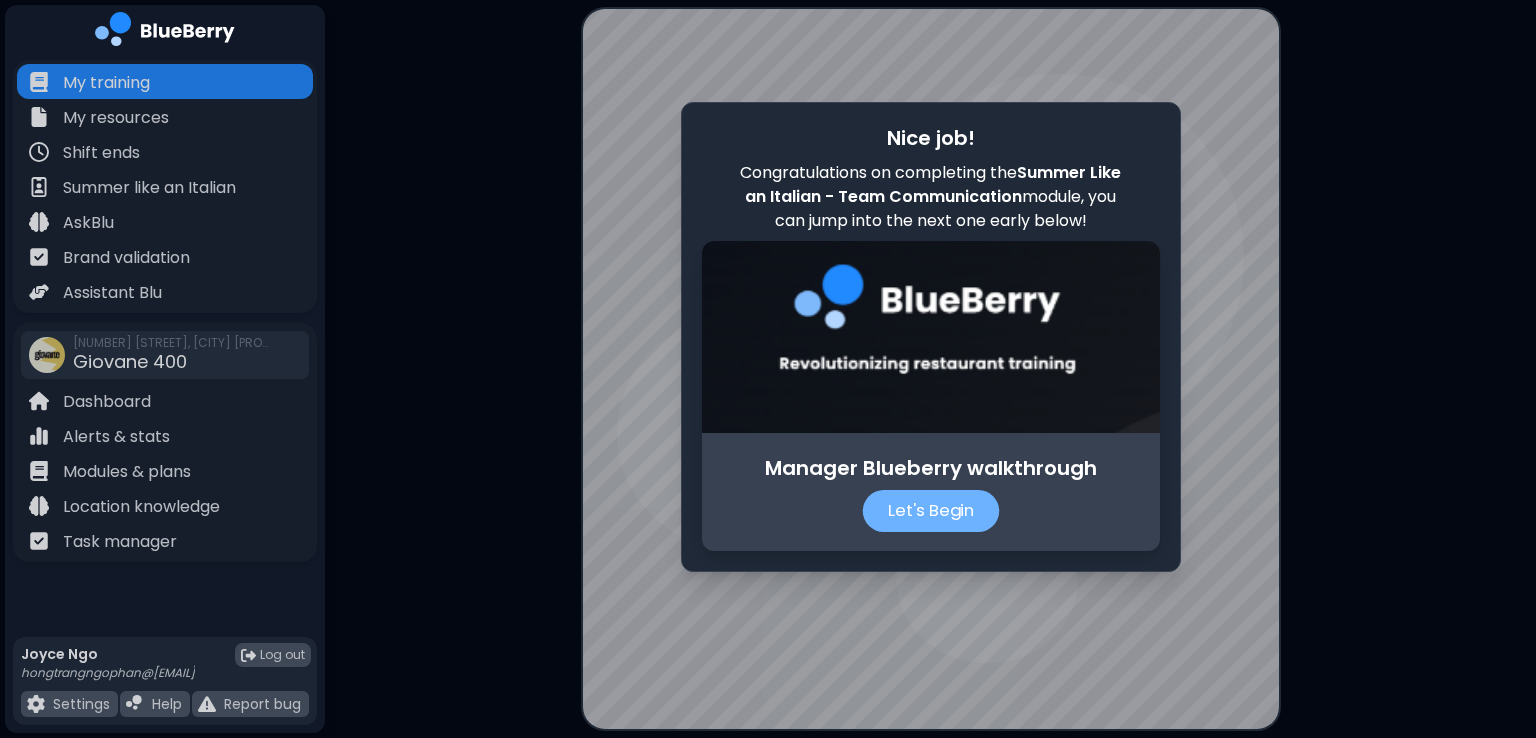 click on "Let's Begin" at bounding box center [930, 511] 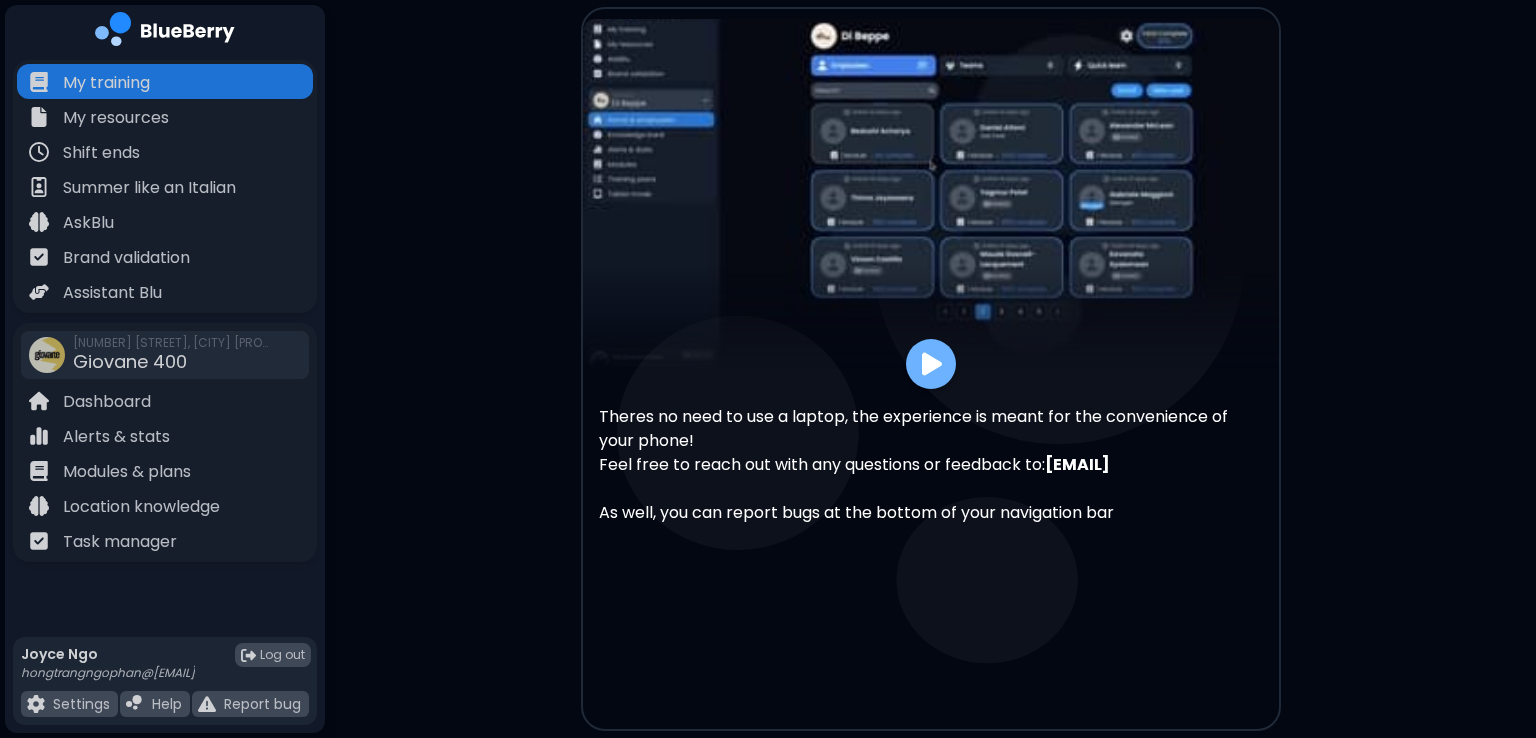 click at bounding box center [932, 364] 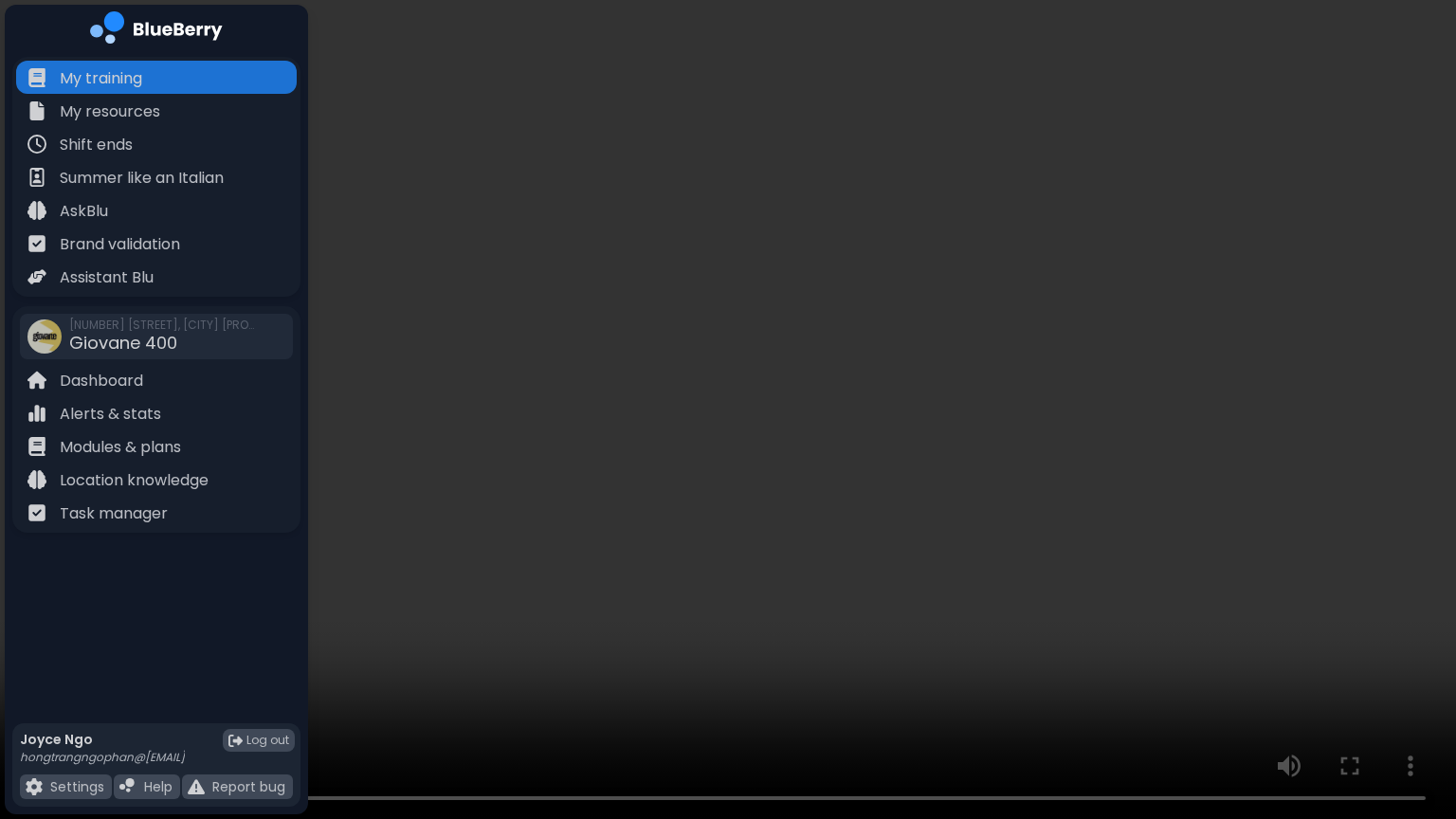 type 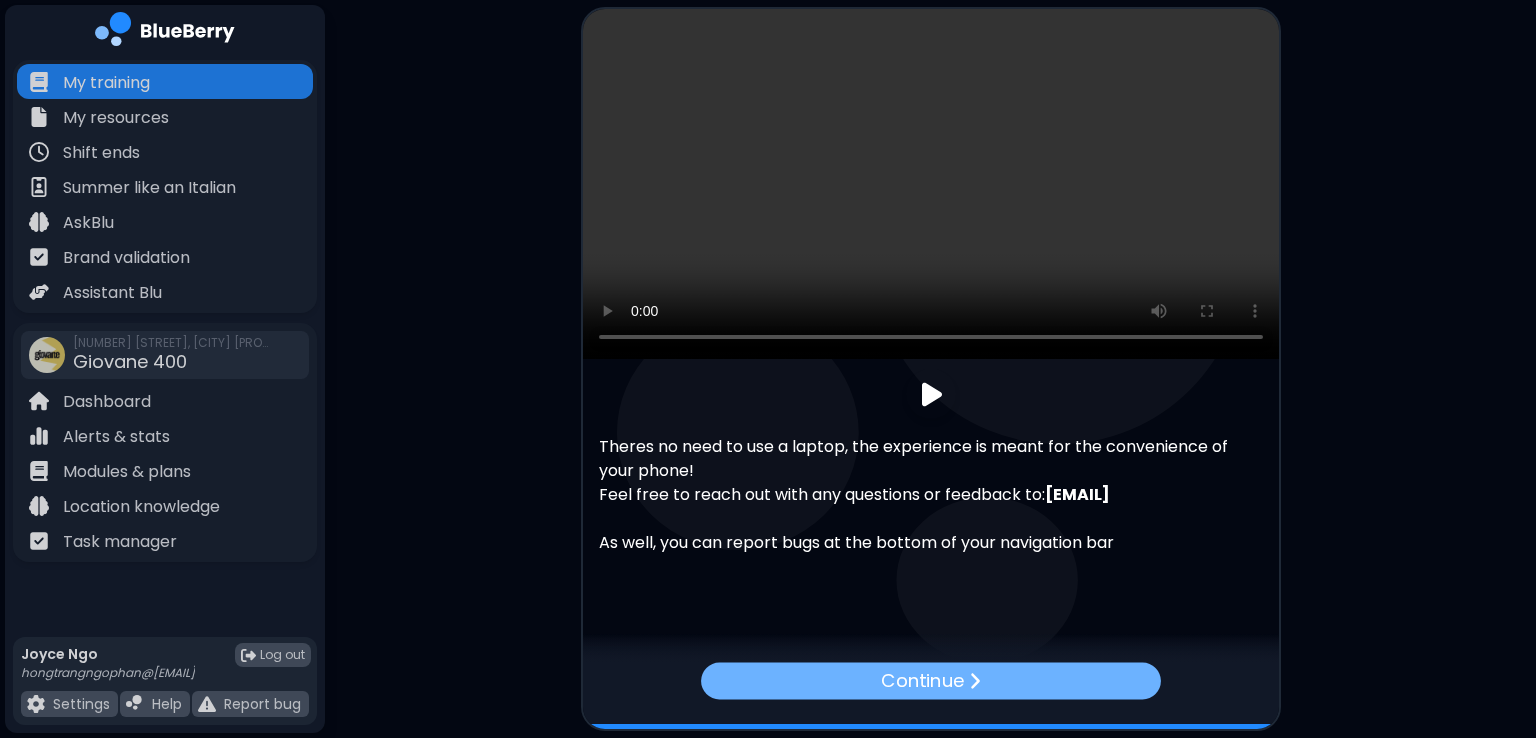 click on "Continue" at bounding box center [931, 680] 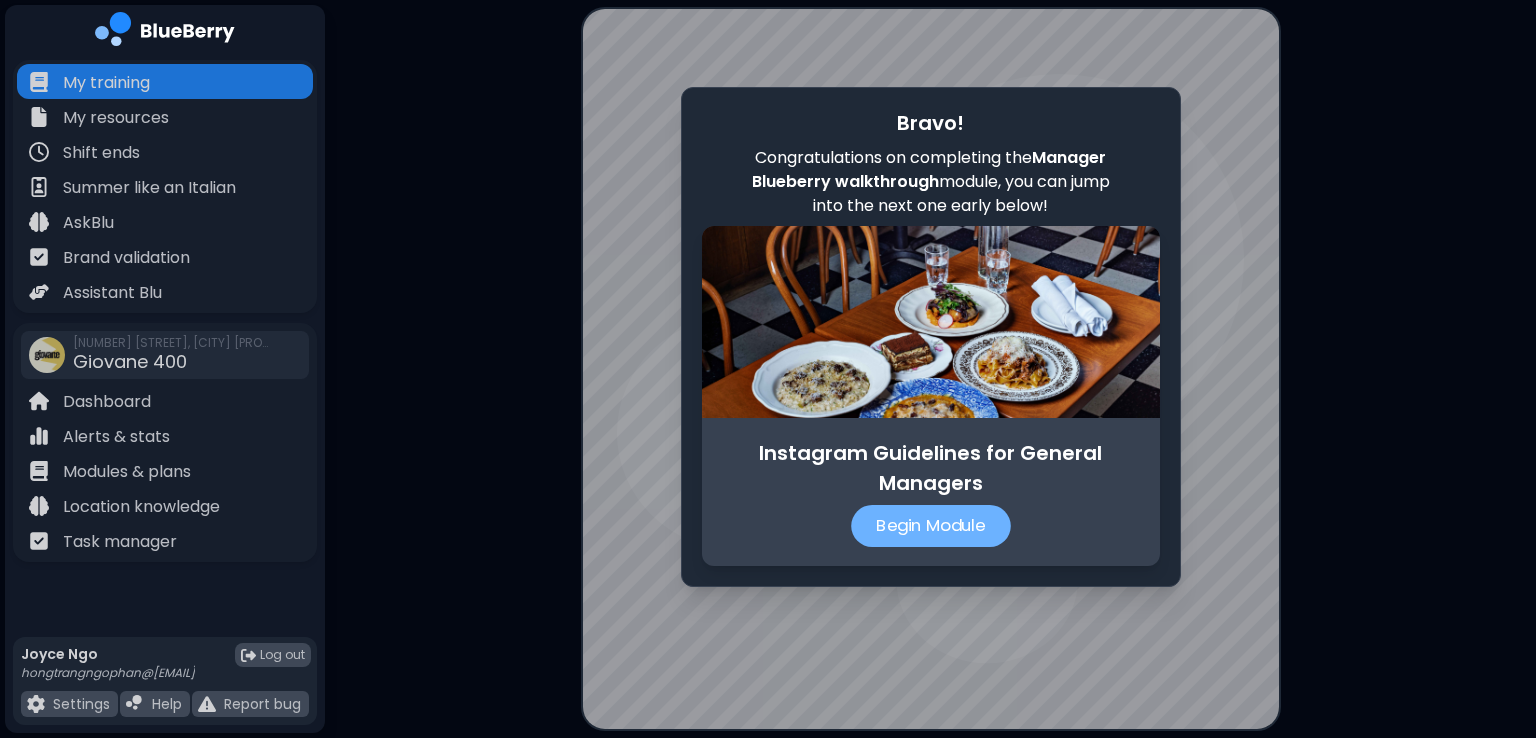 click on "Begin Module" at bounding box center [931, 526] 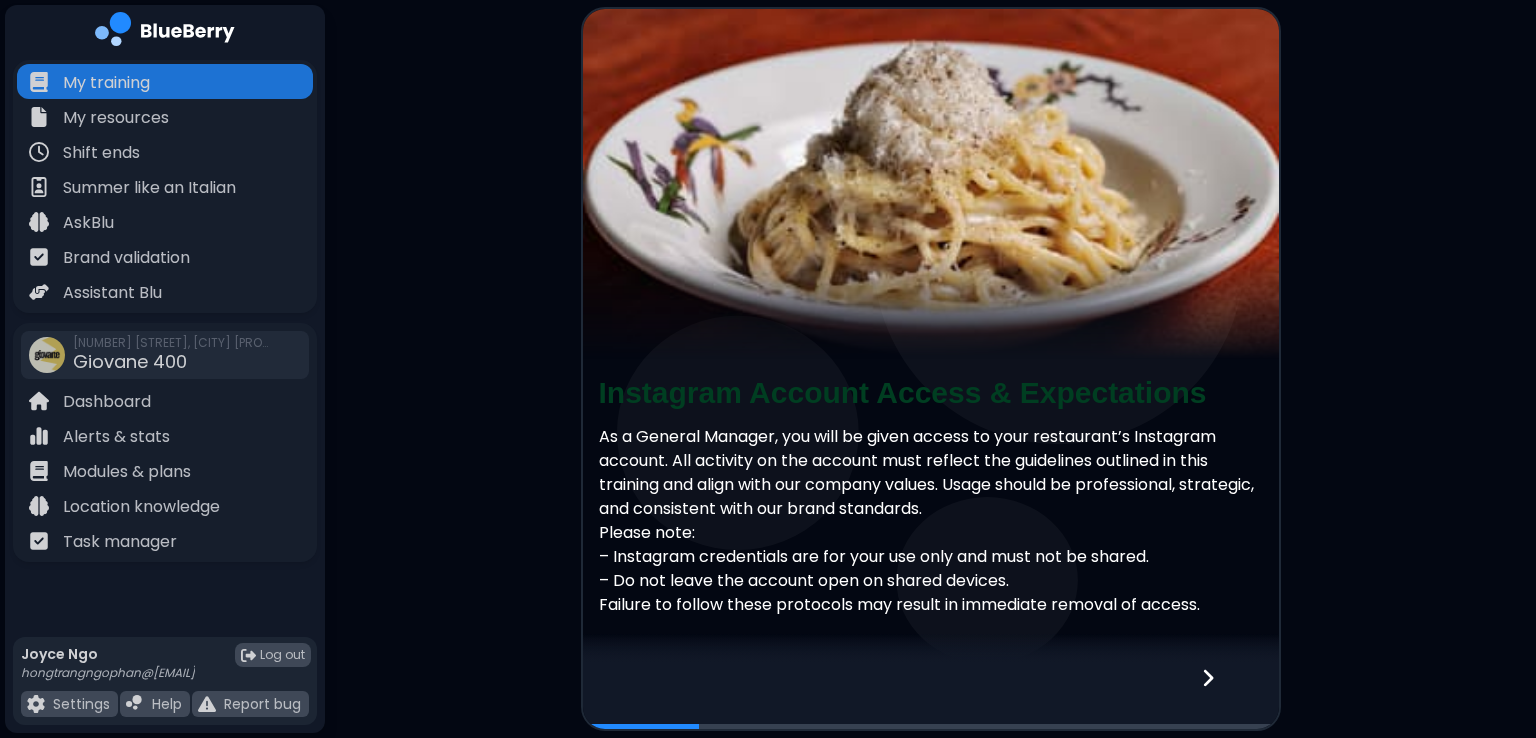 click 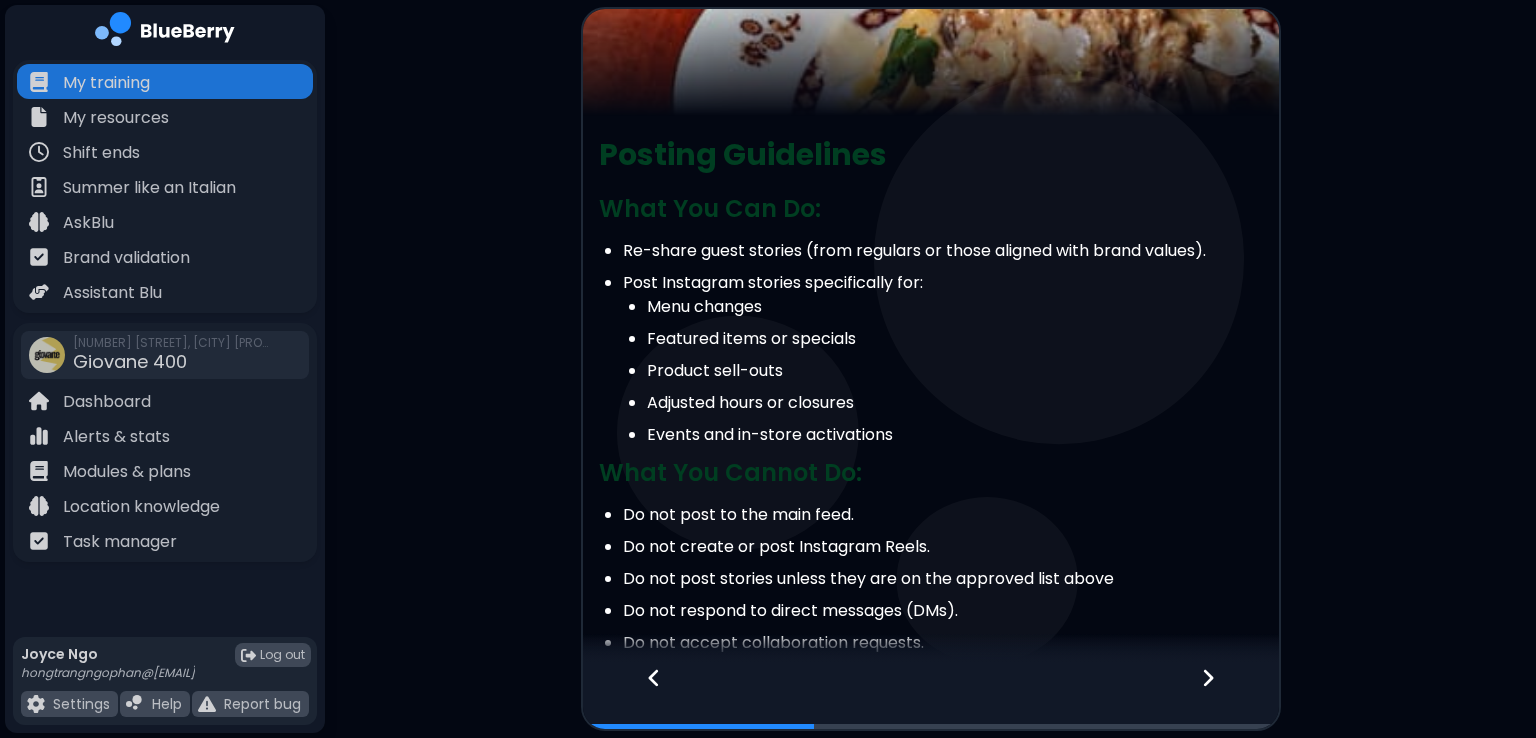 scroll, scrollTop: 239, scrollLeft: 0, axis: vertical 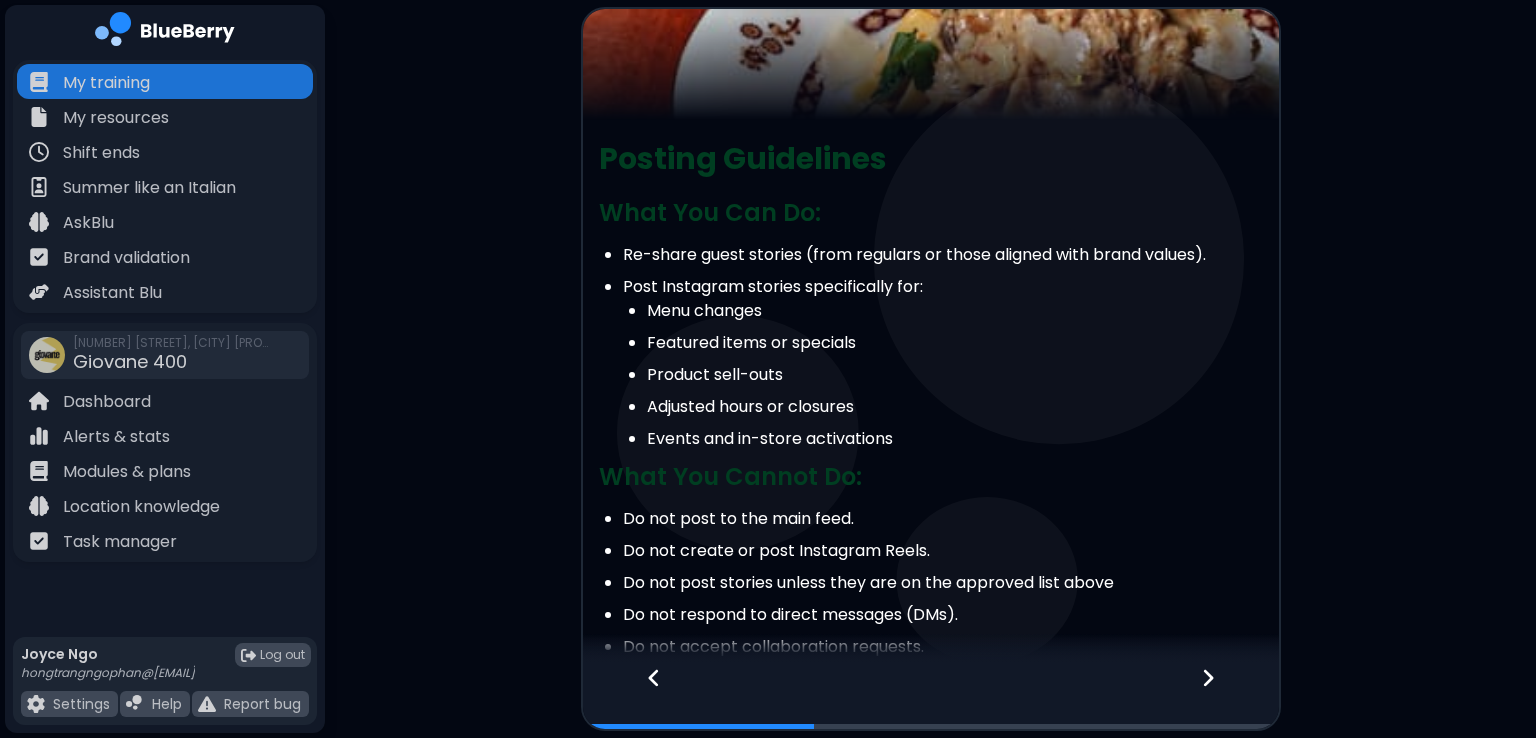 click at bounding box center (1220, 696) 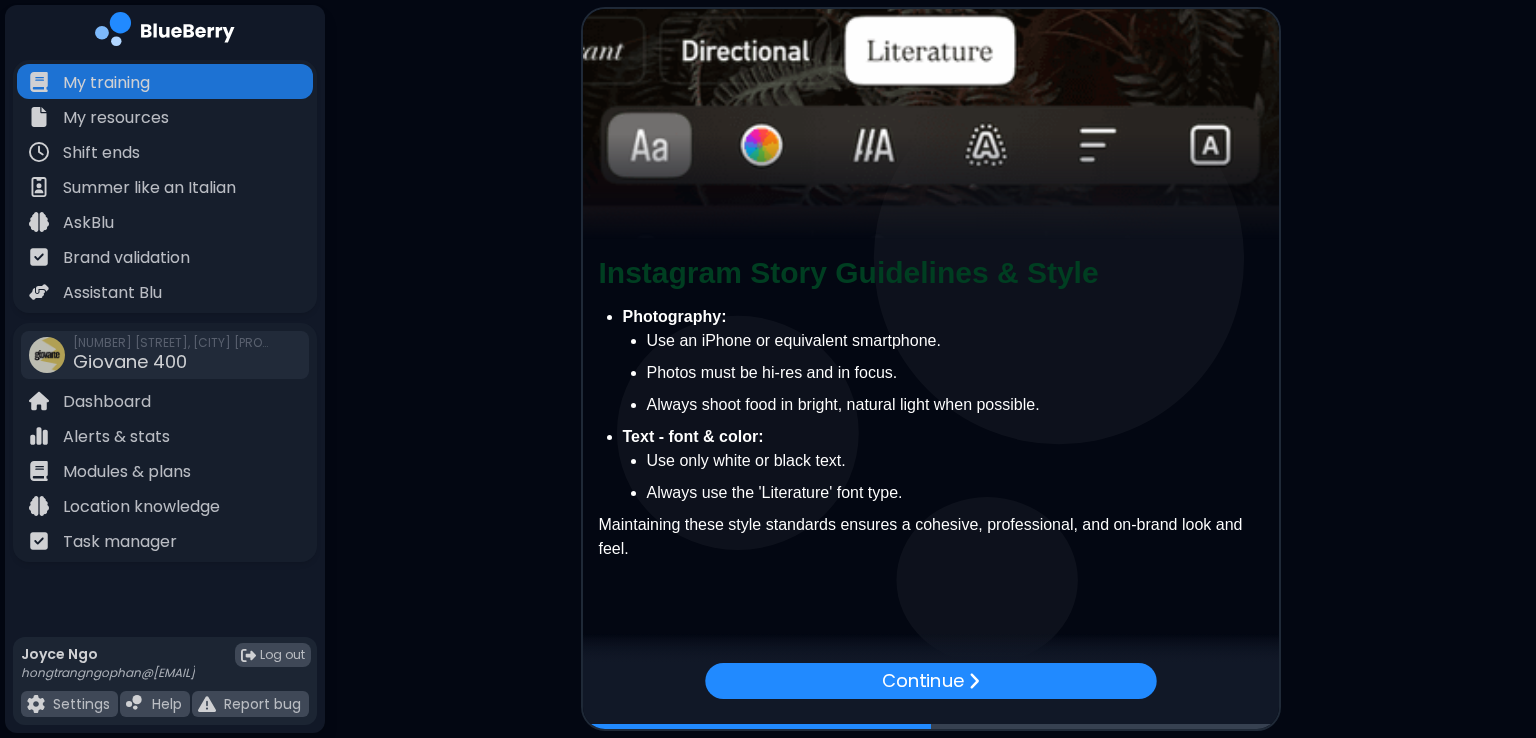 scroll, scrollTop: 119, scrollLeft: 0, axis: vertical 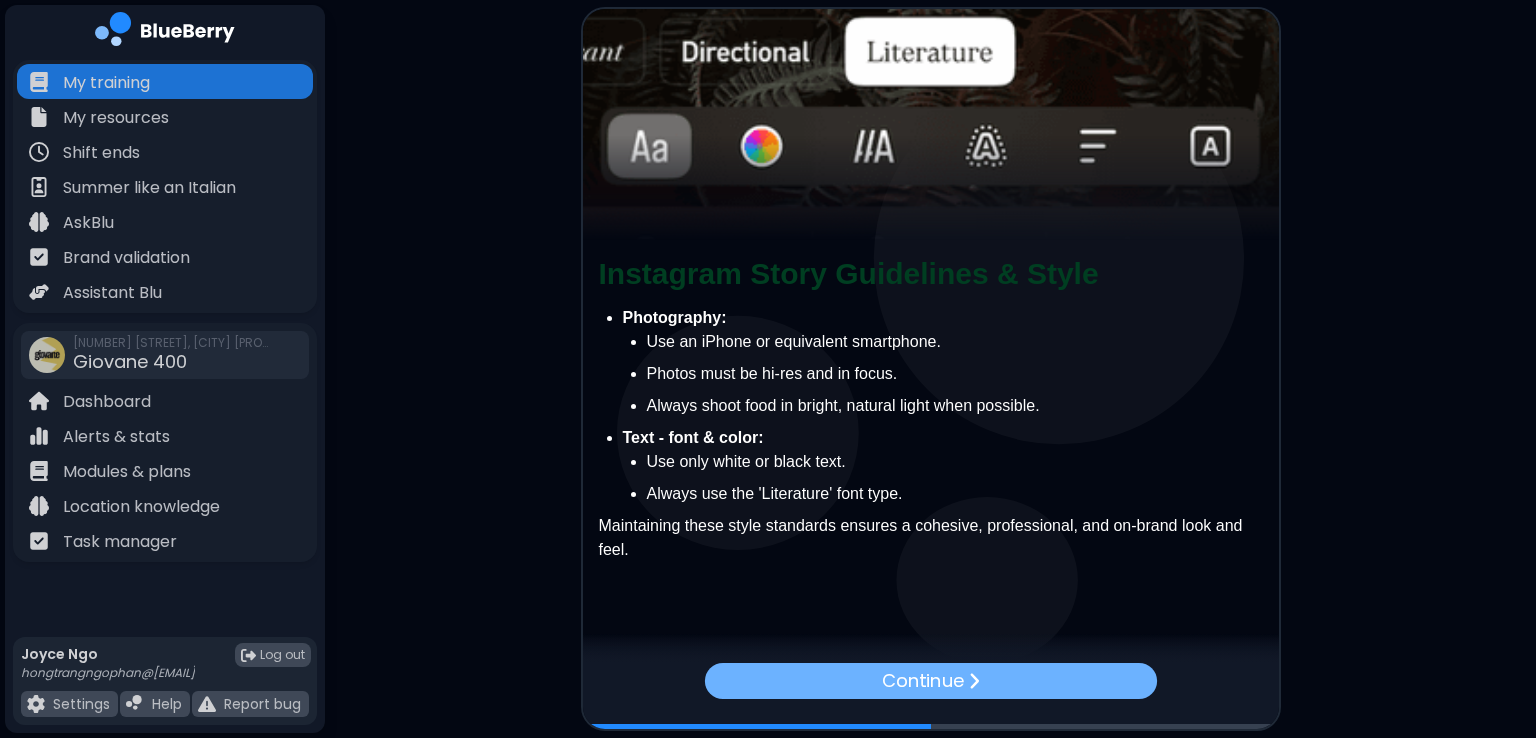 click on "Continue" at bounding box center (930, 681) 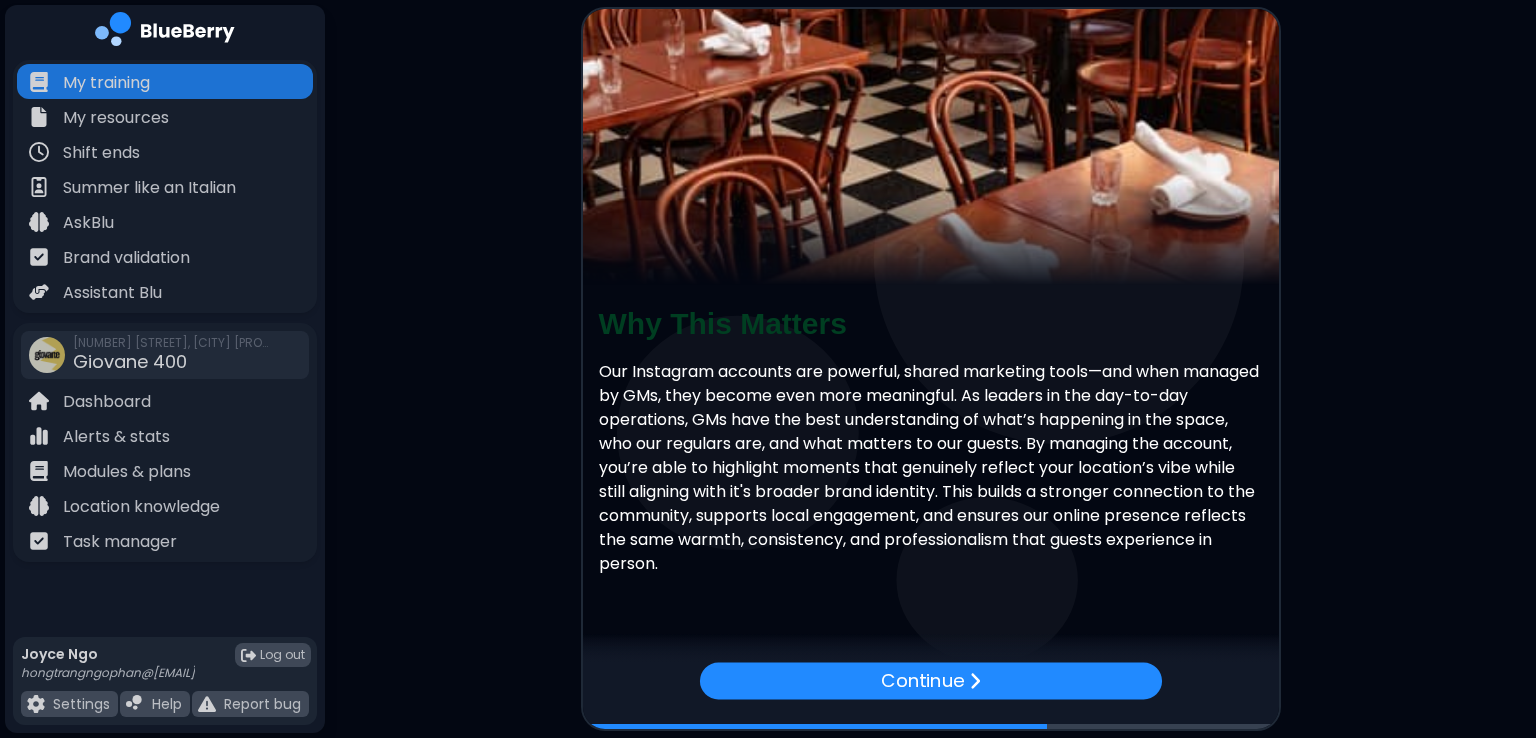 scroll, scrollTop: 76, scrollLeft: 0, axis: vertical 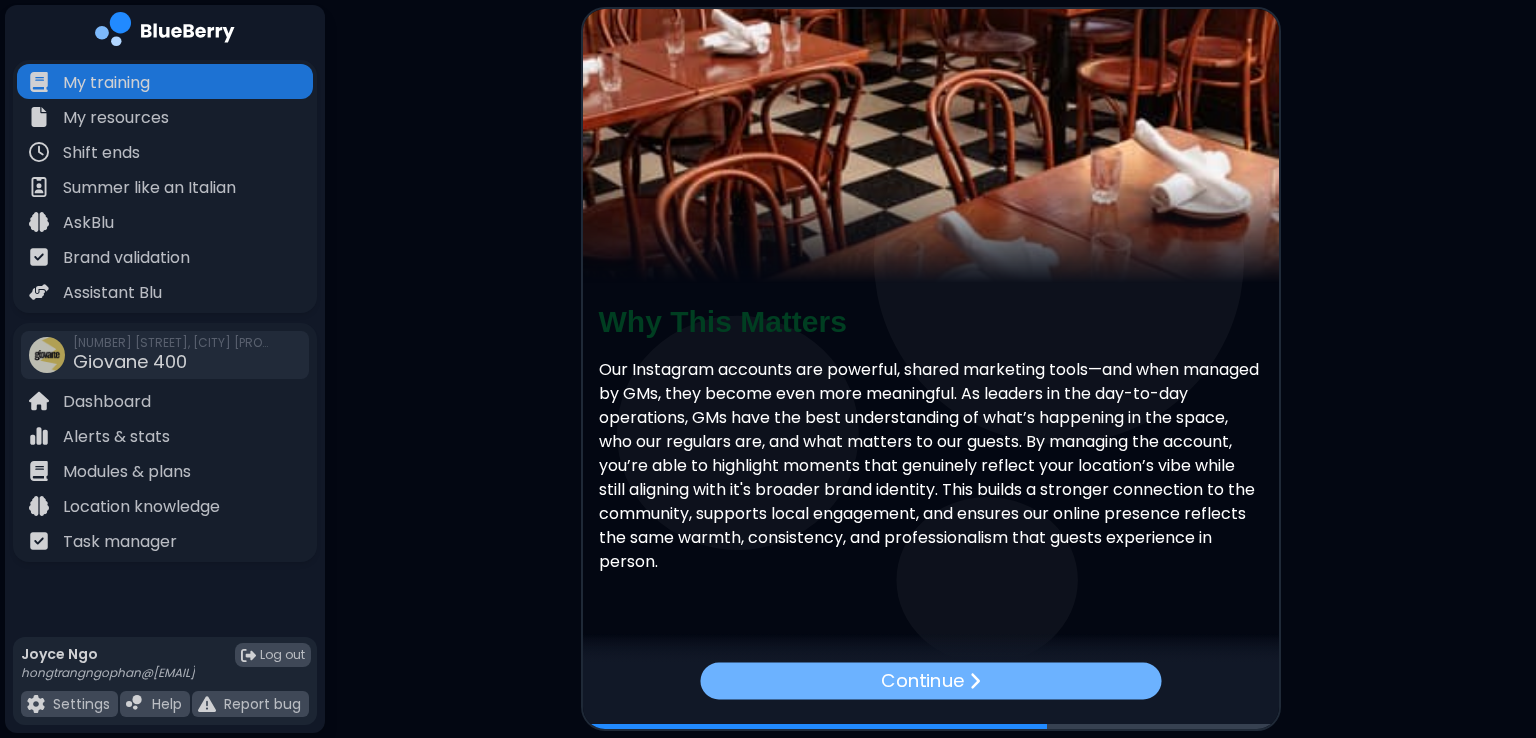 click on "Continue" at bounding box center [930, 680] 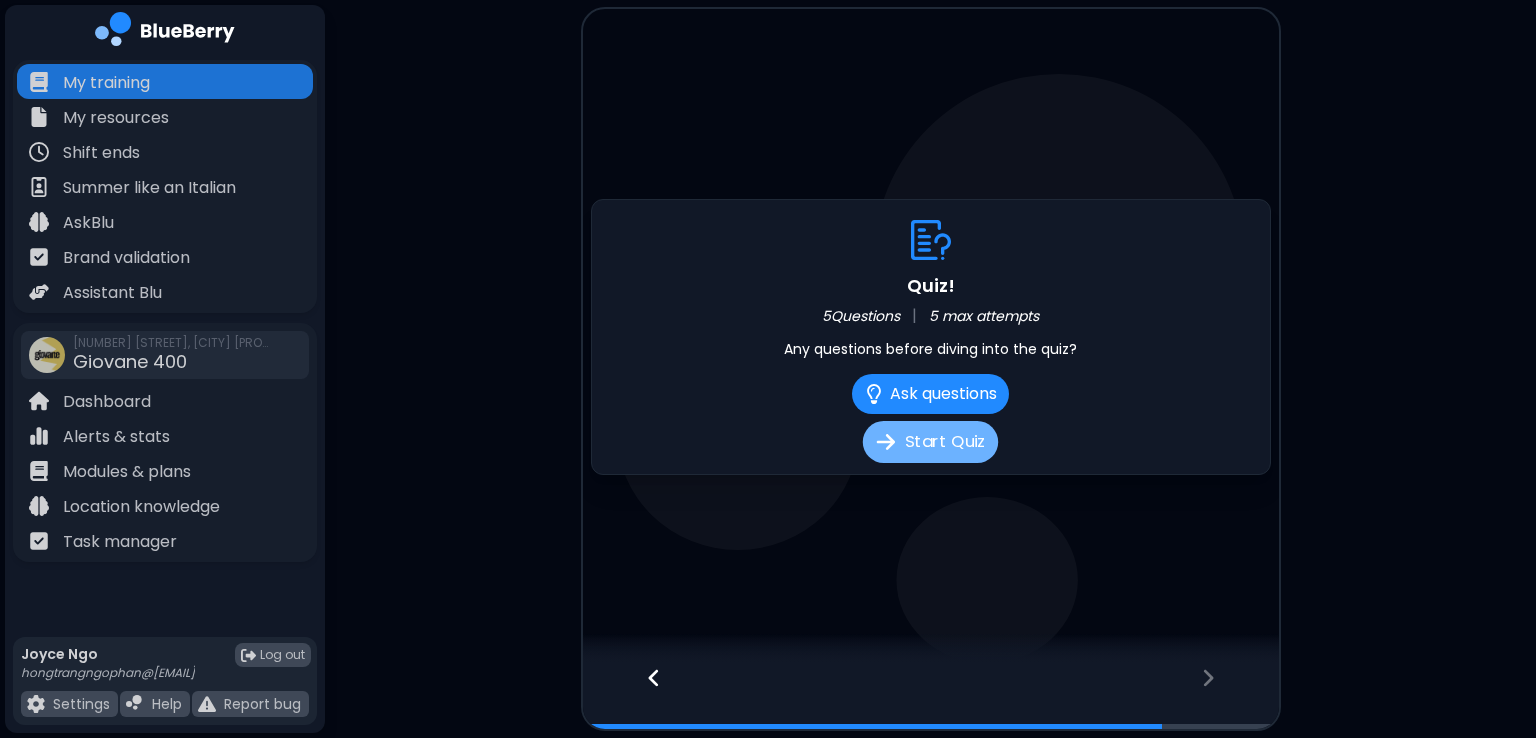 click on "Start Quiz" at bounding box center [930, 442] 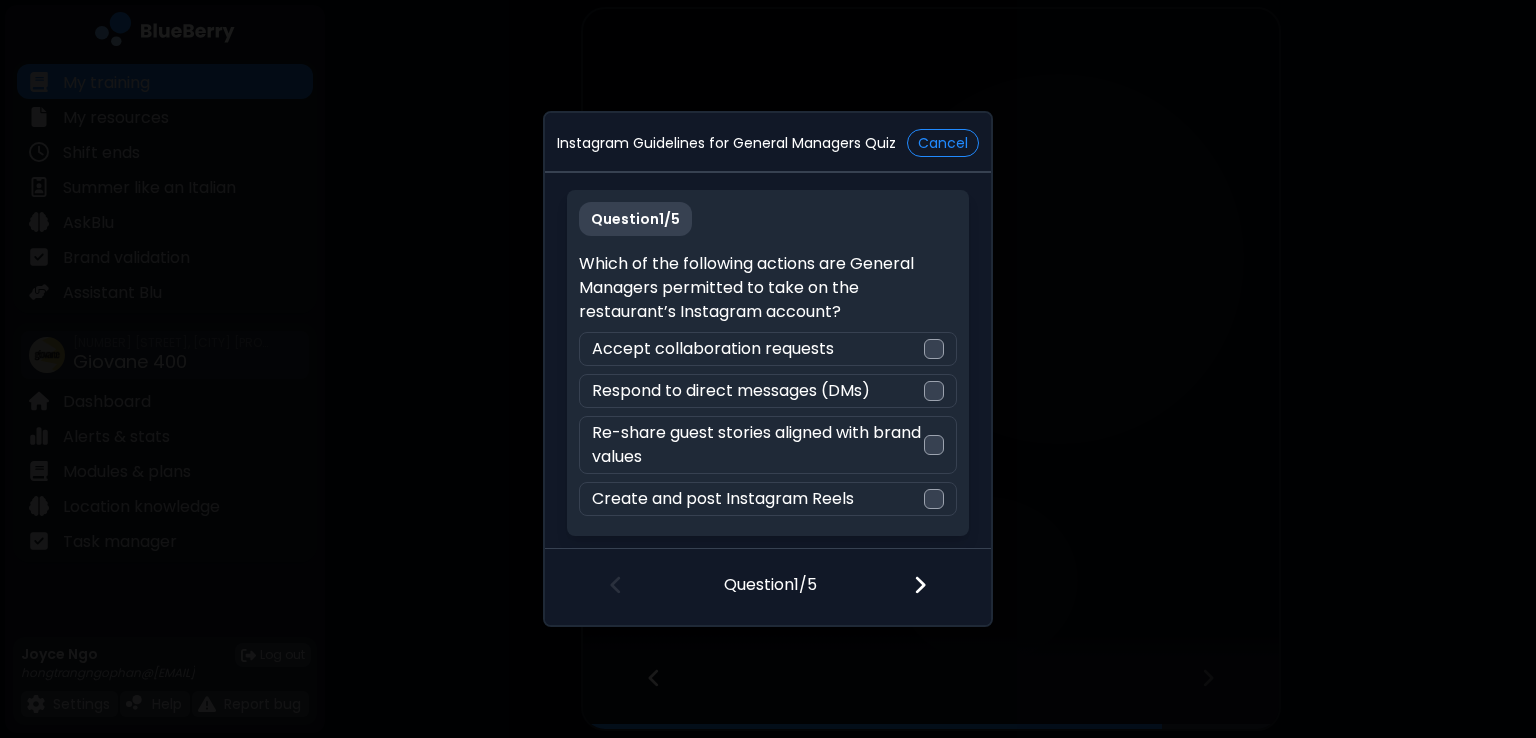 click on "Re-share guest stories aligned with brand values" at bounding box center [757, 445] 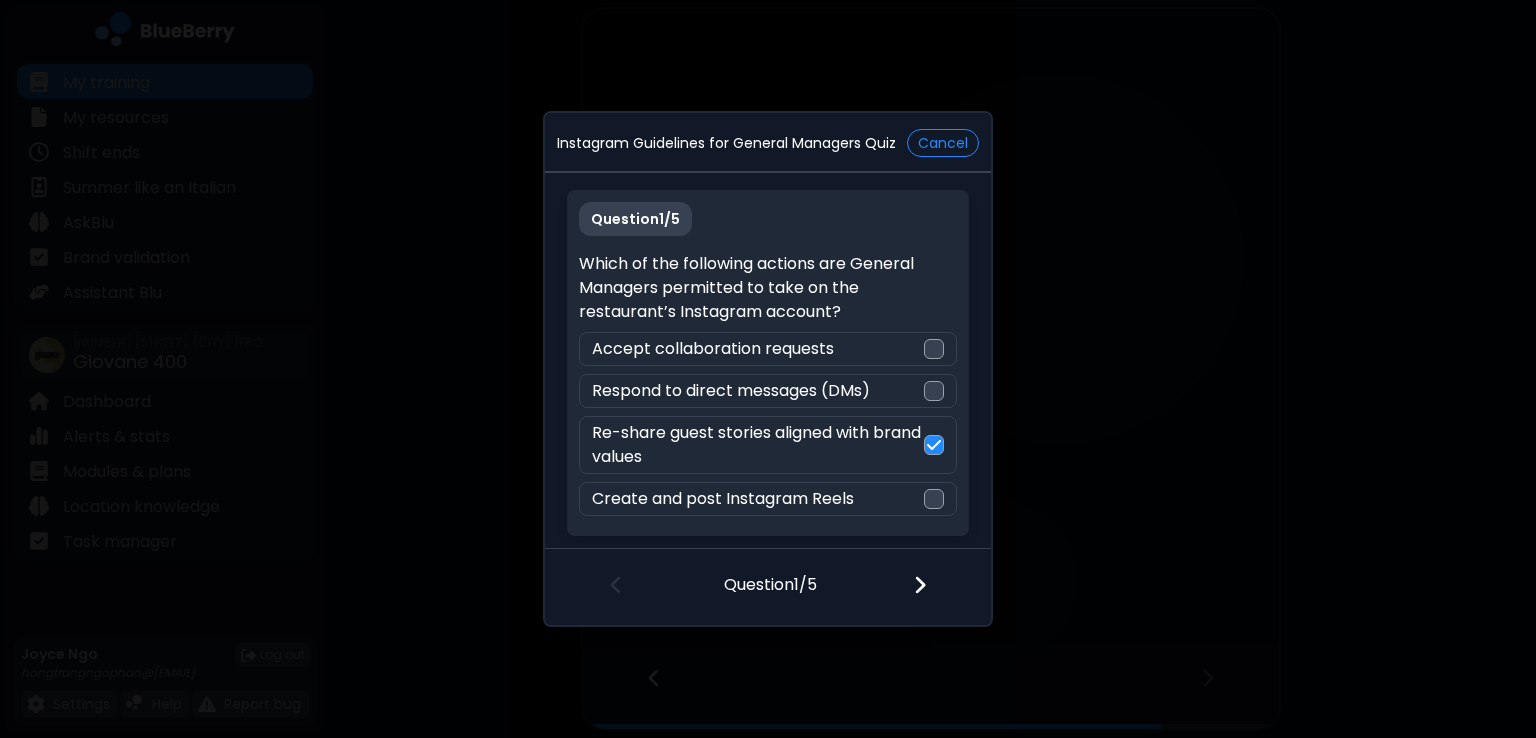 click at bounding box center [920, 585] 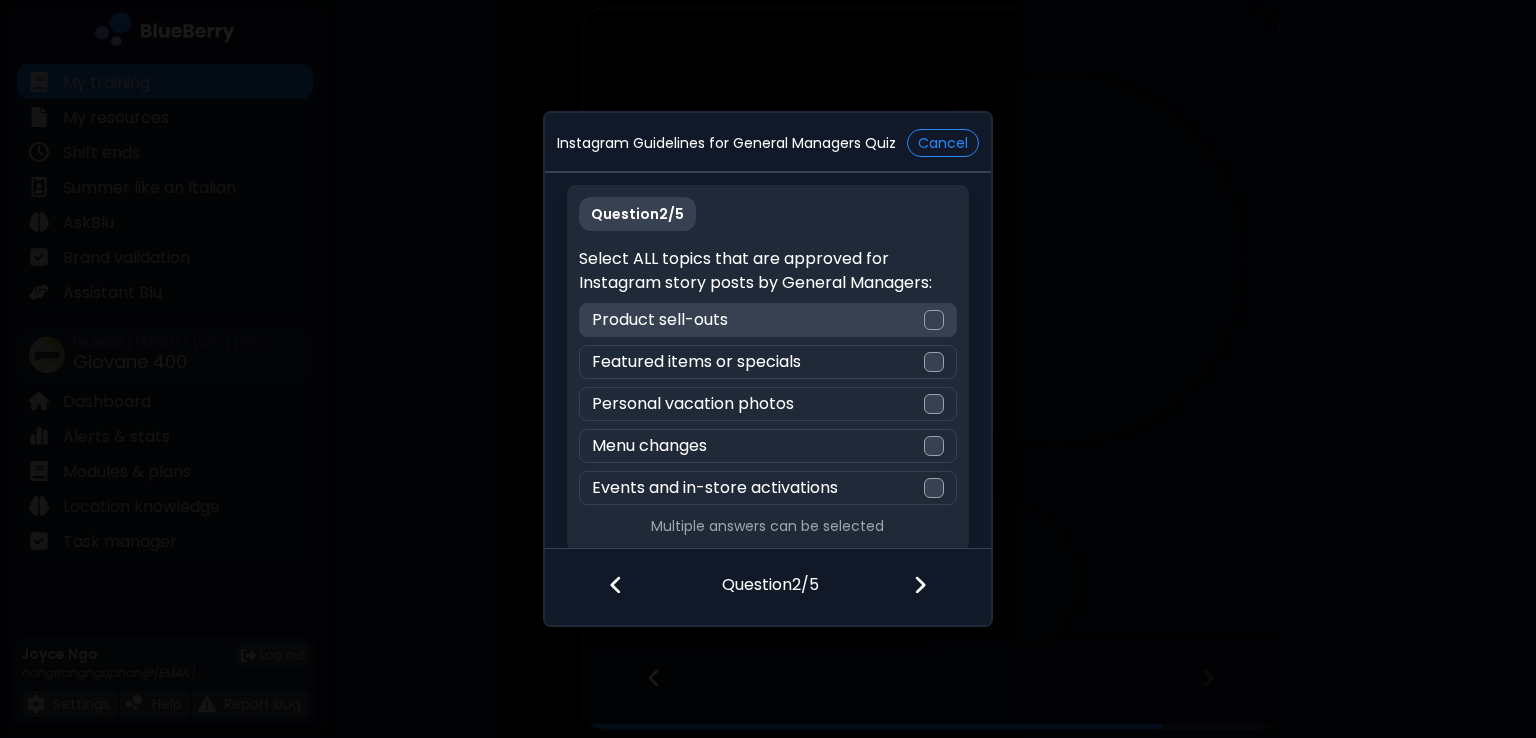 click on "Product sell-outs" at bounding box center (767, 320) 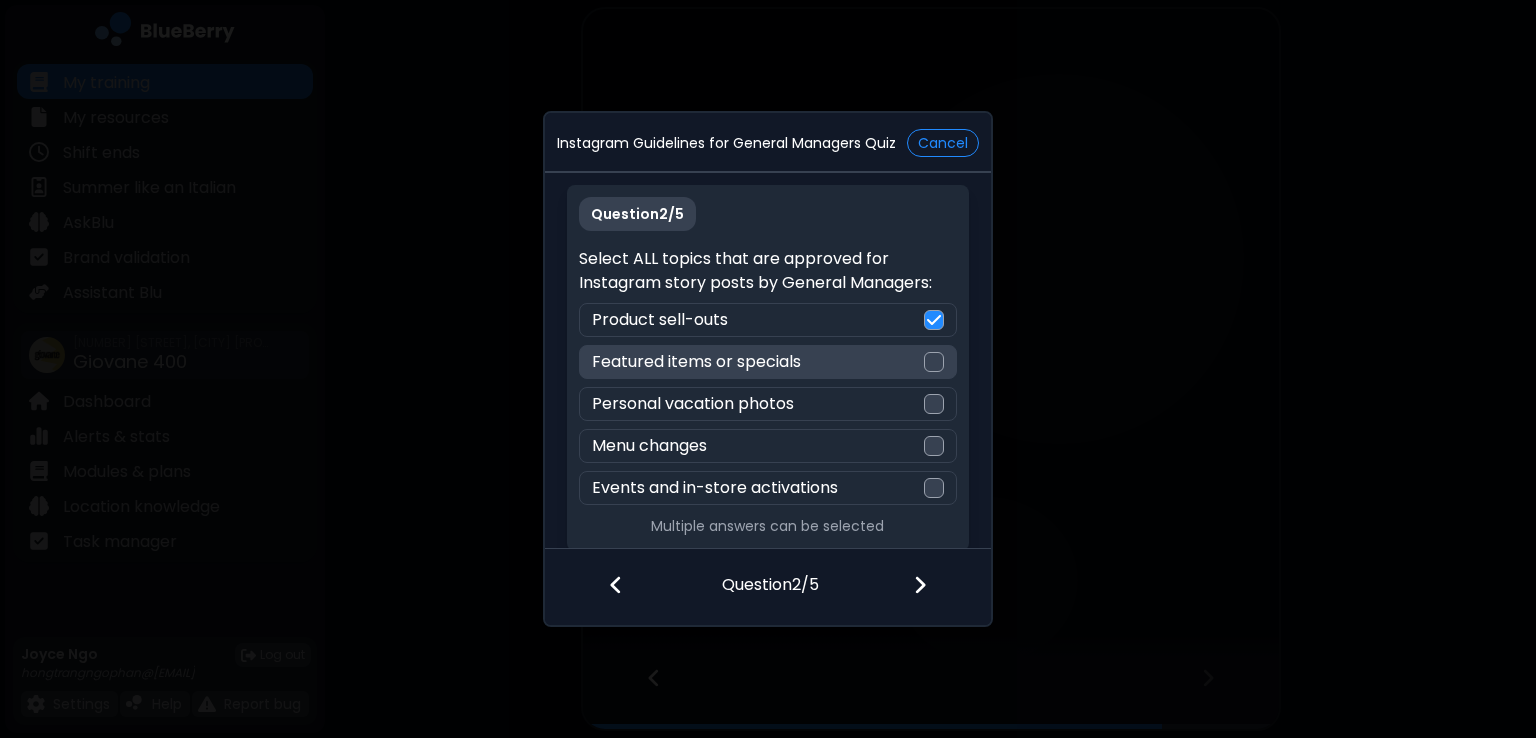 click at bounding box center [934, 362] 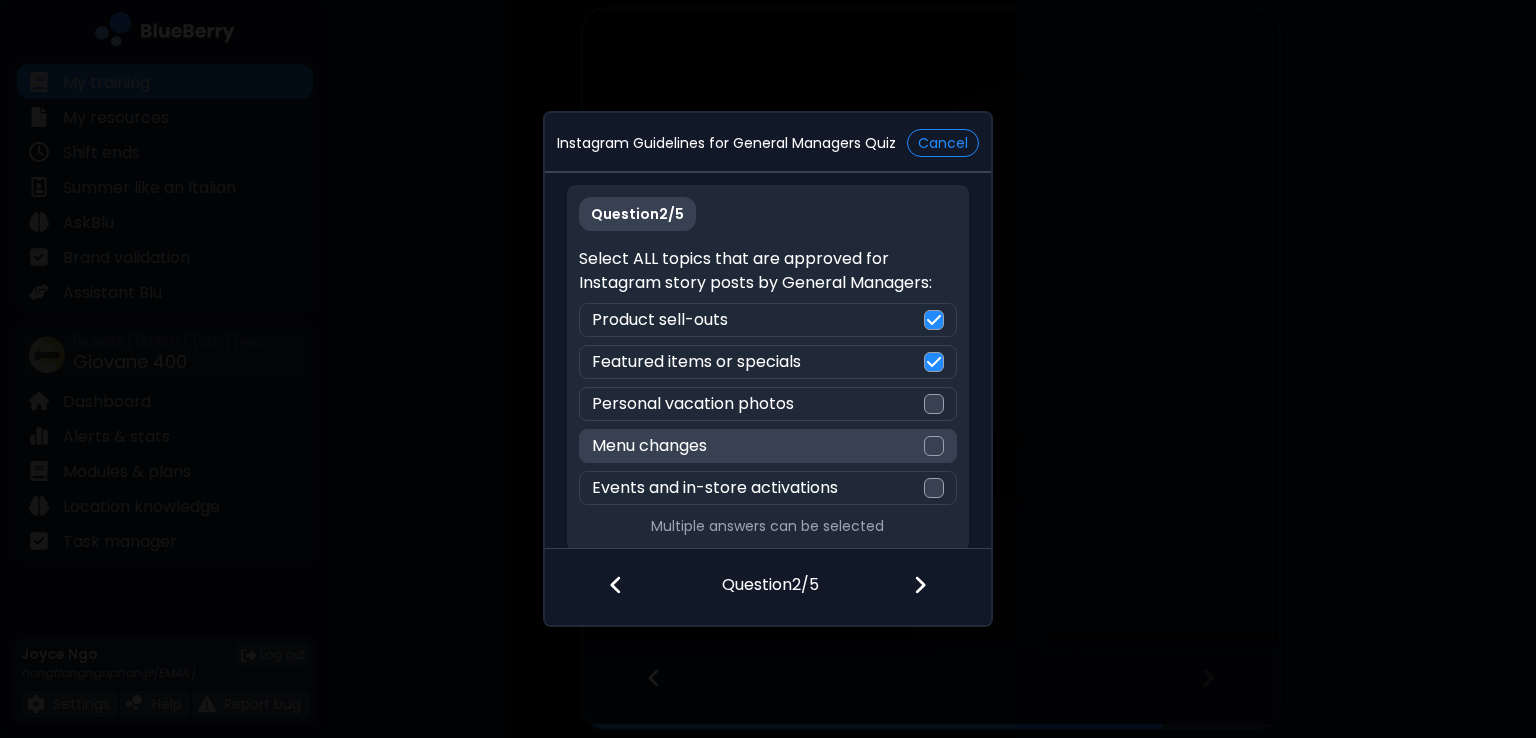 click at bounding box center [934, 446] 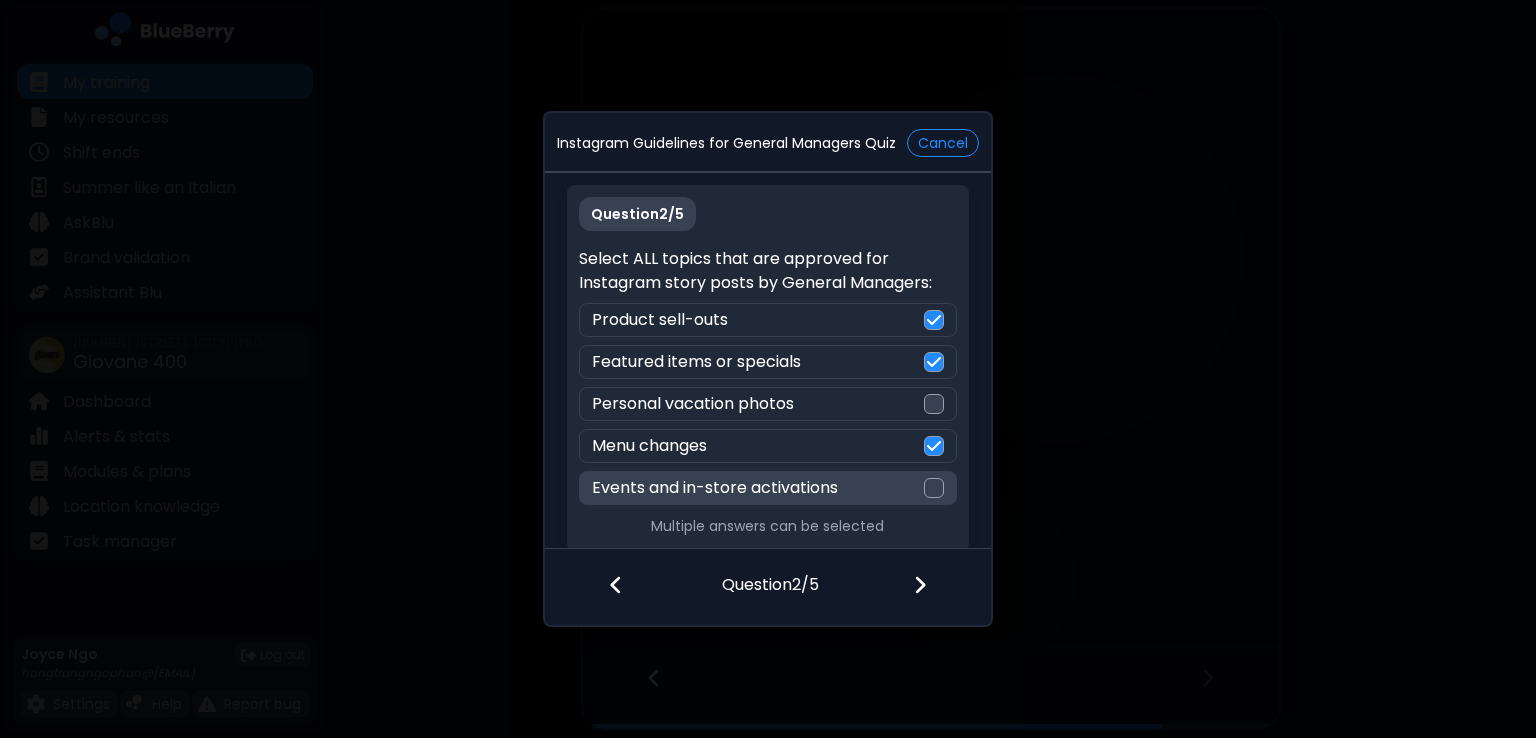 click at bounding box center (934, 488) 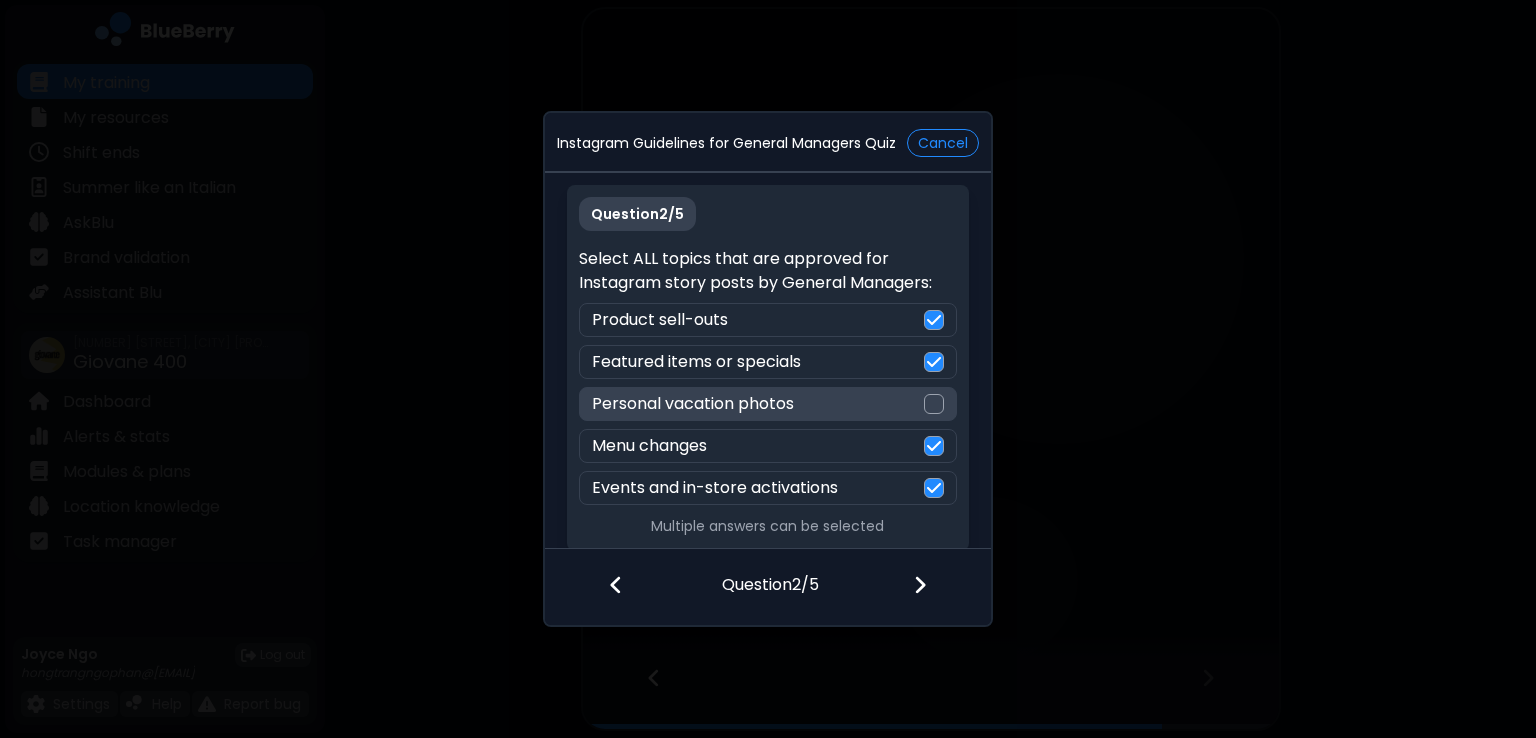 scroll, scrollTop: 8, scrollLeft: 0, axis: vertical 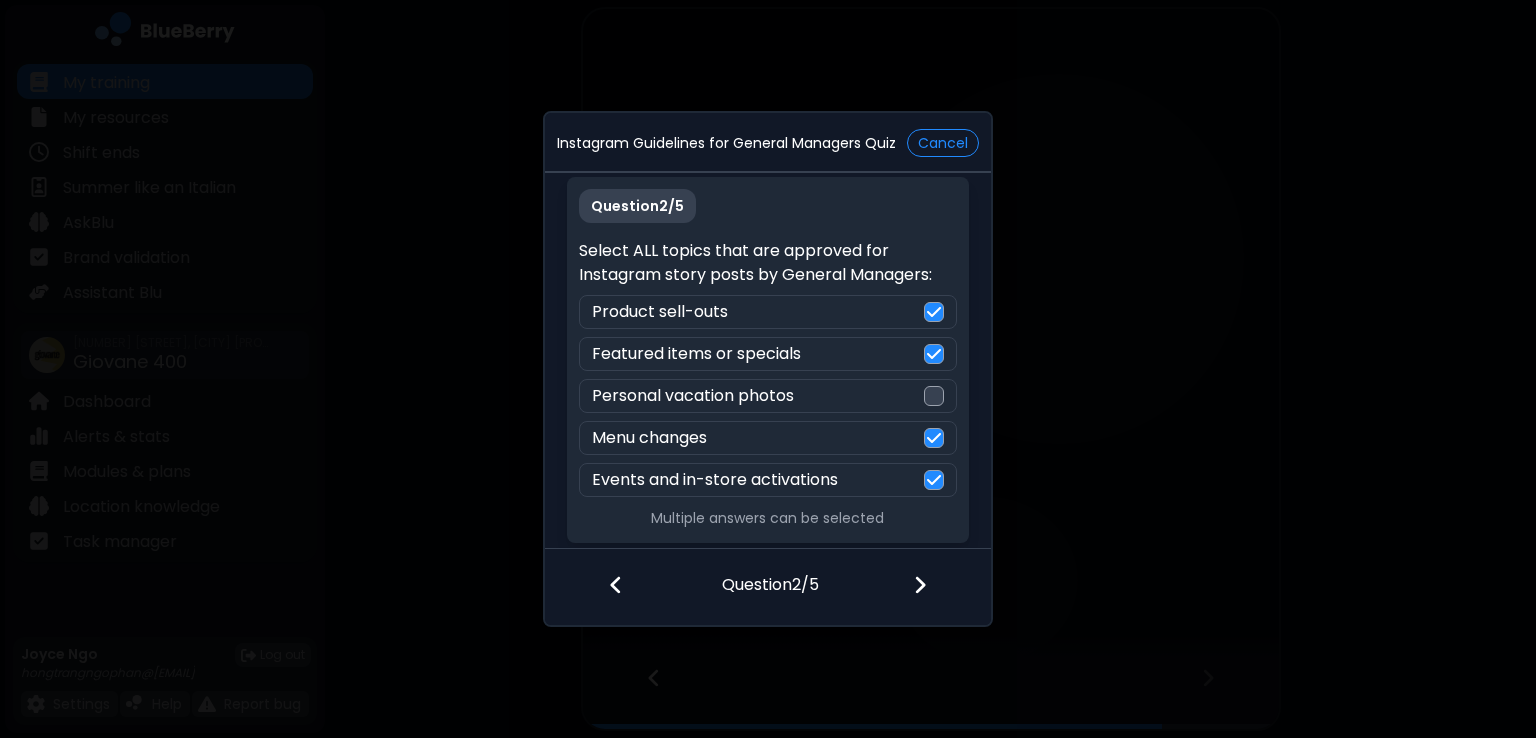 click at bounding box center [920, 585] 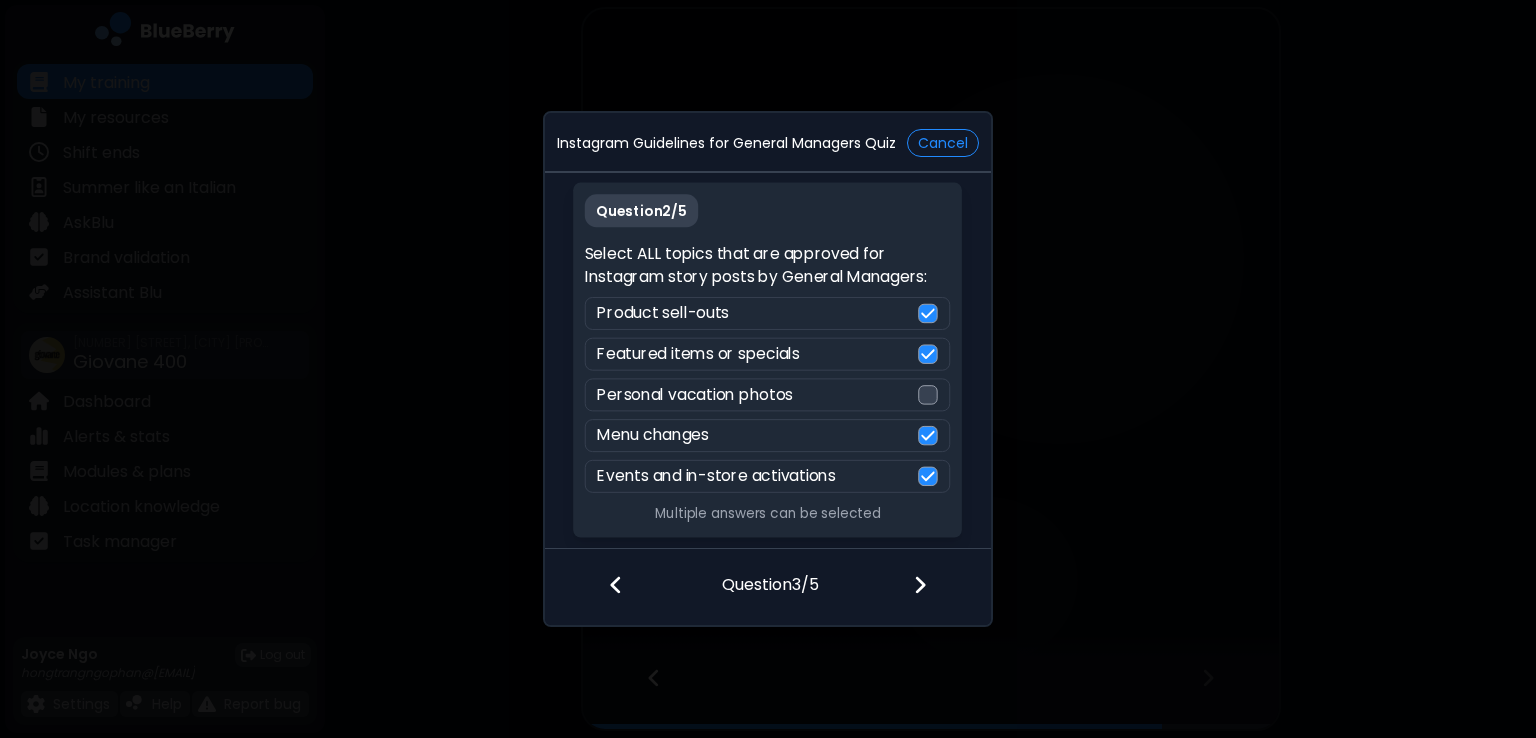 scroll, scrollTop: 0, scrollLeft: 0, axis: both 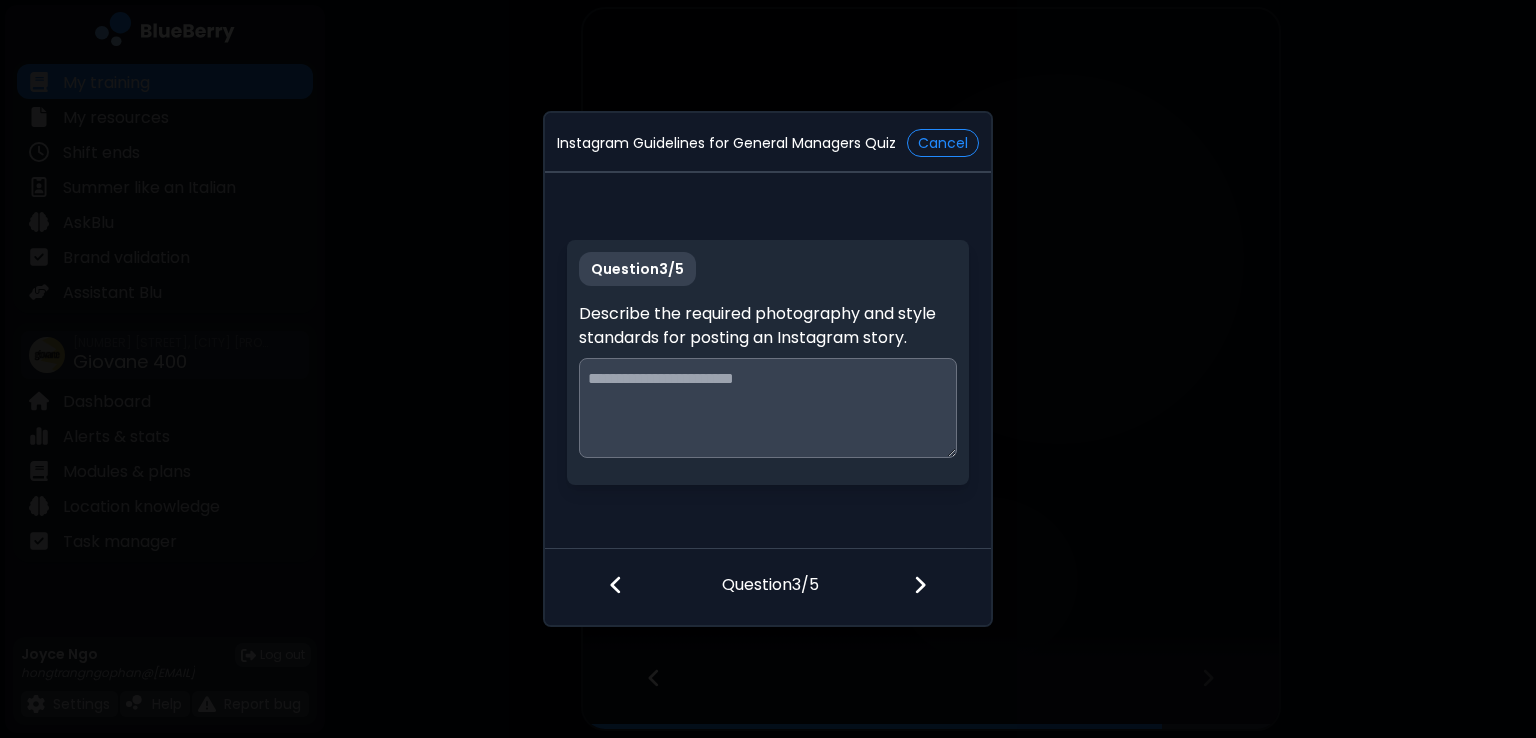 click at bounding box center (767, 408) 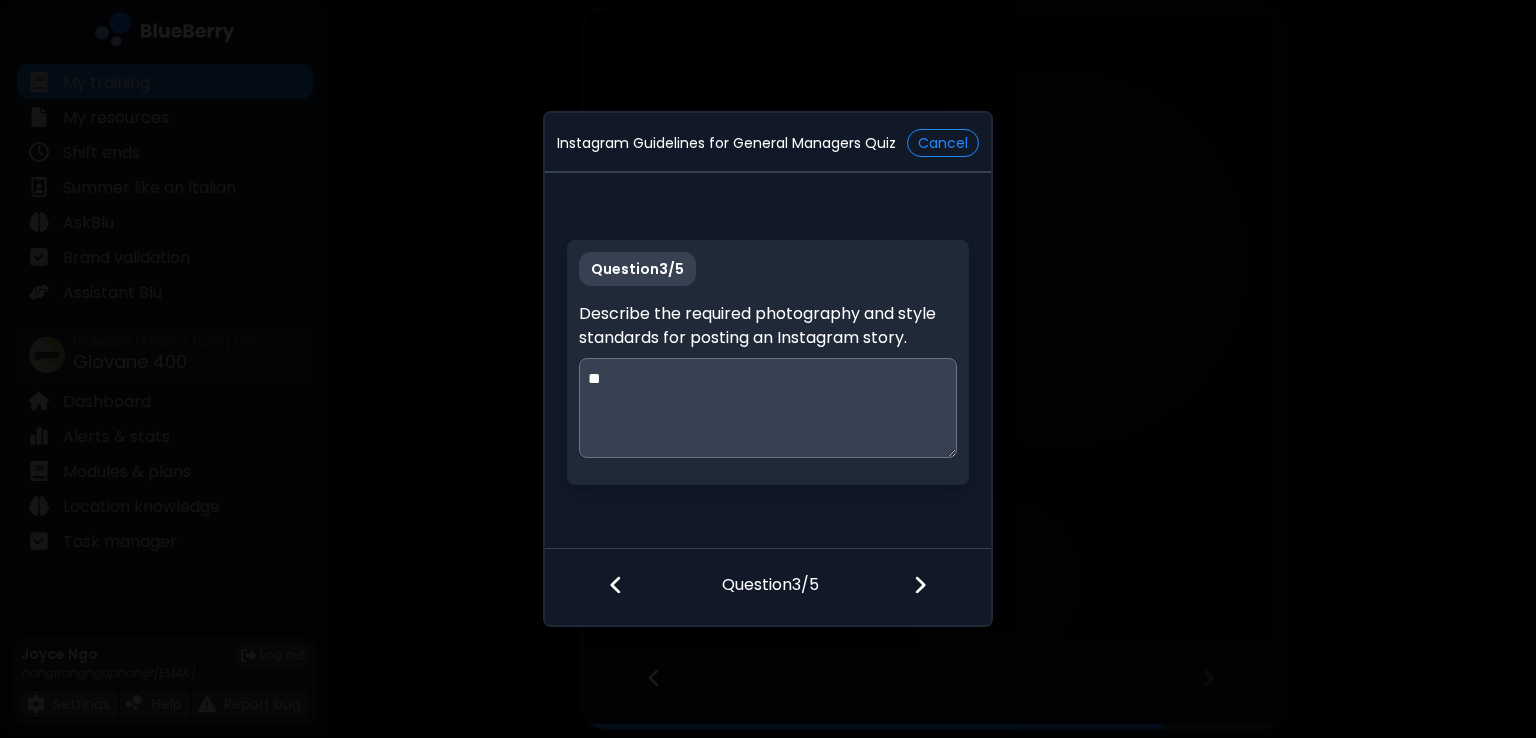 type on "*" 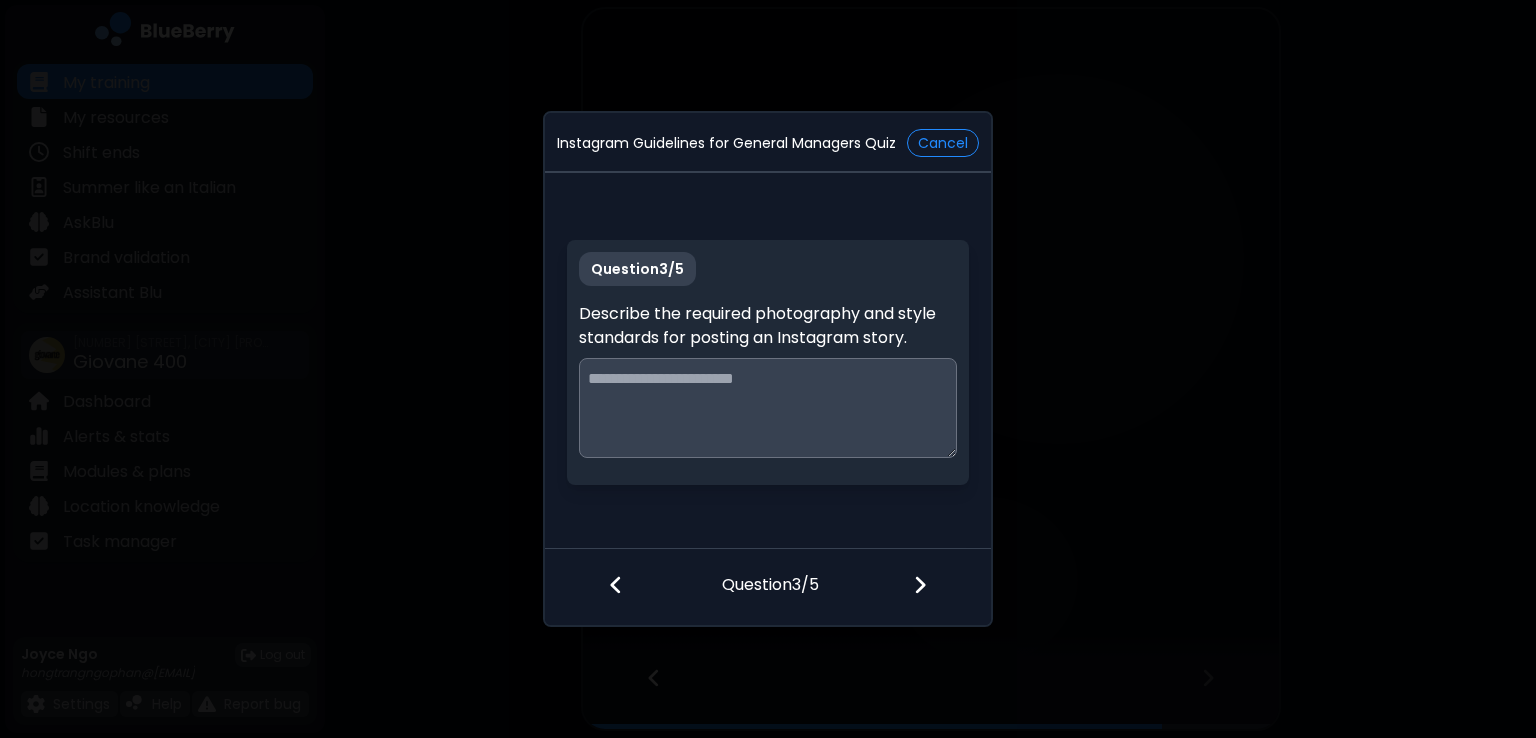 click at bounding box center (768, 408) 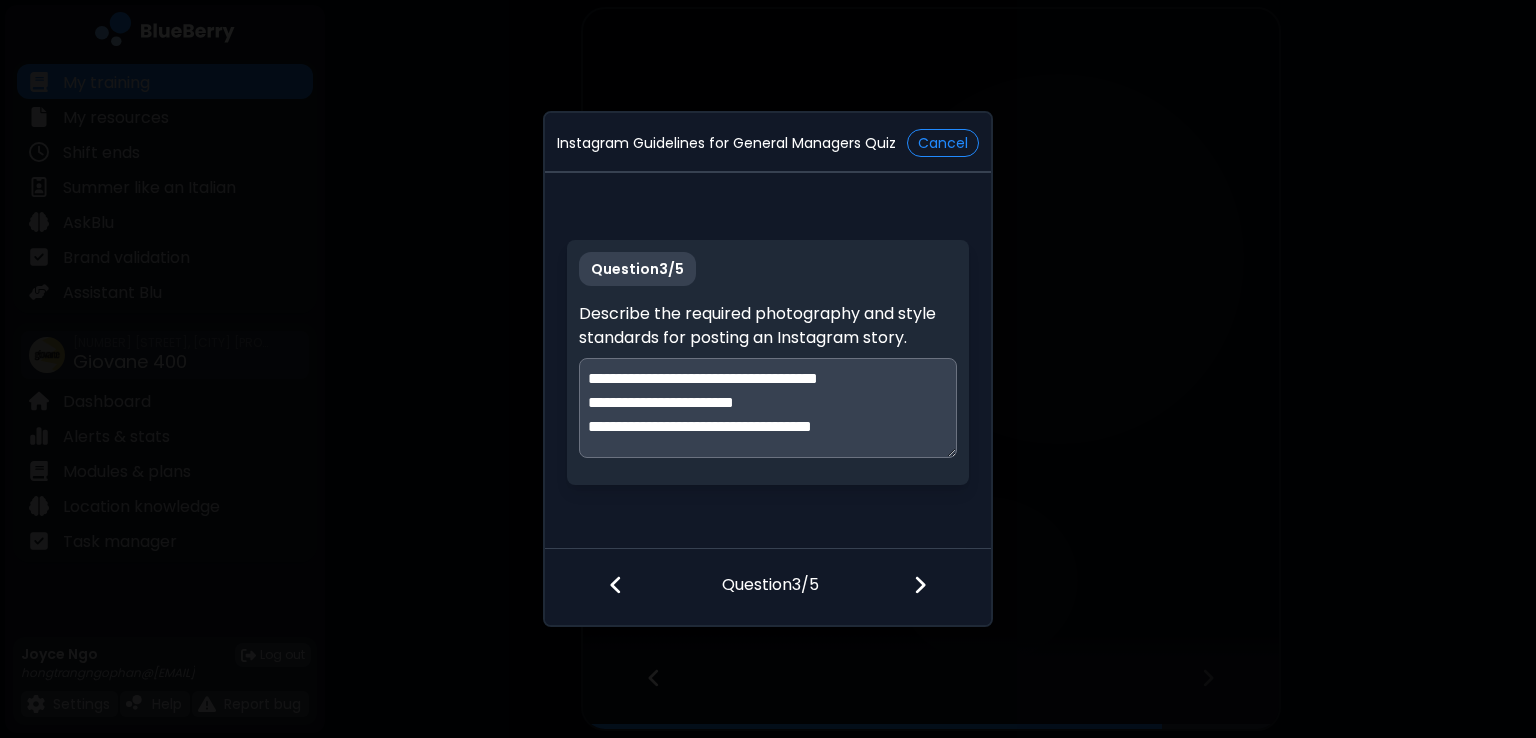 type on "**********" 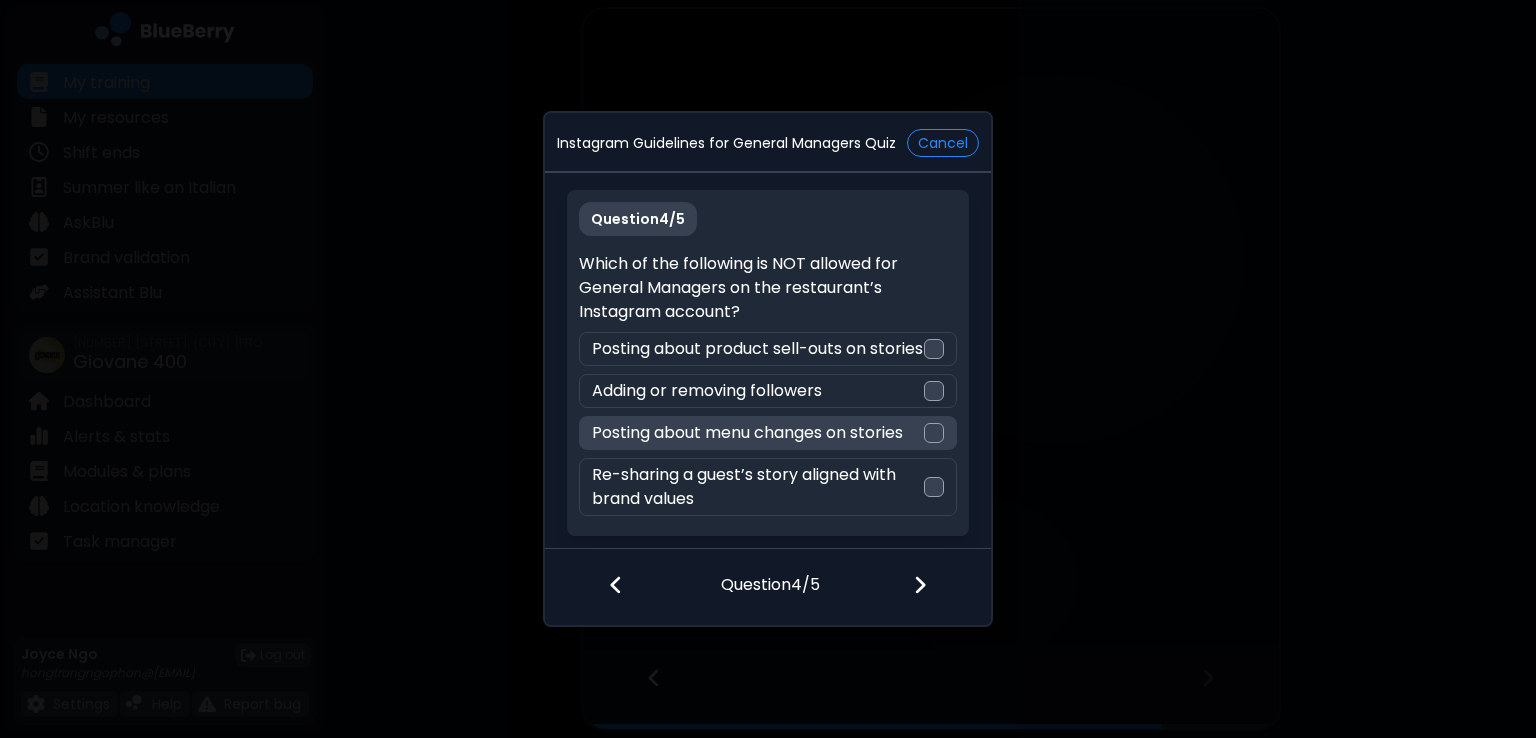 scroll, scrollTop: 12, scrollLeft: 0, axis: vertical 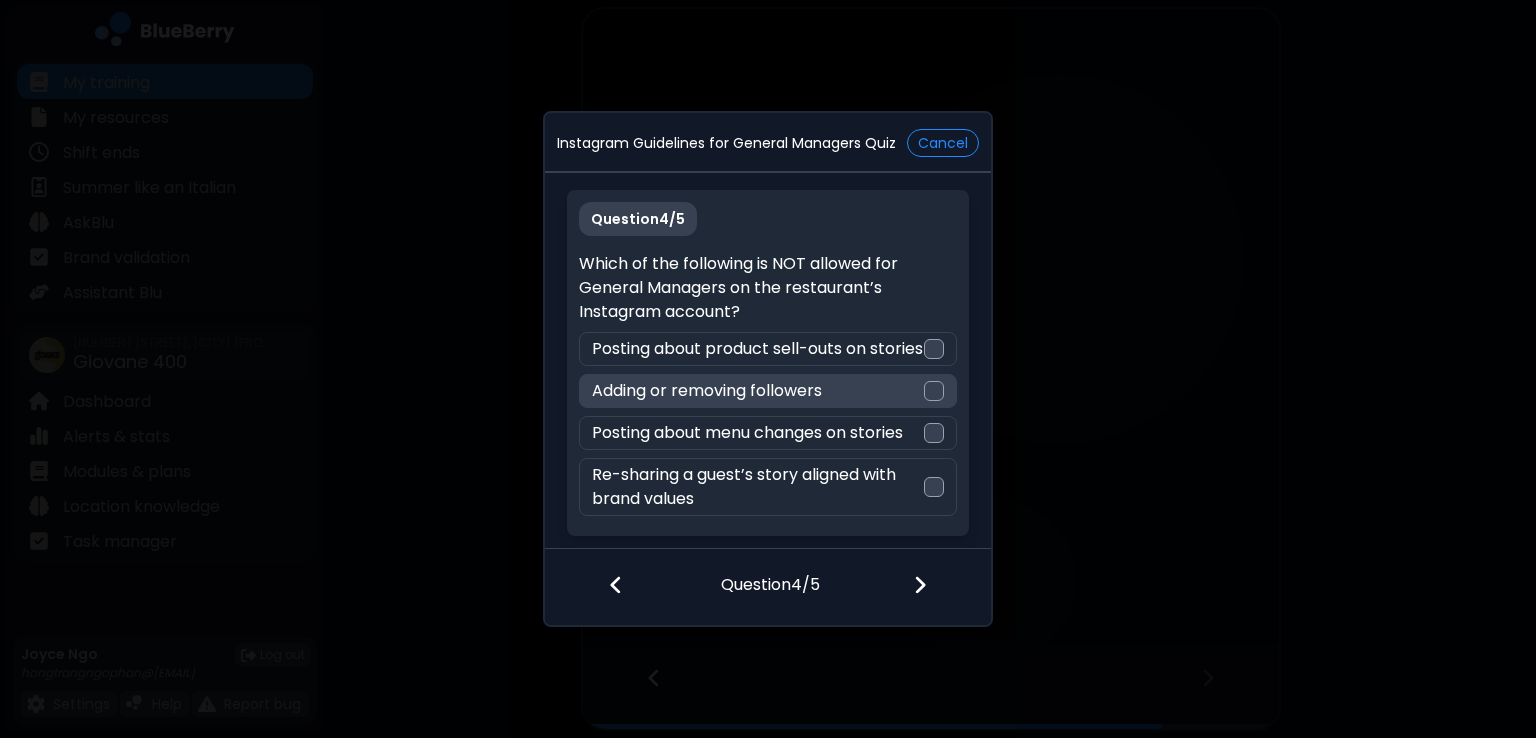 click on "Adding or removing followers" at bounding box center [767, 391] 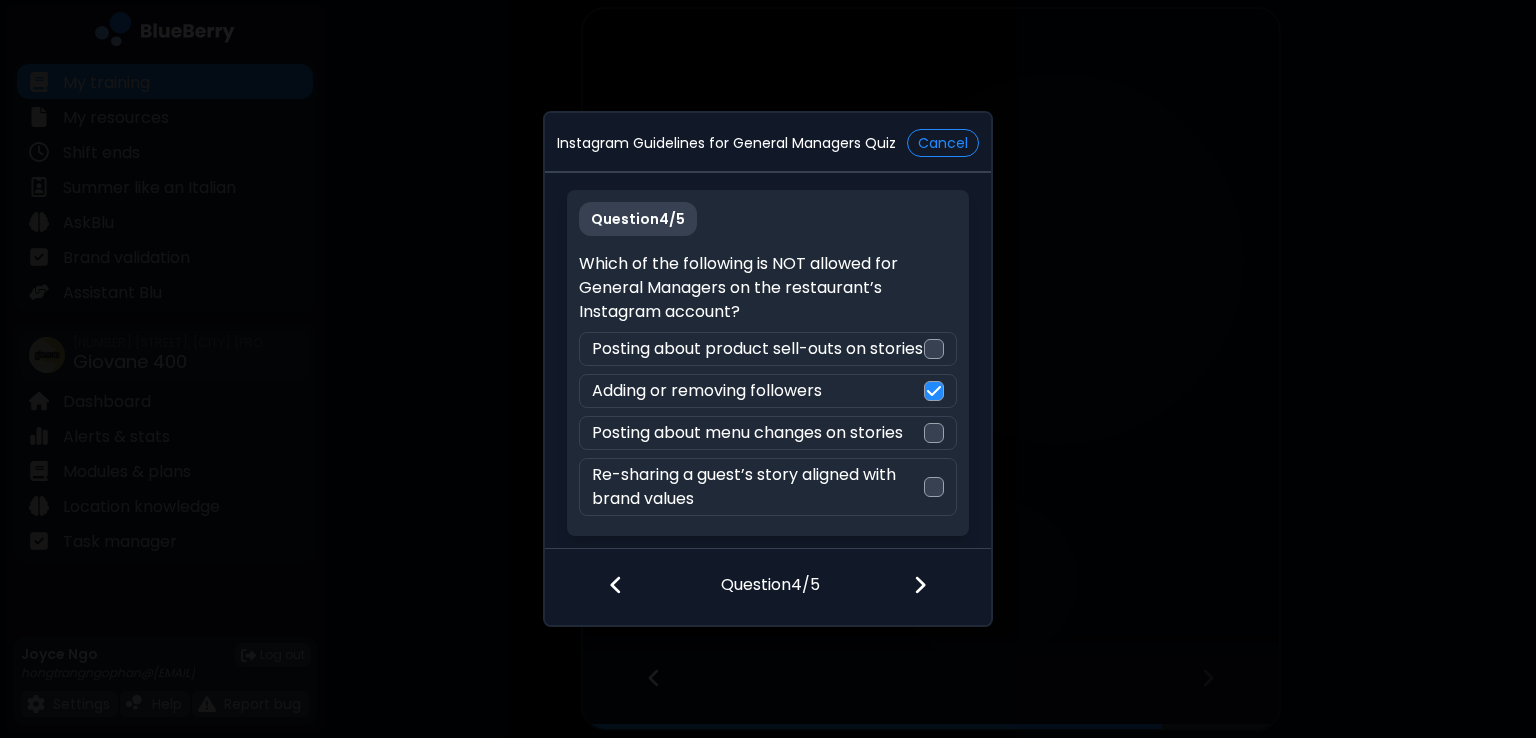 click at bounding box center (932, 587) 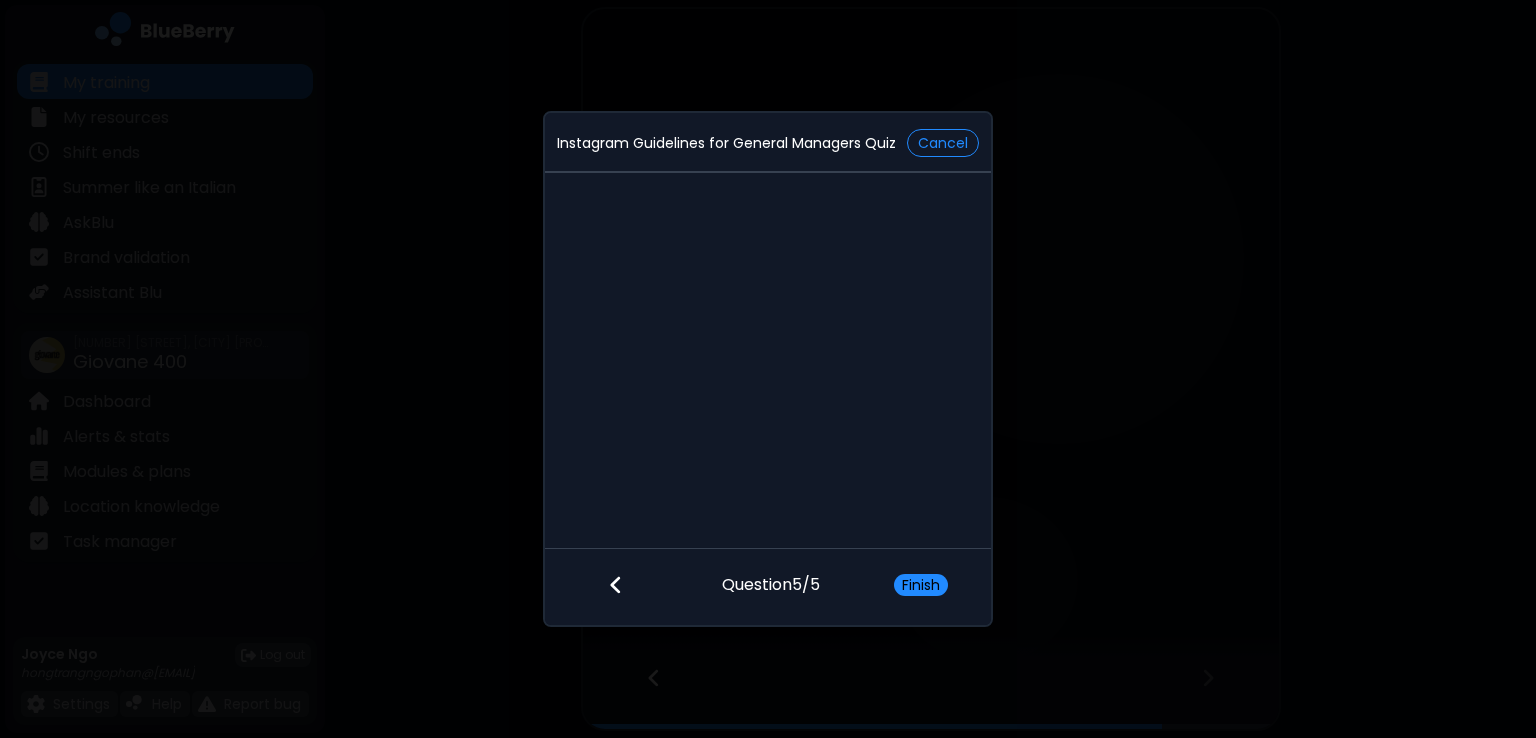 scroll, scrollTop: 0, scrollLeft: 0, axis: both 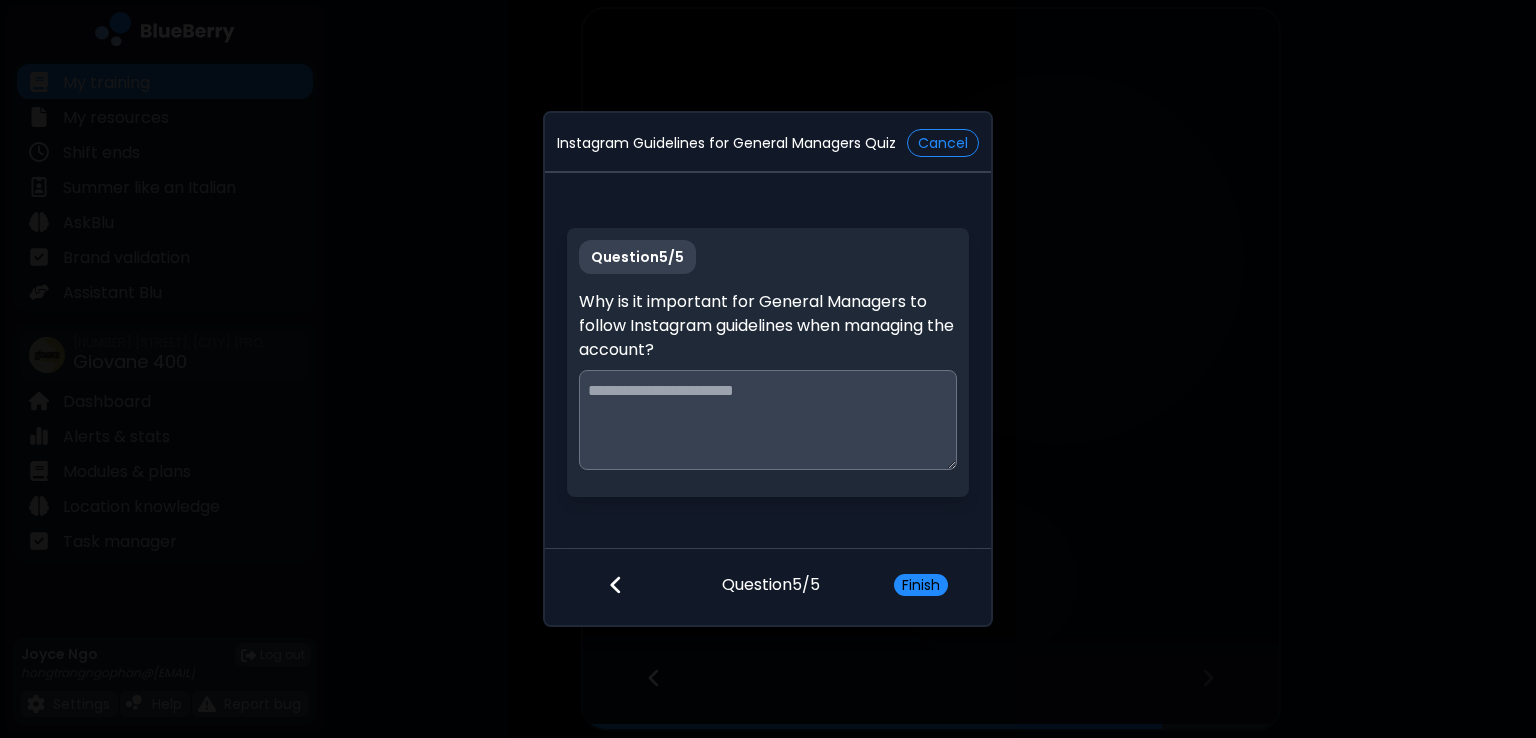 click at bounding box center [767, 420] 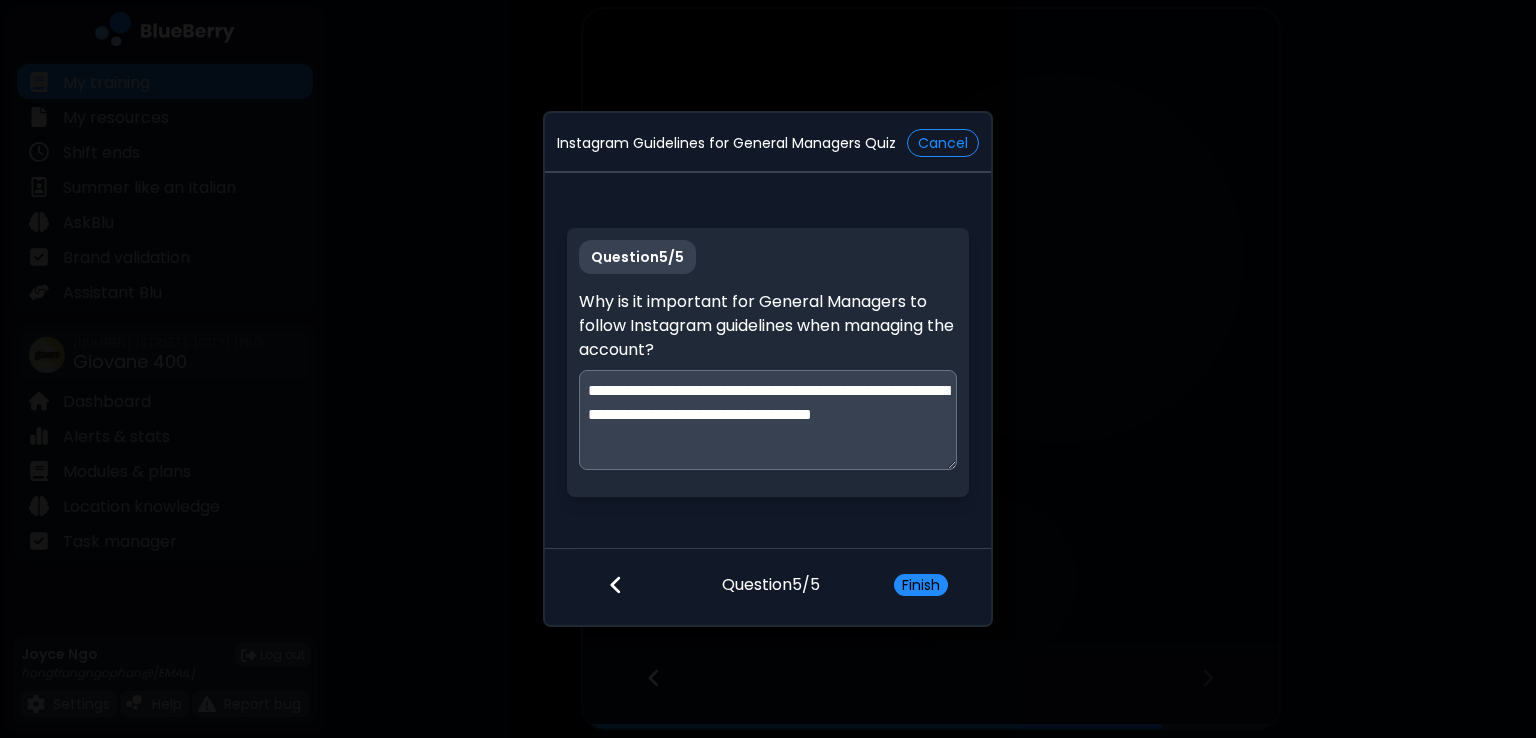 click on "**********" at bounding box center (768, 420) 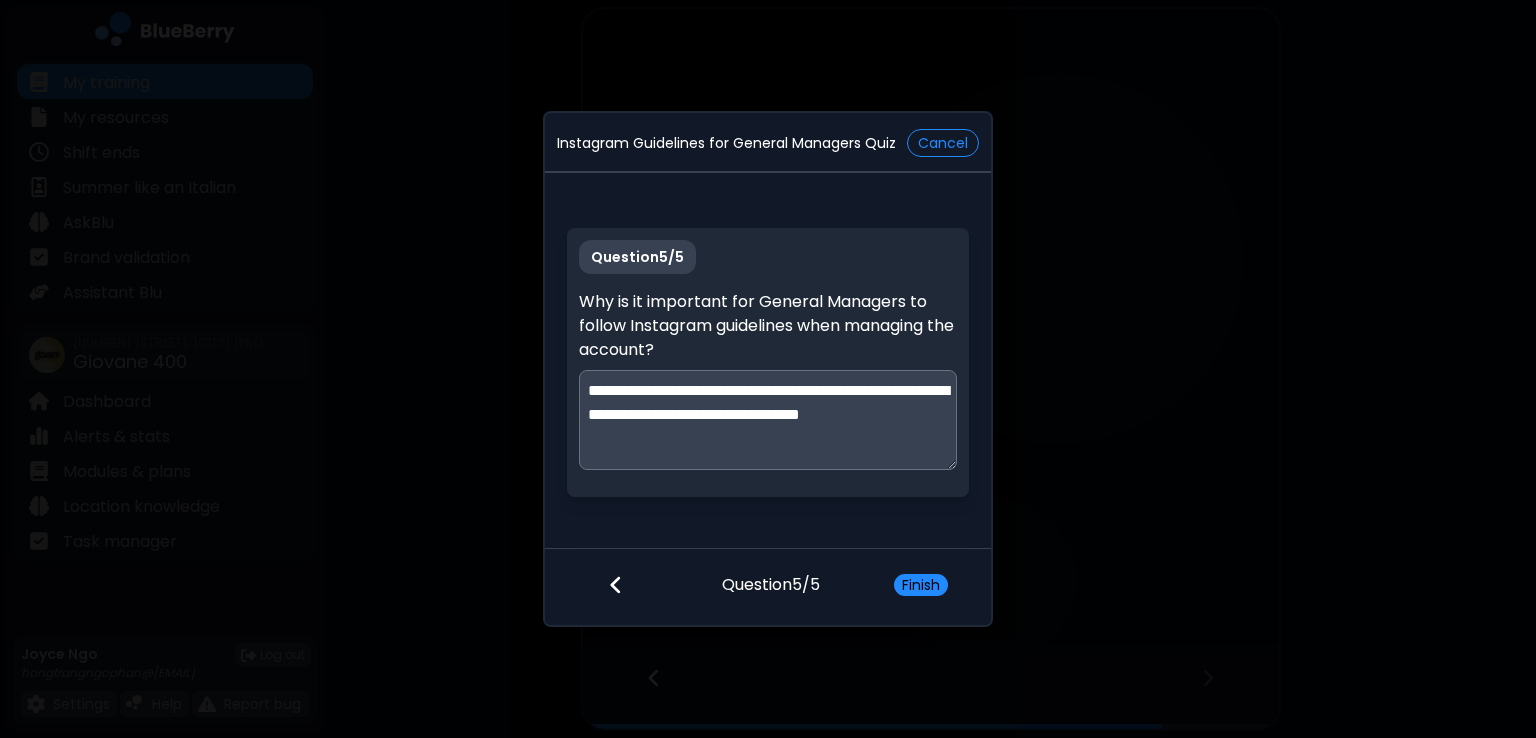 click on "**********" at bounding box center [768, 420] 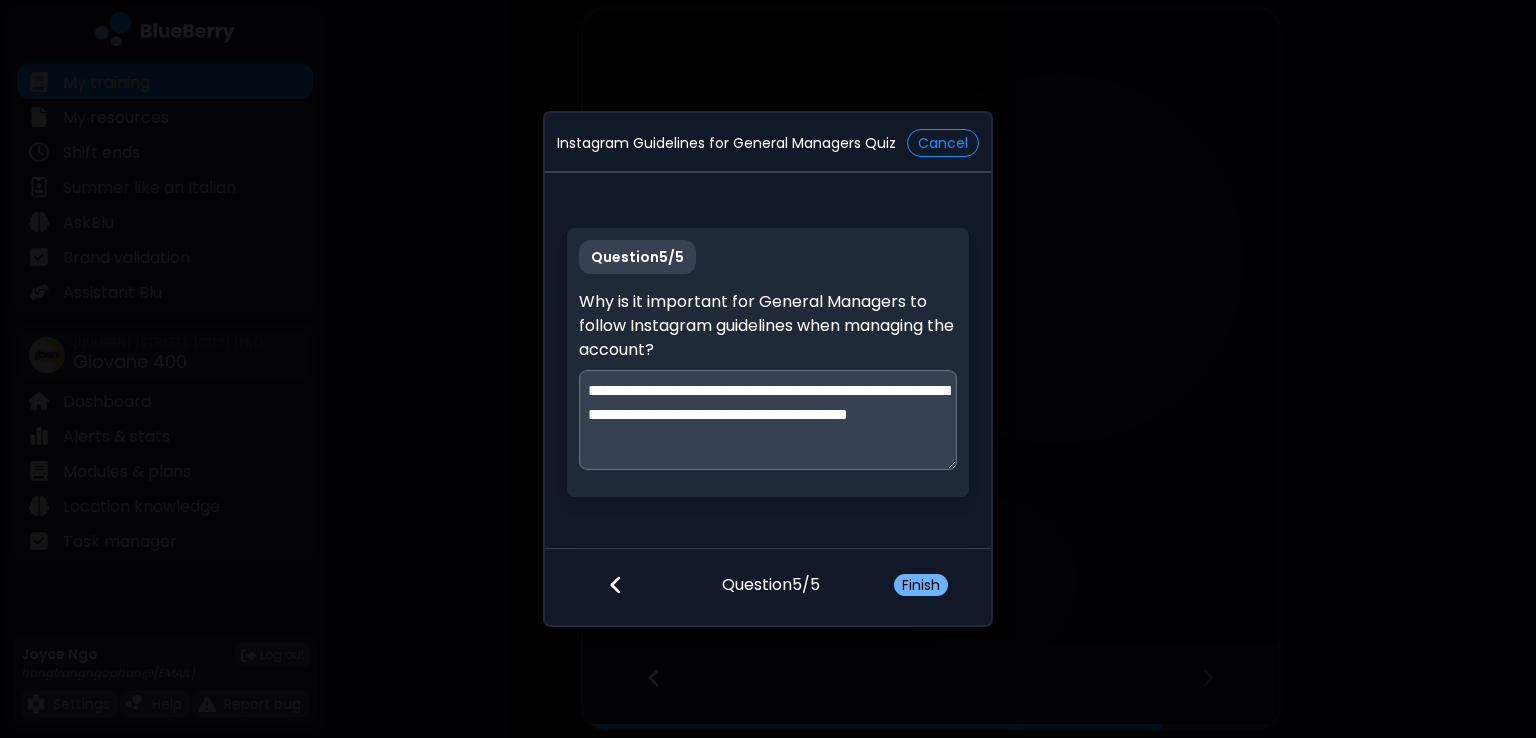 type on "**********" 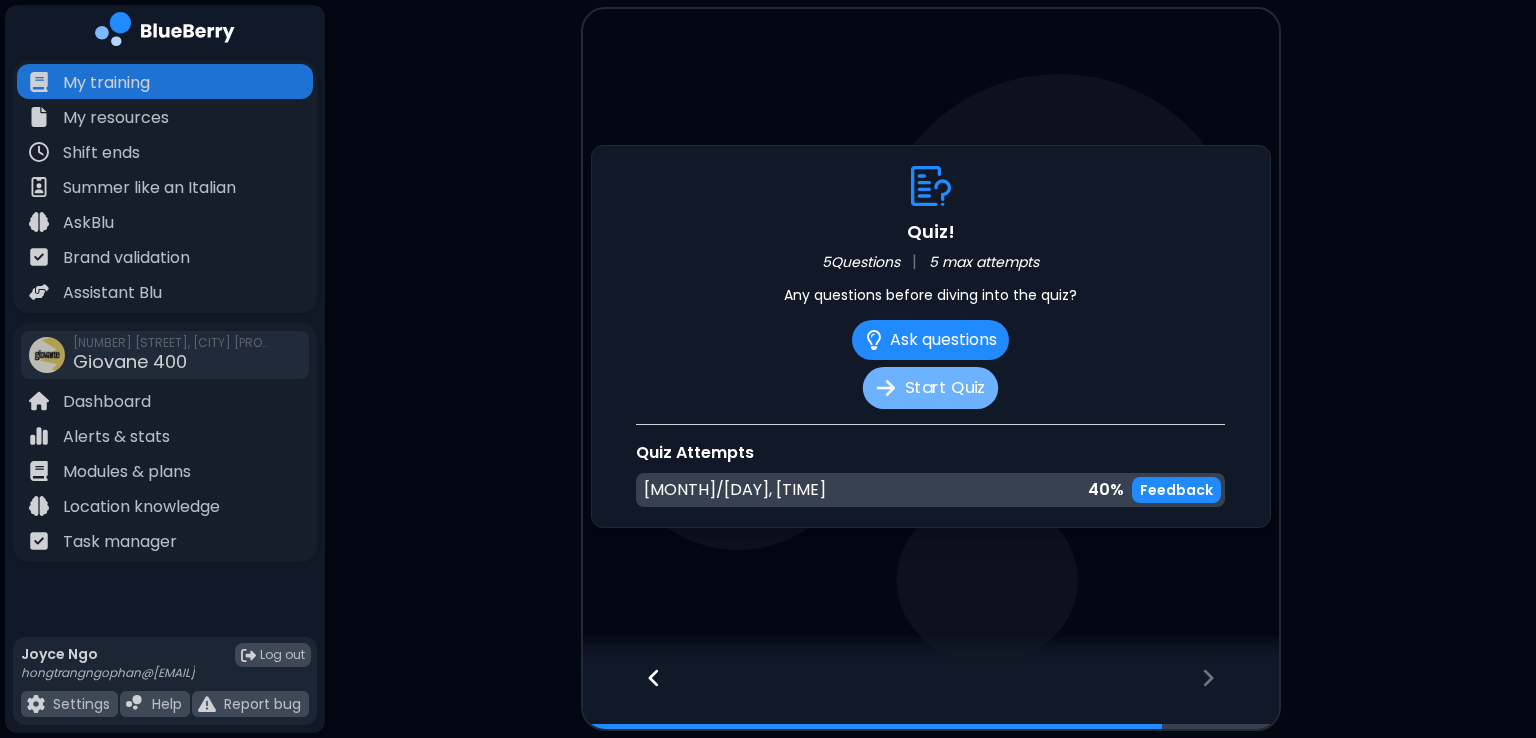 click on "Start Quiz" at bounding box center (930, 388) 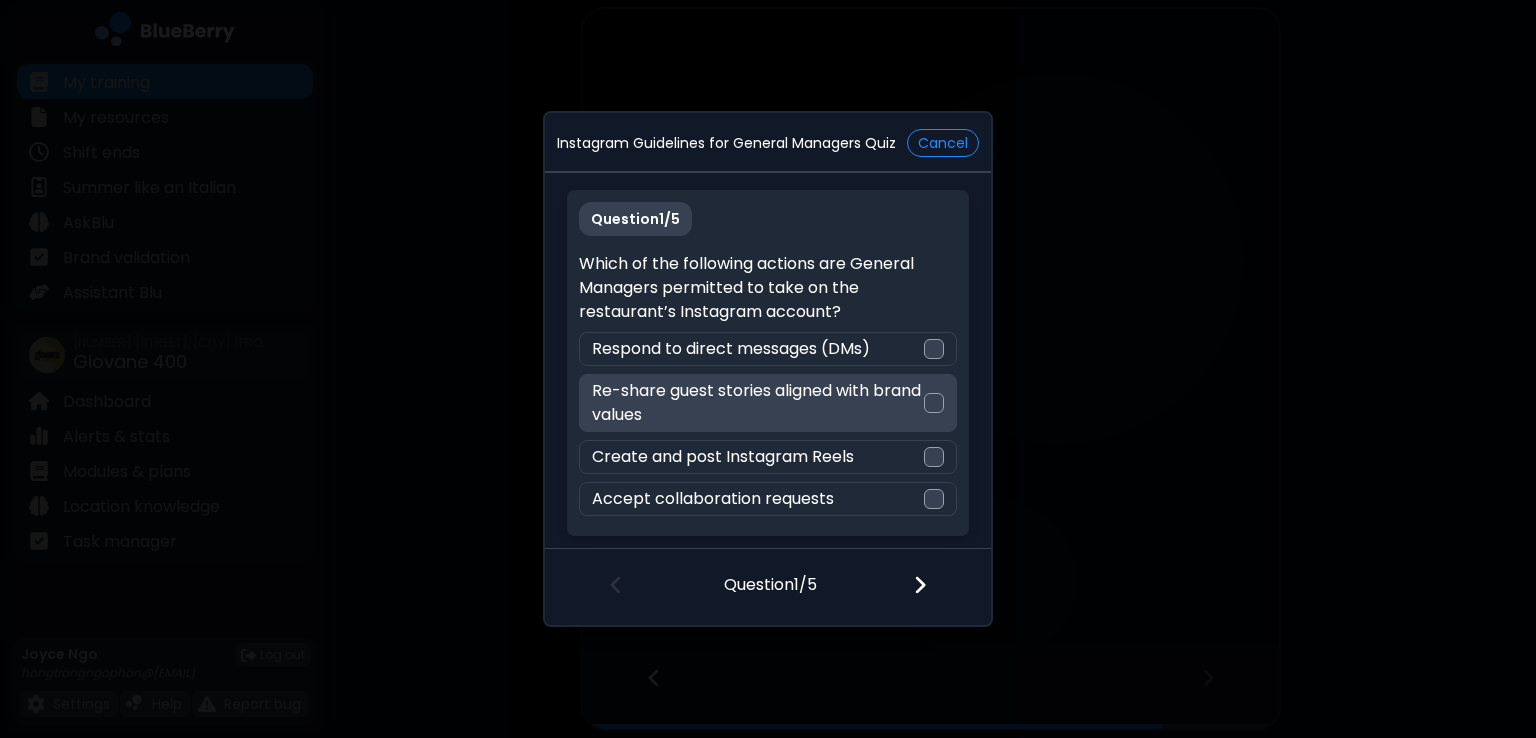 click on "Re-share guest stories aligned with brand values" at bounding box center (767, 403) 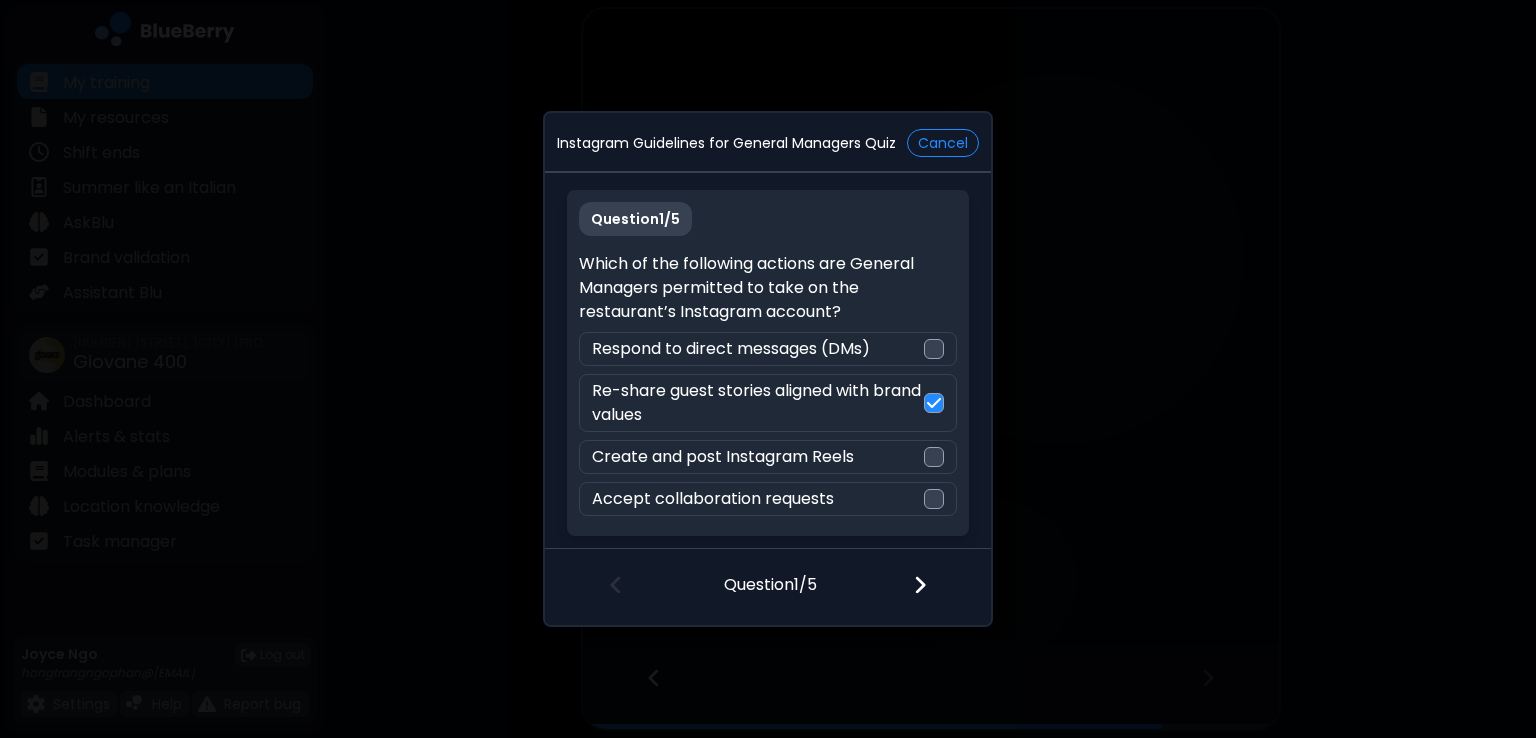 click at bounding box center (932, 587) 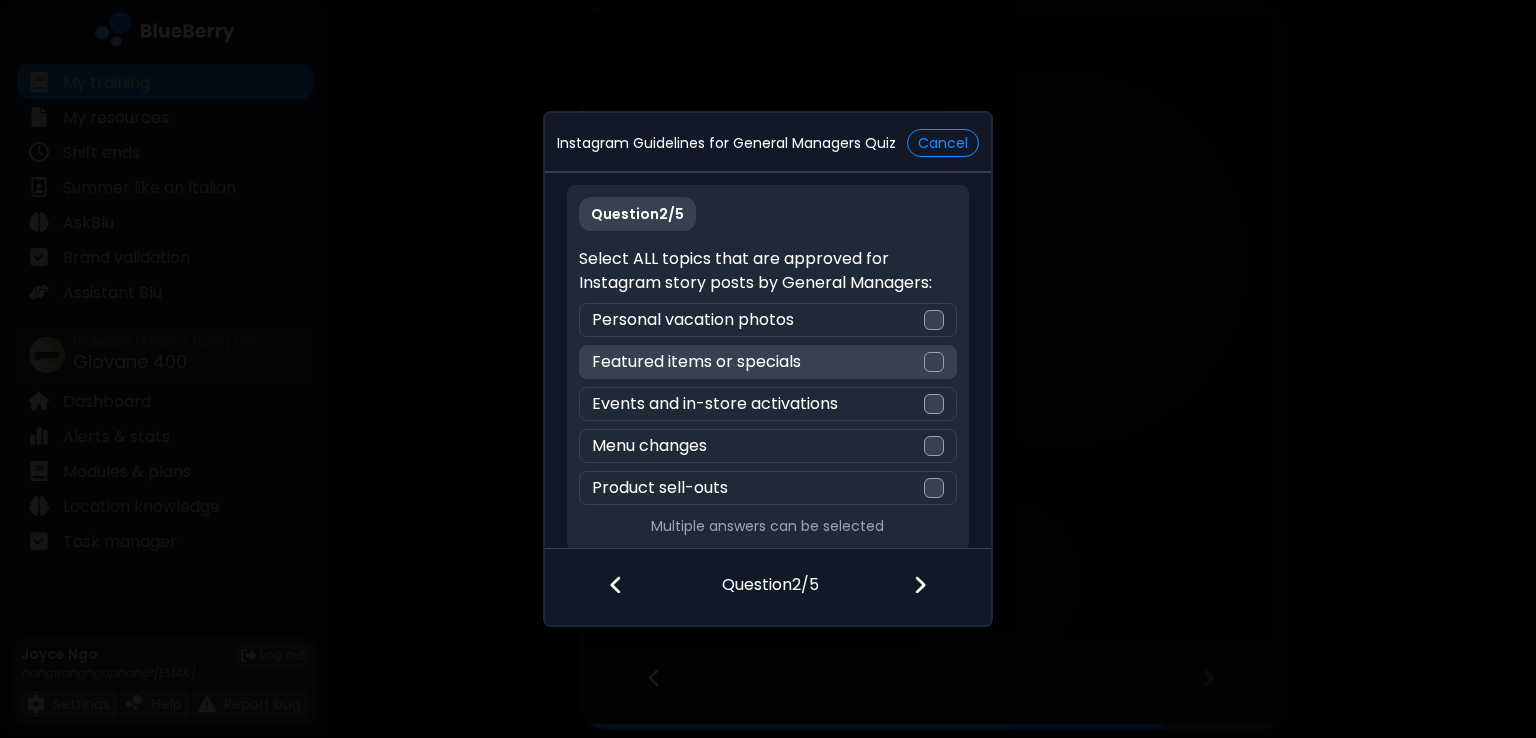 click at bounding box center (934, 362) 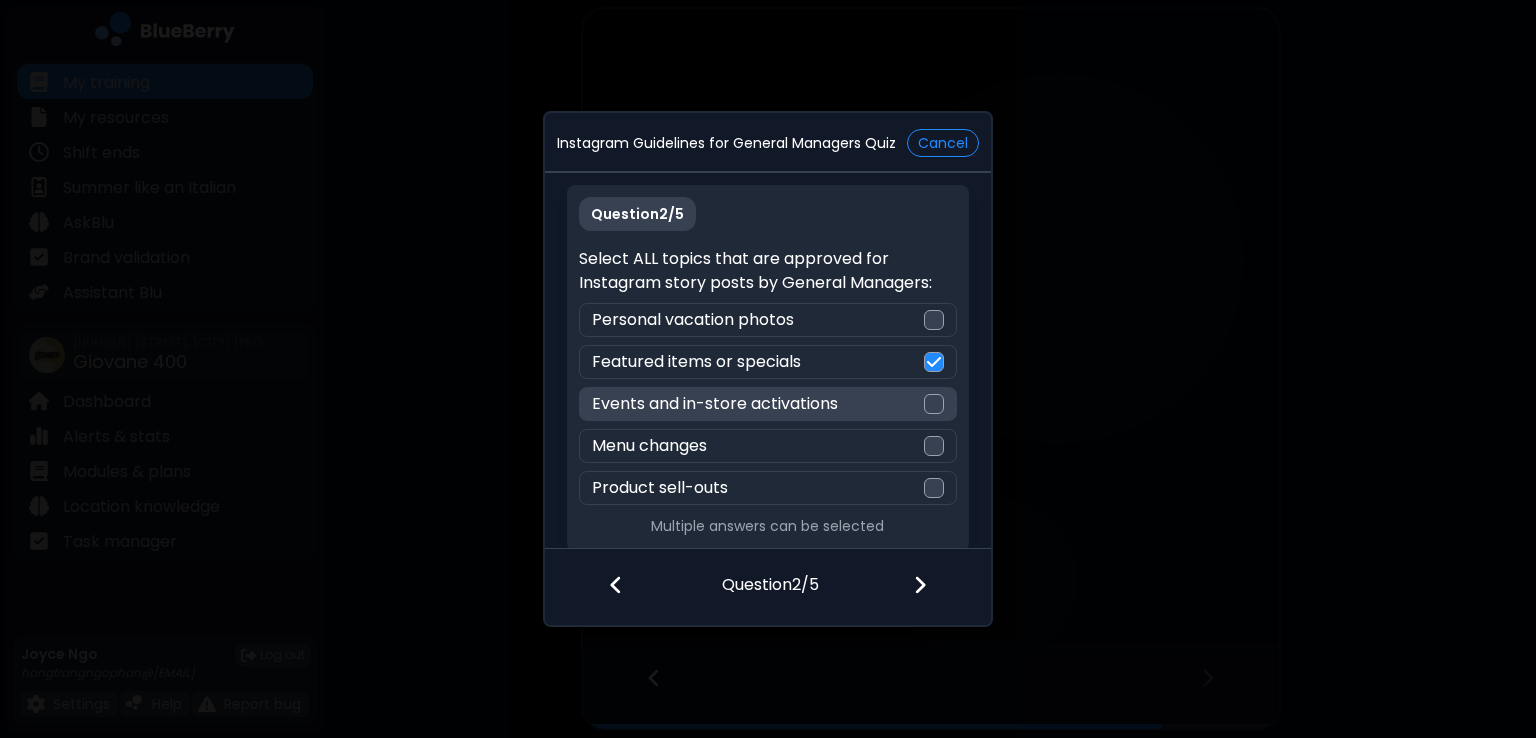 click at bounding box center (934, 404) 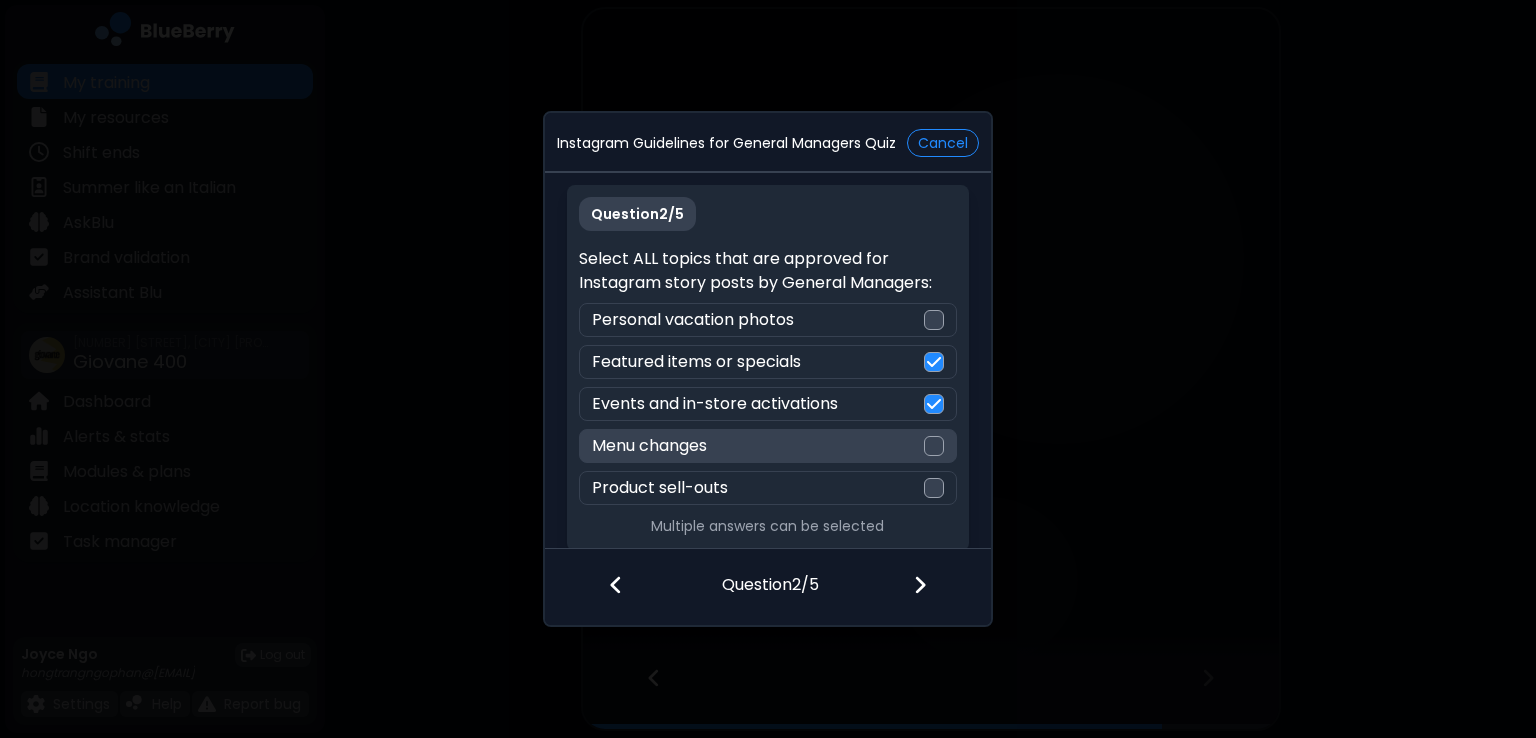 click on "Menu changes" at bounding box center [767, 446] 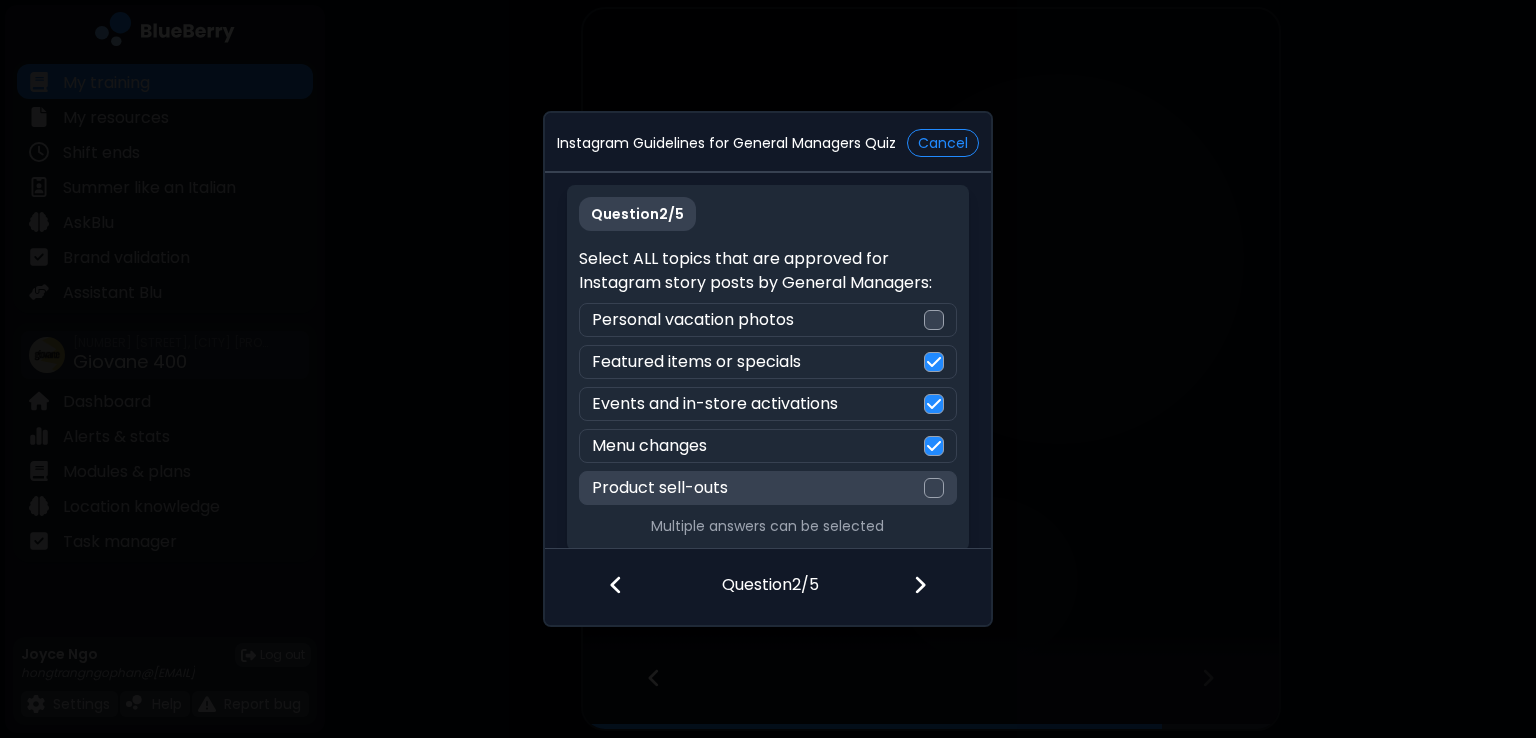 click at bounding box center [934, 488] 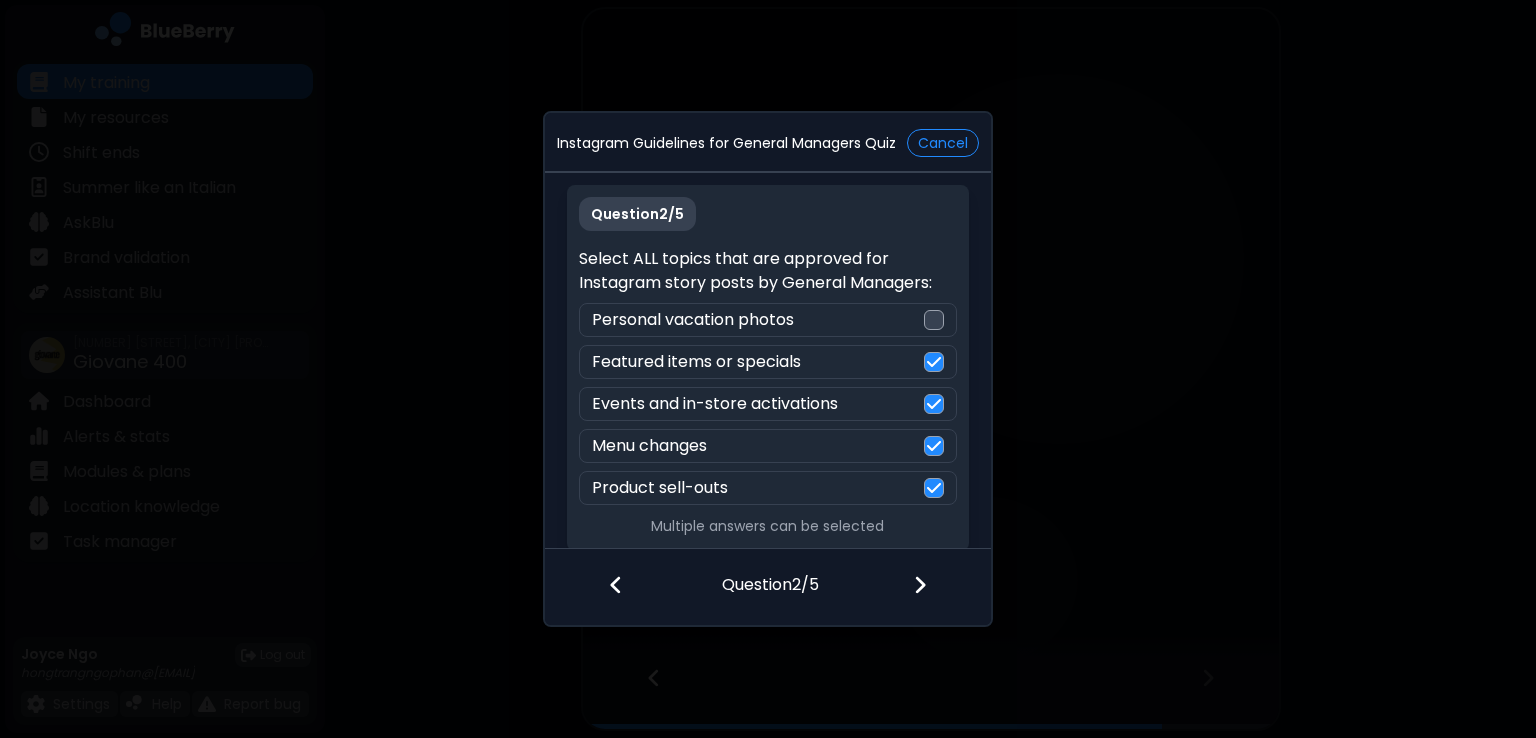 click at bounding box center (932, 587) 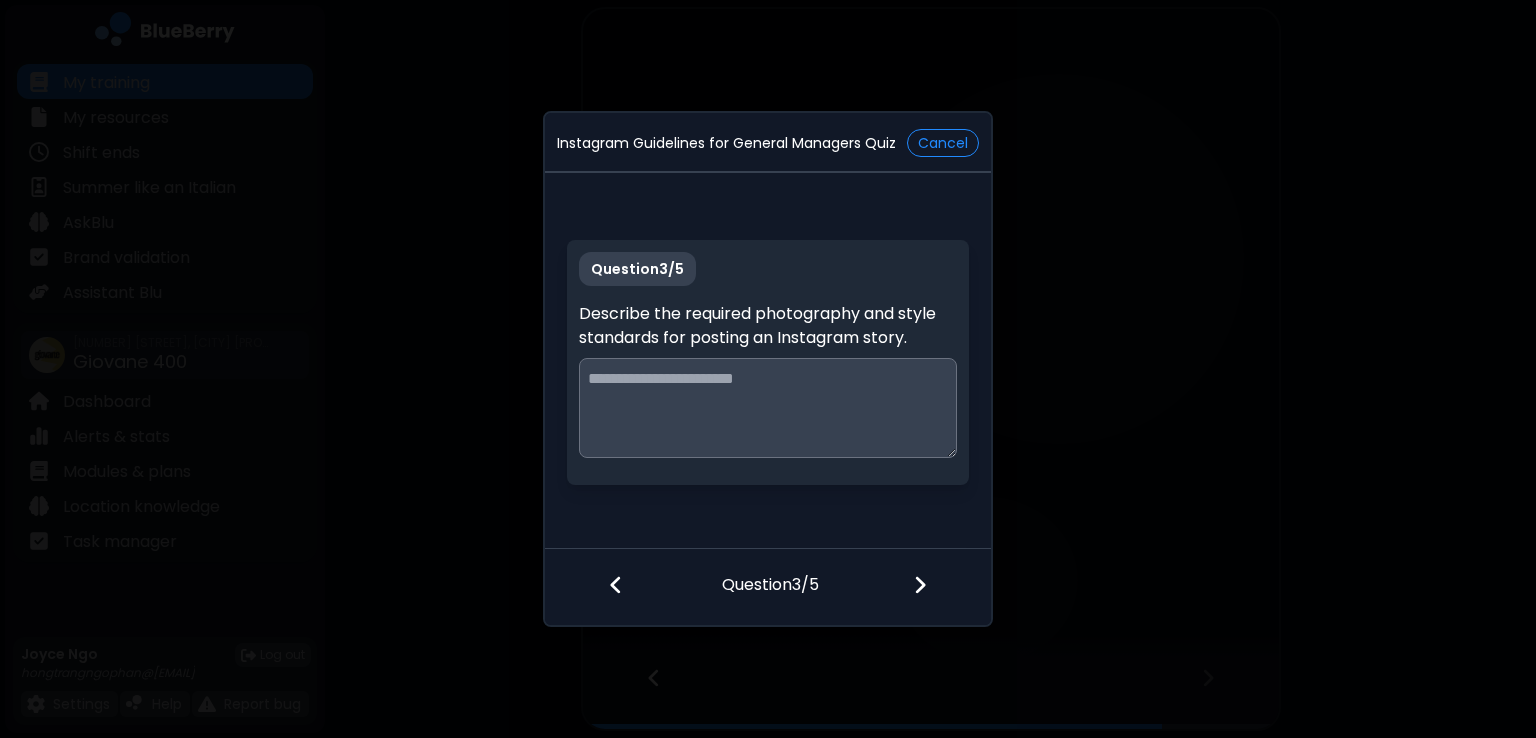 click at bounding box center [767, 408] 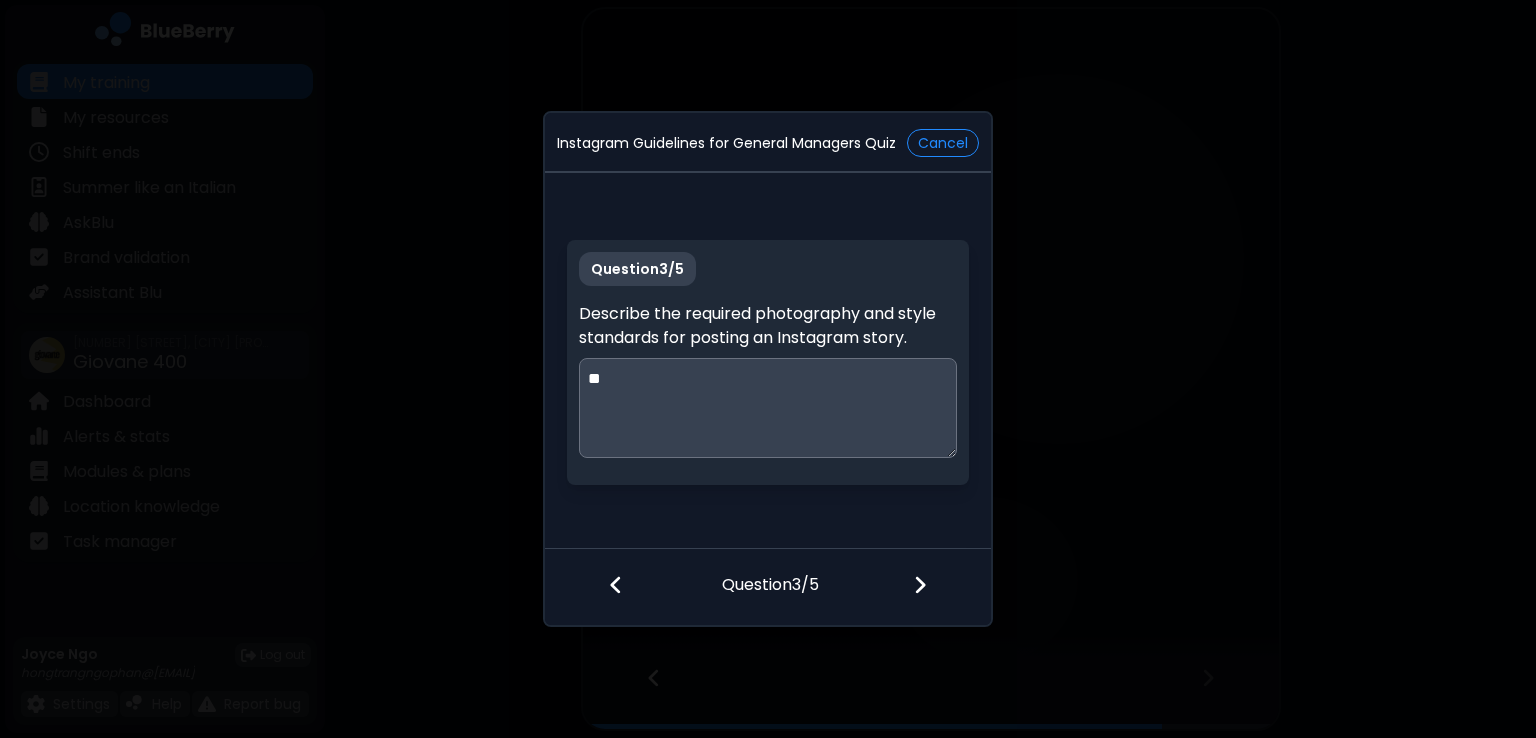 type on "*" 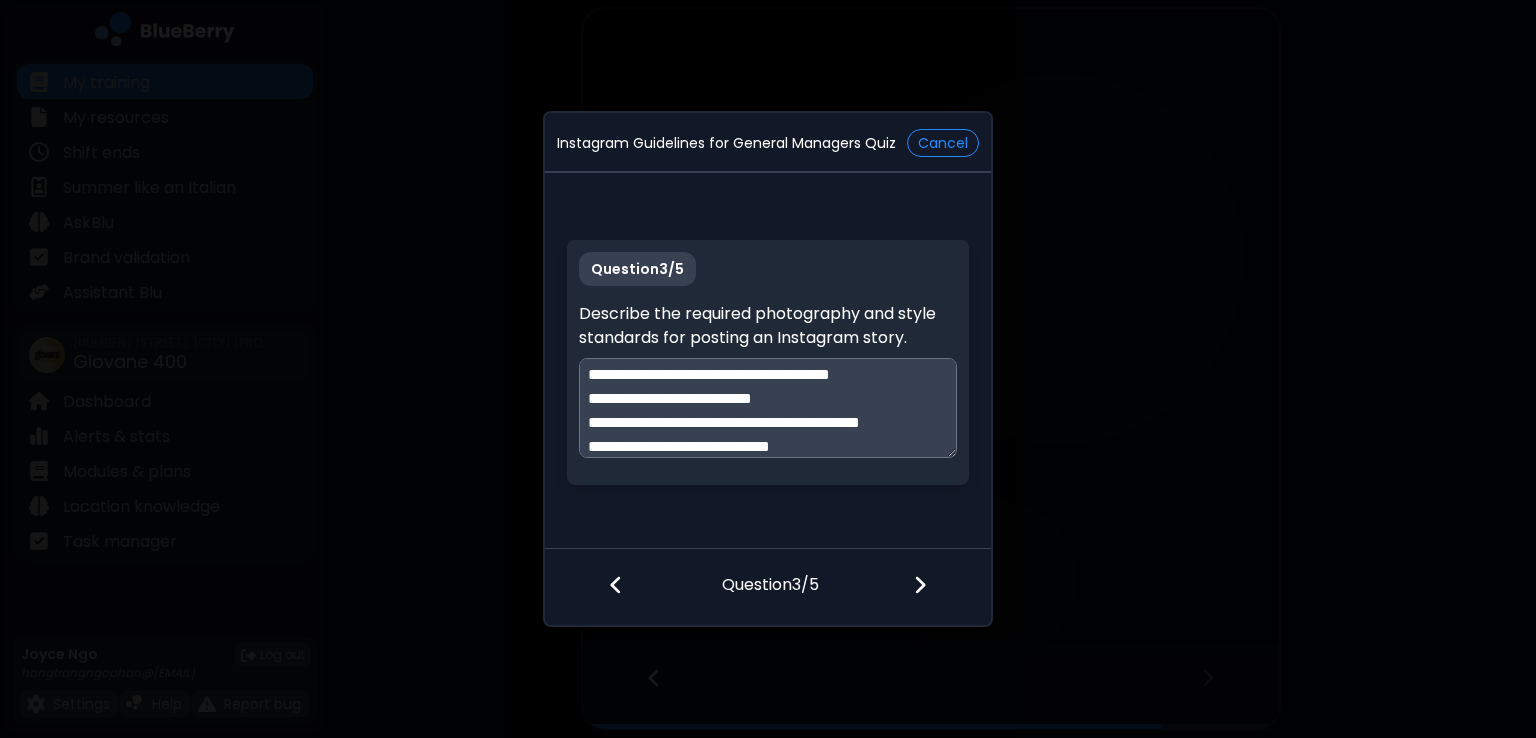 scroll, scrollTop: 28, scrollLeft: 0, axis: vertical 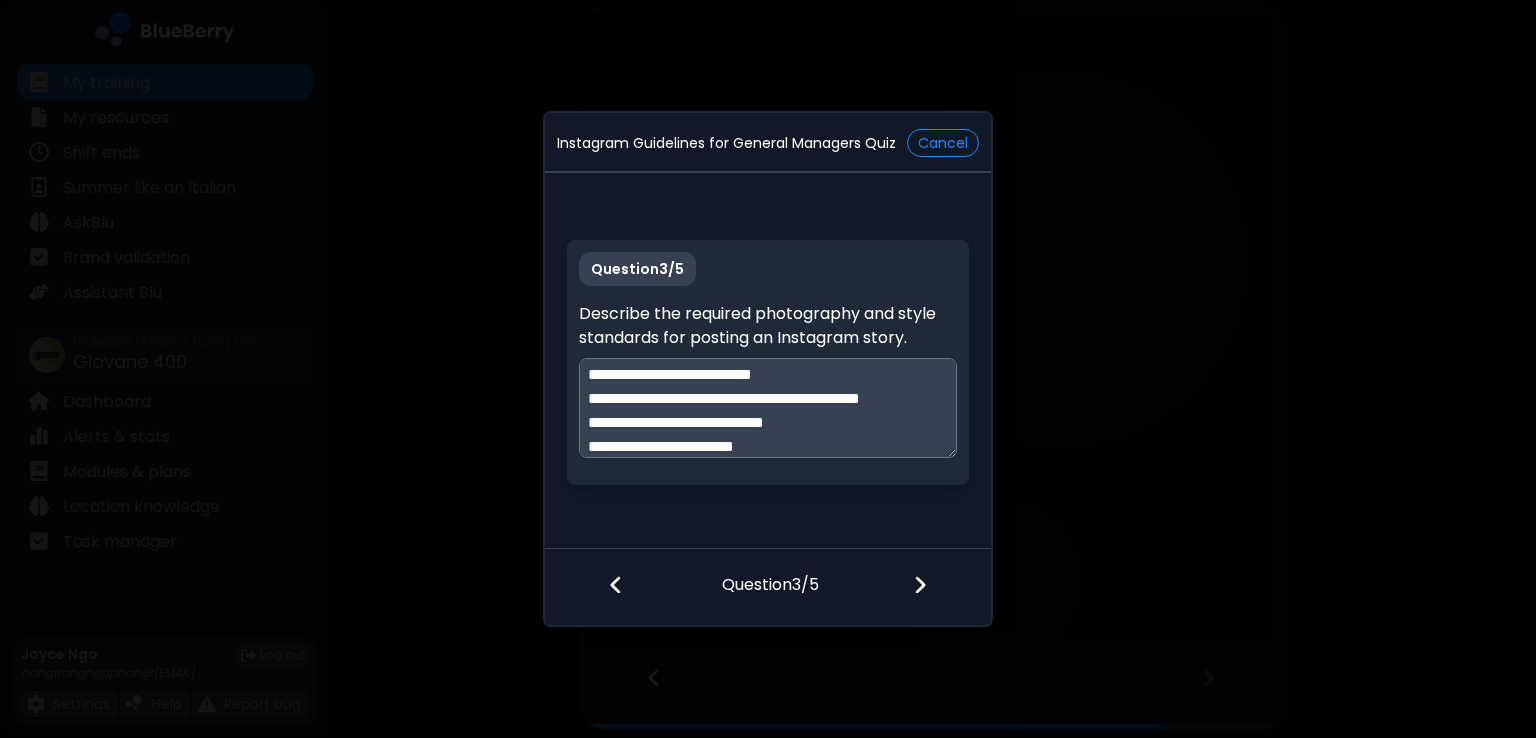 type on "**********" 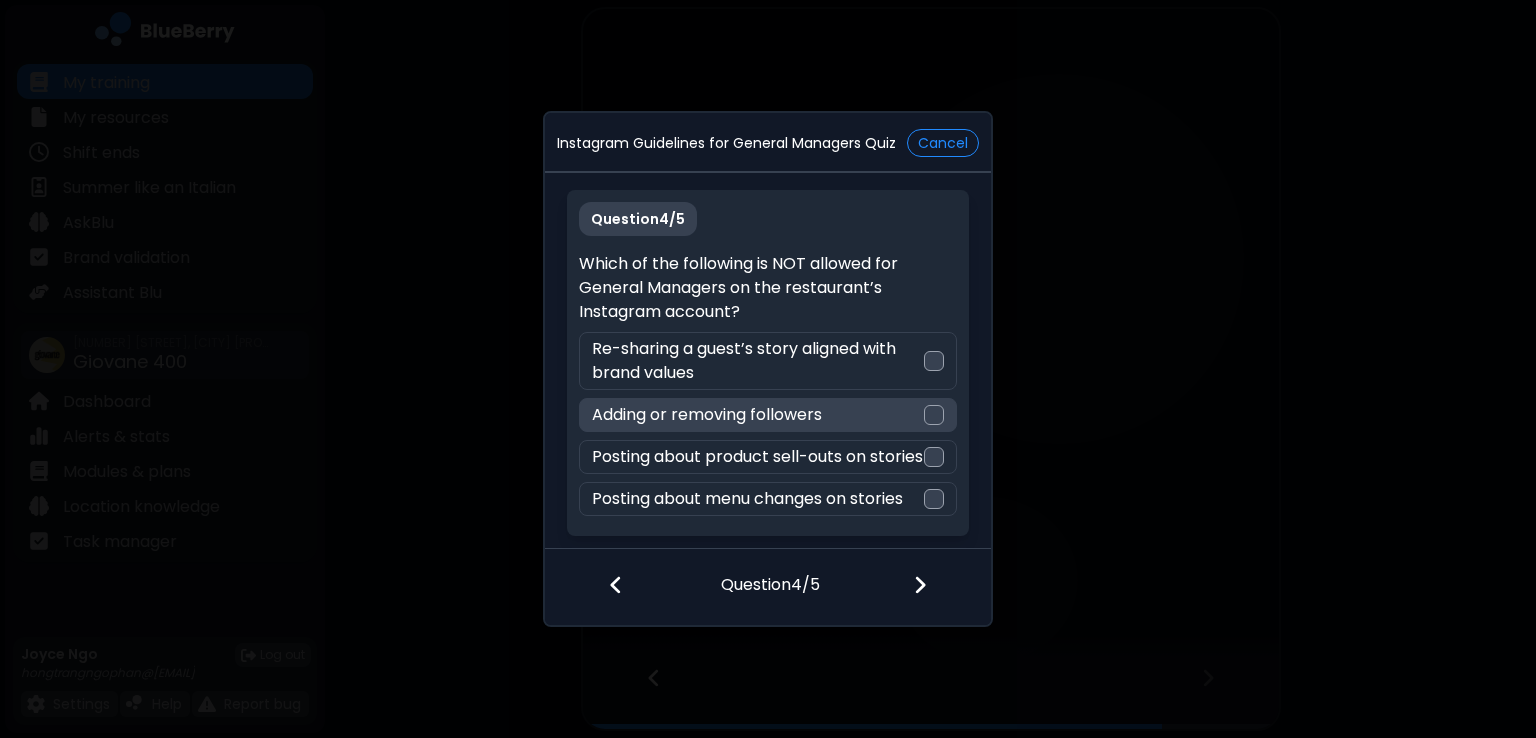click at bounding box center [934, 415] 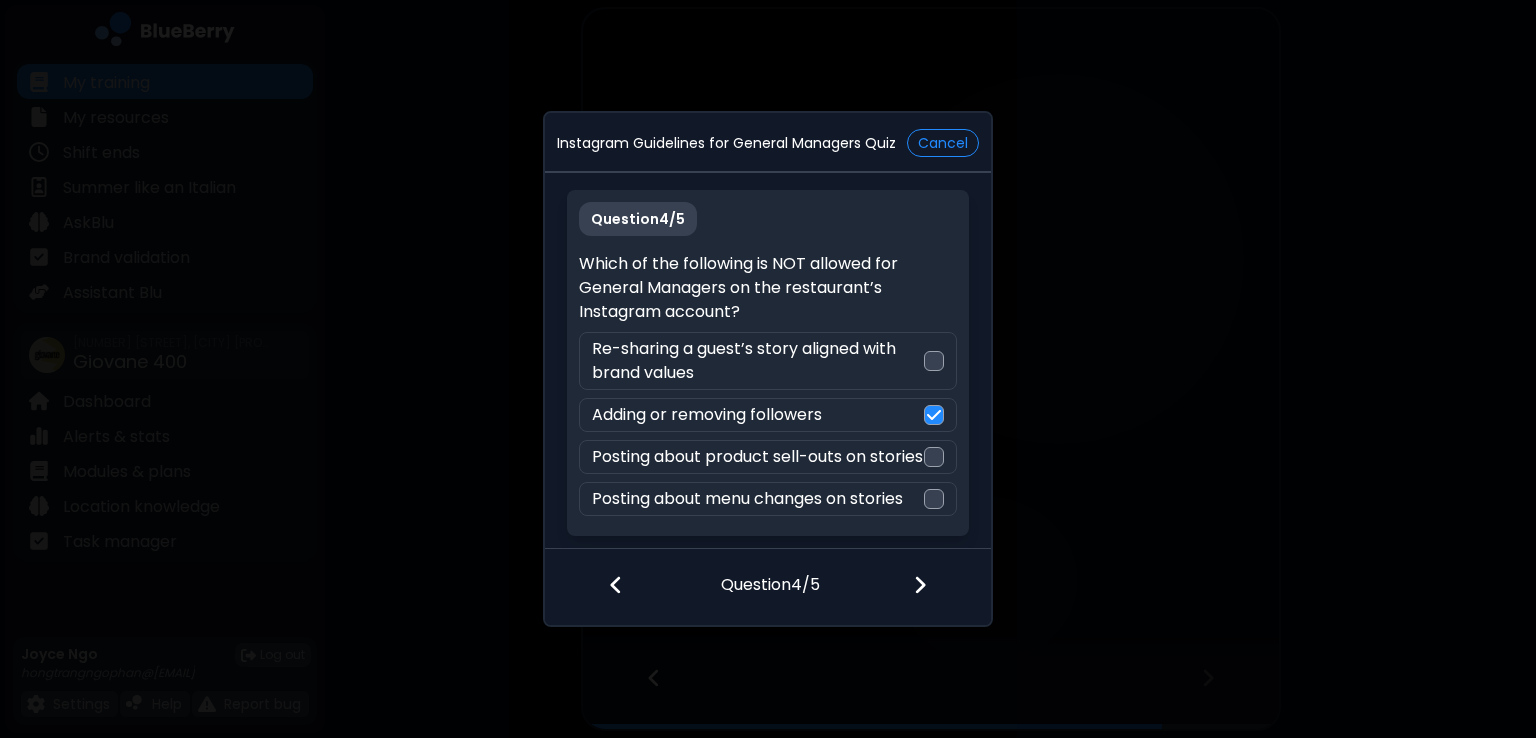 click at bounding box center [932, 587] 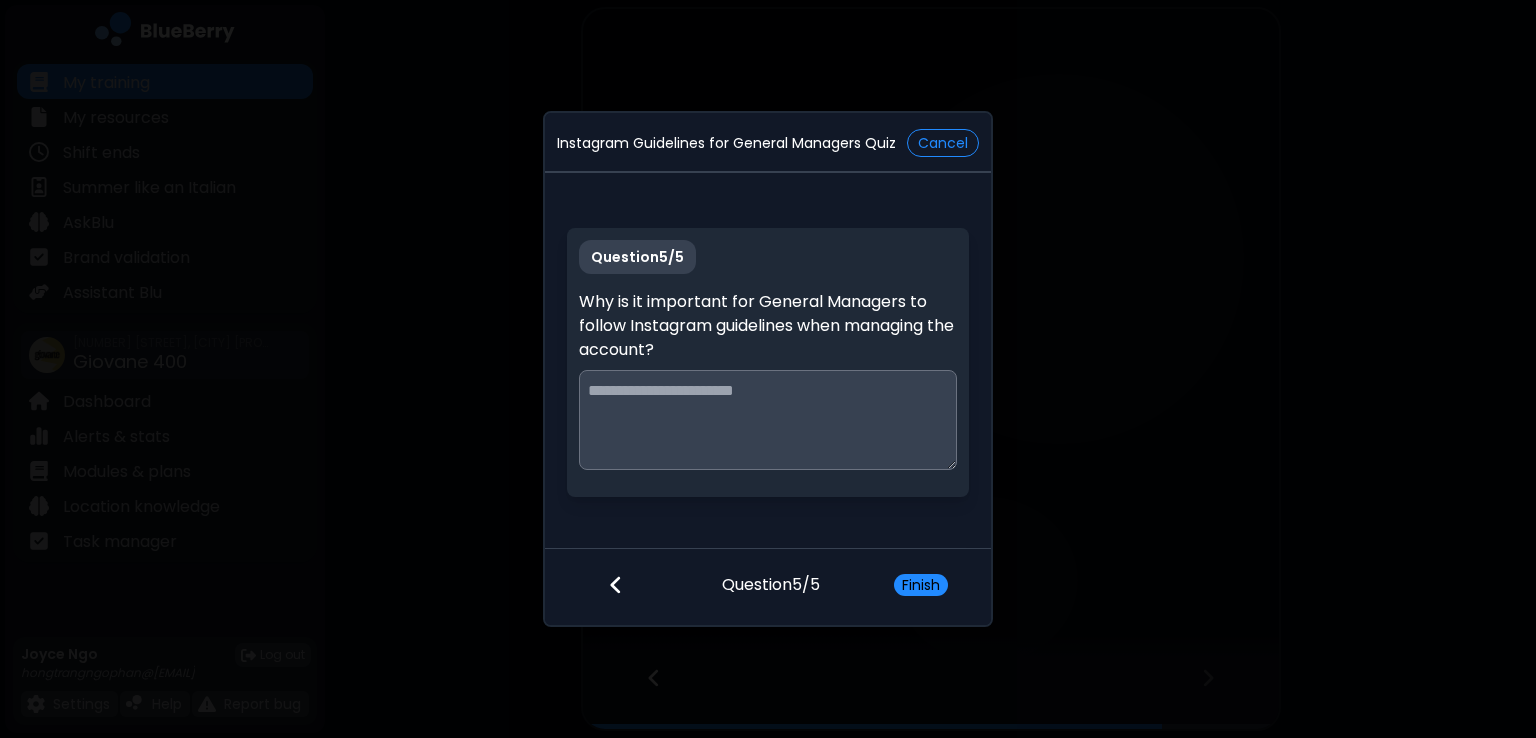 click at bounding box center [767, 420] 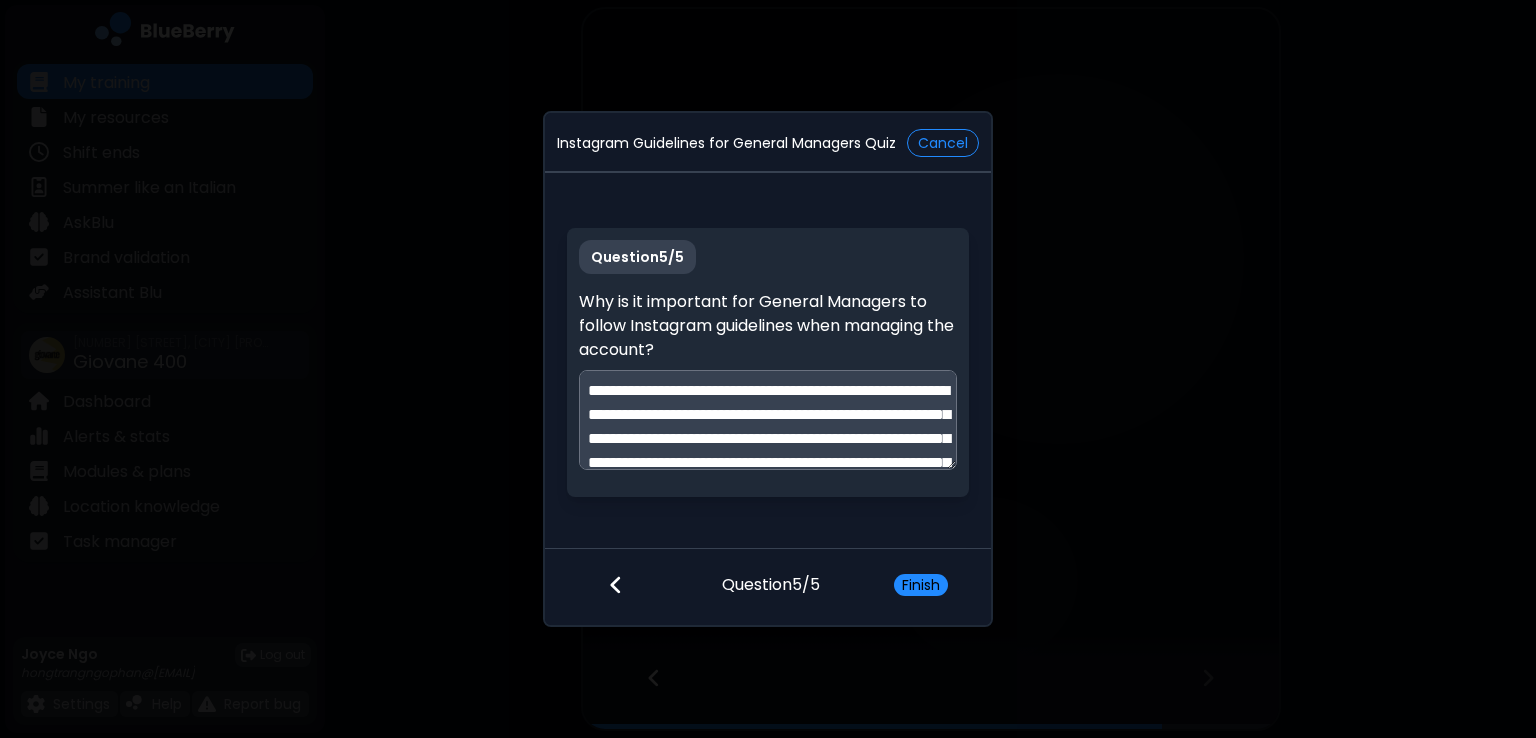 scroll, scrollTop: 124, scrollLeft: 0, axis: vertical 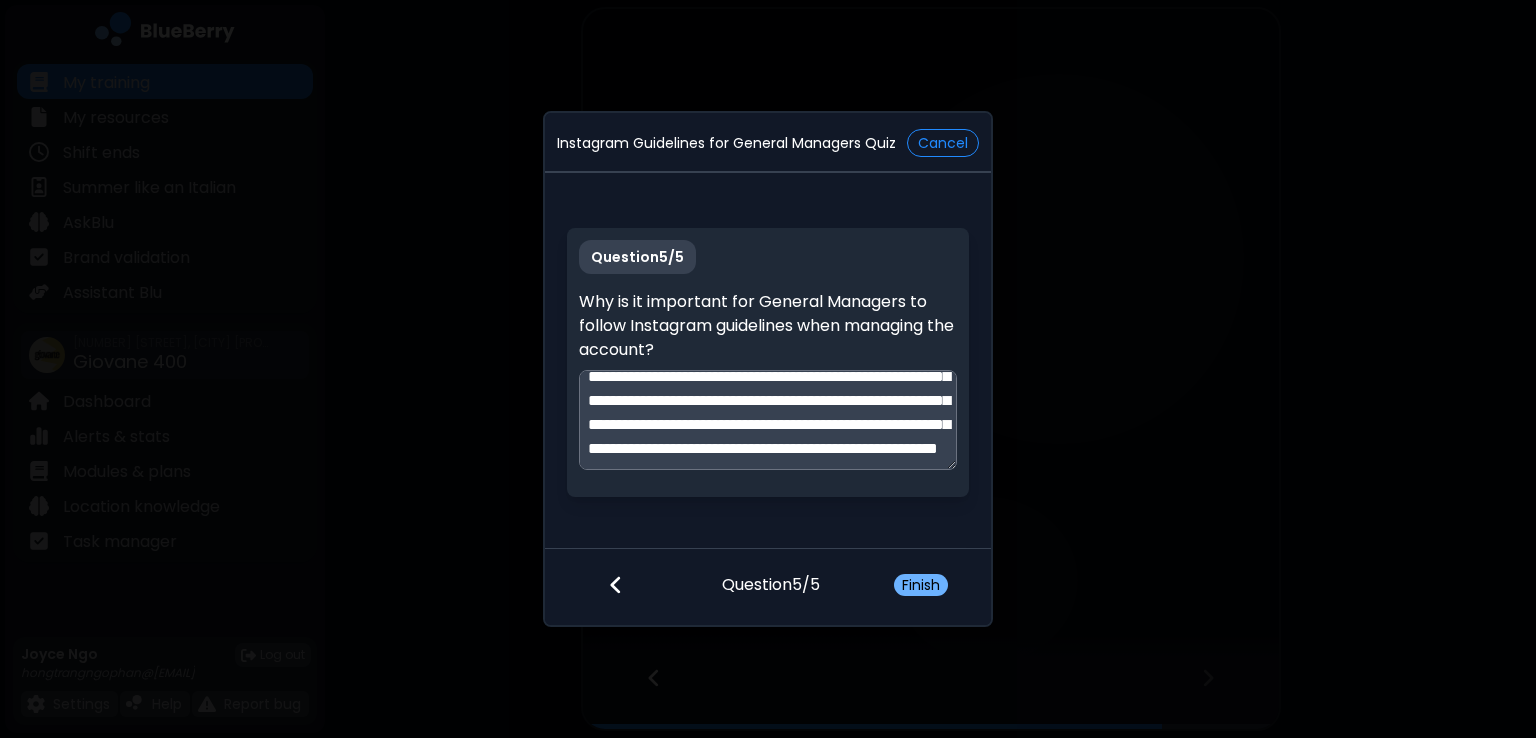 type on "**********" 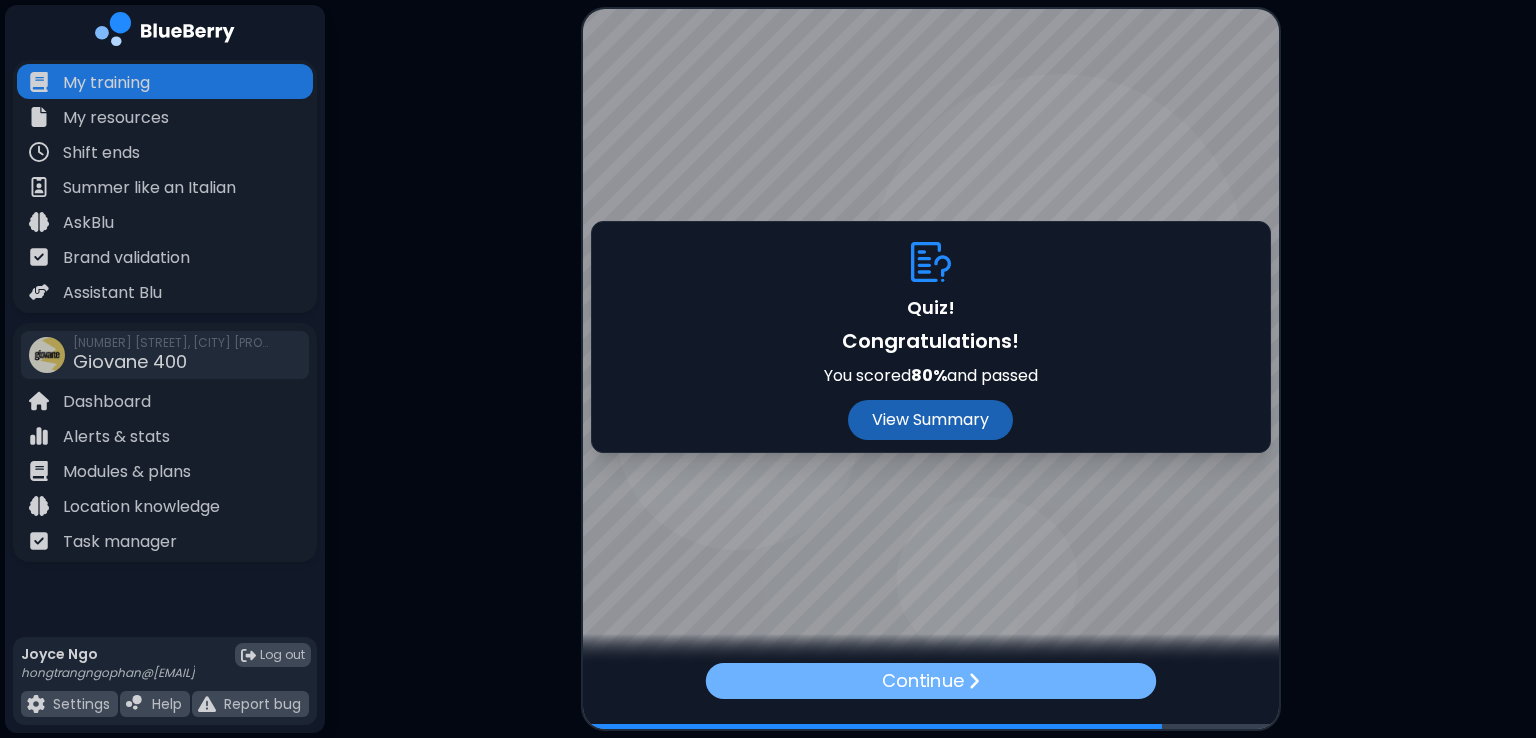 click on "Continue" at bounding box center (930, 681) 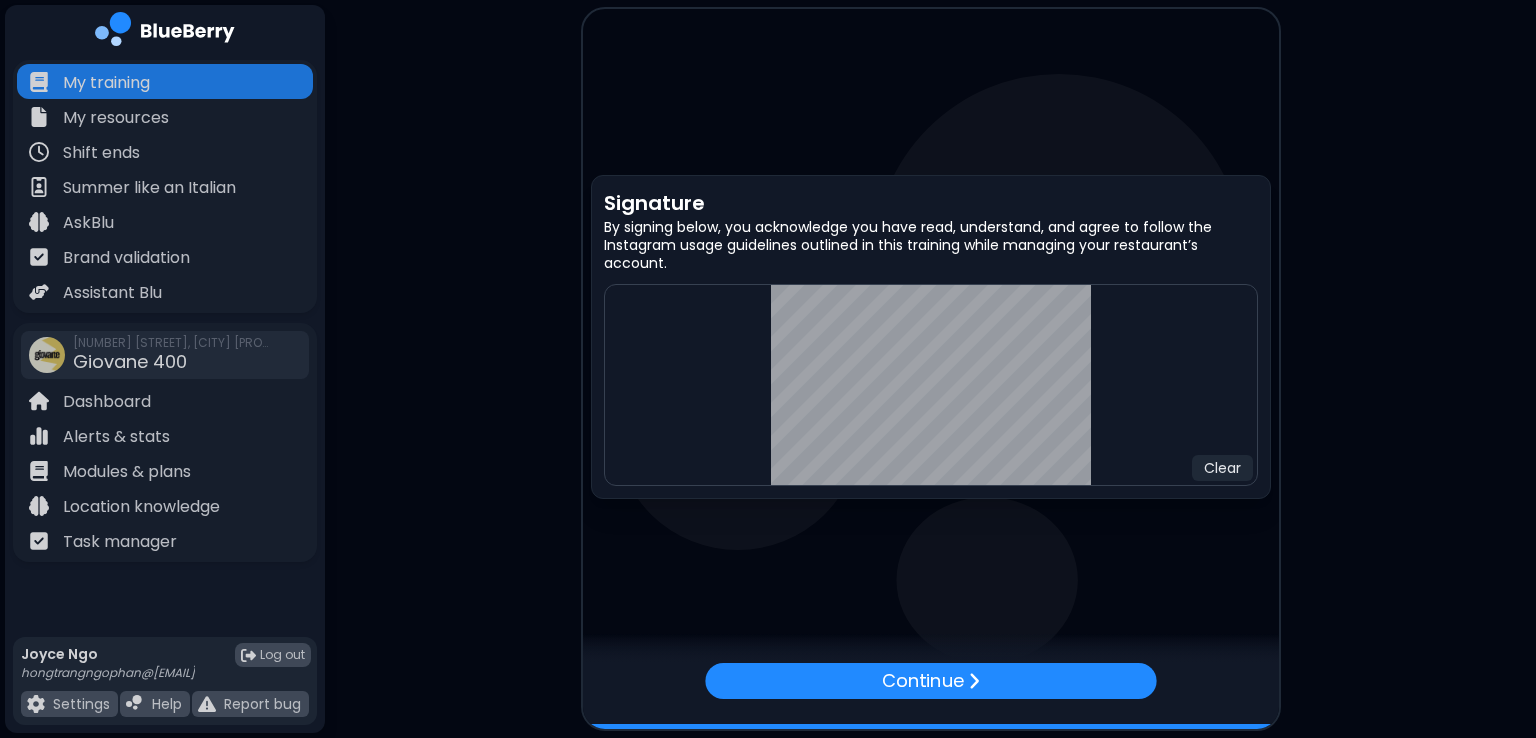click on "Continue" at bounding box center [931, 696] 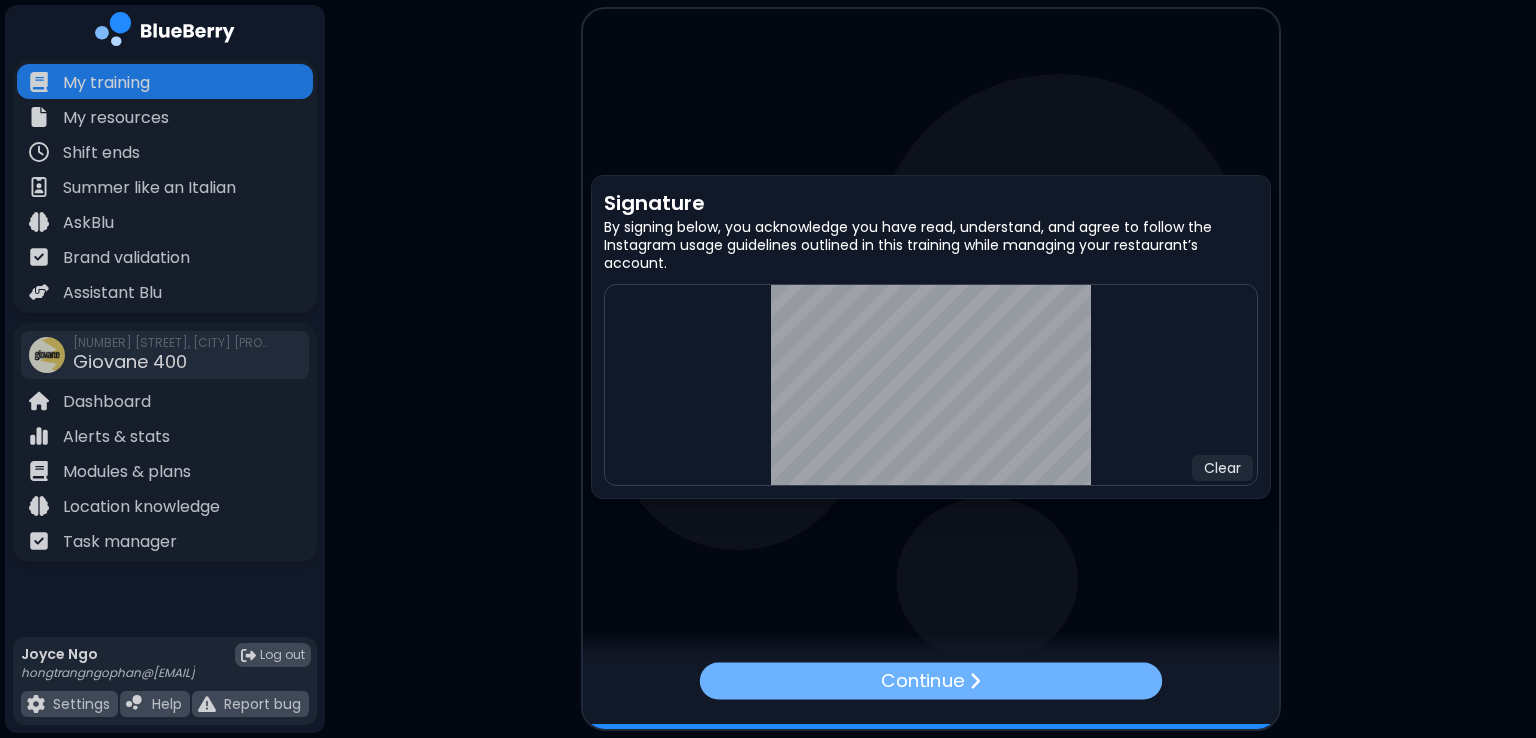 click on "Continue" at bounding box center (930, 680) 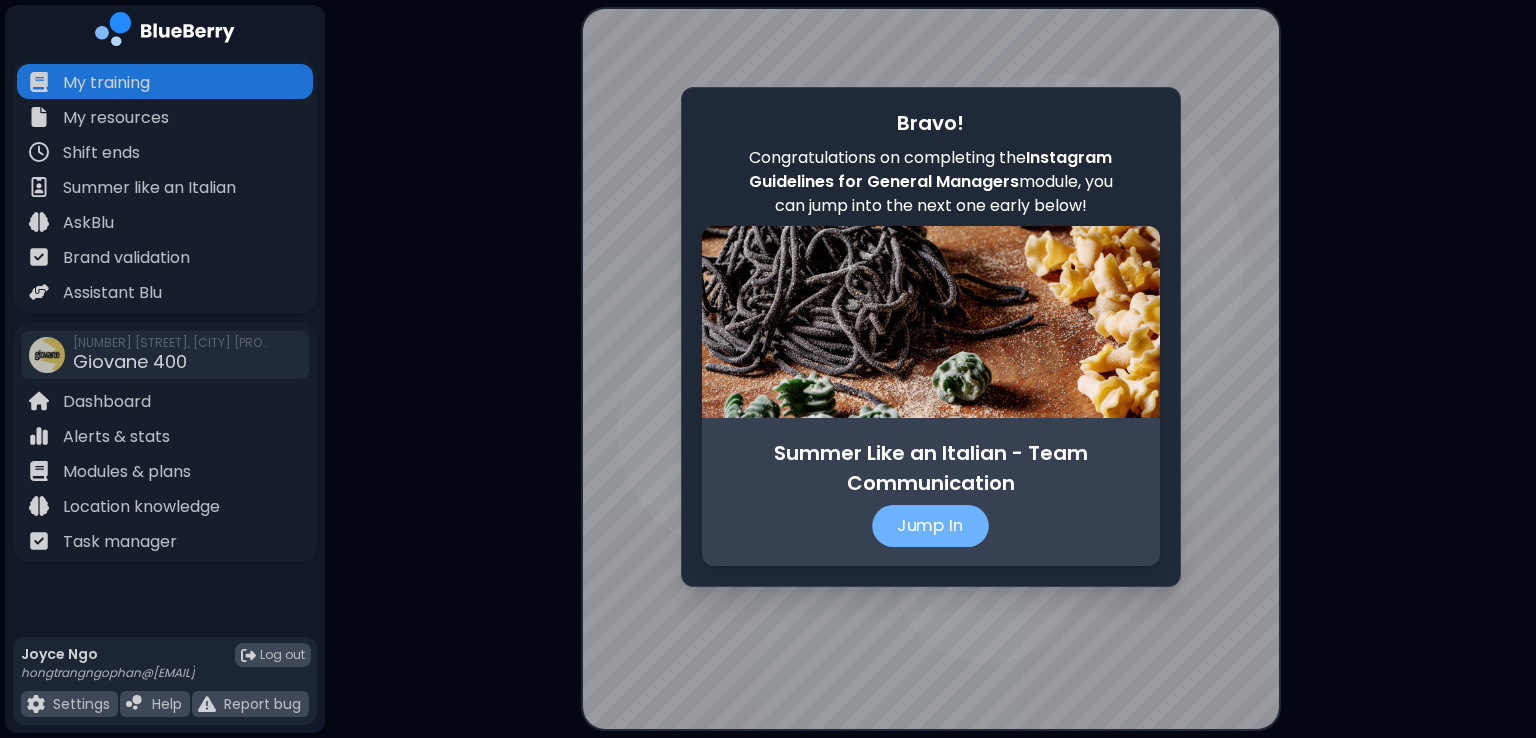 click on "Jump In" at bounding box center [930, 526] 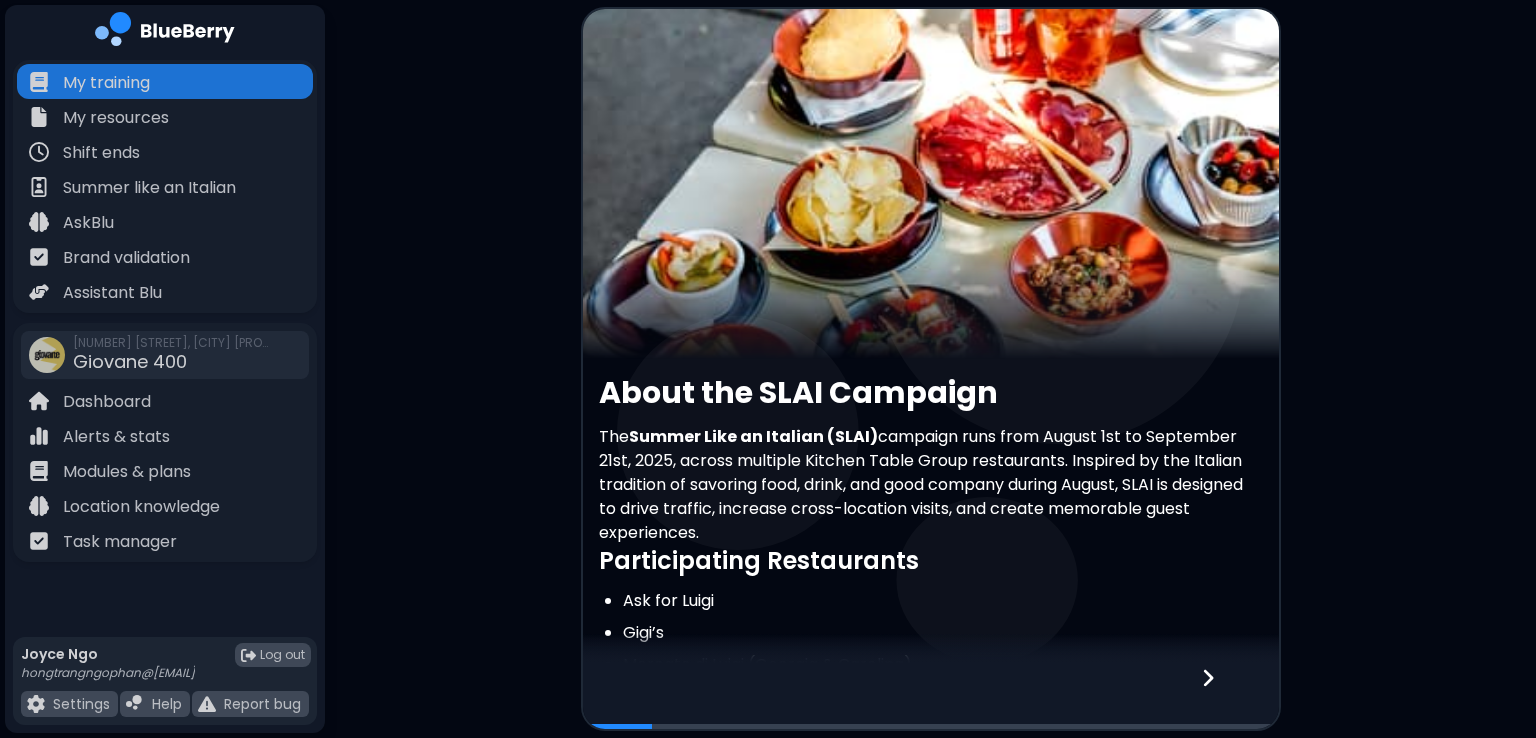 scroll, scrollTop: 485, scrollLeft: 0, axis: vertical 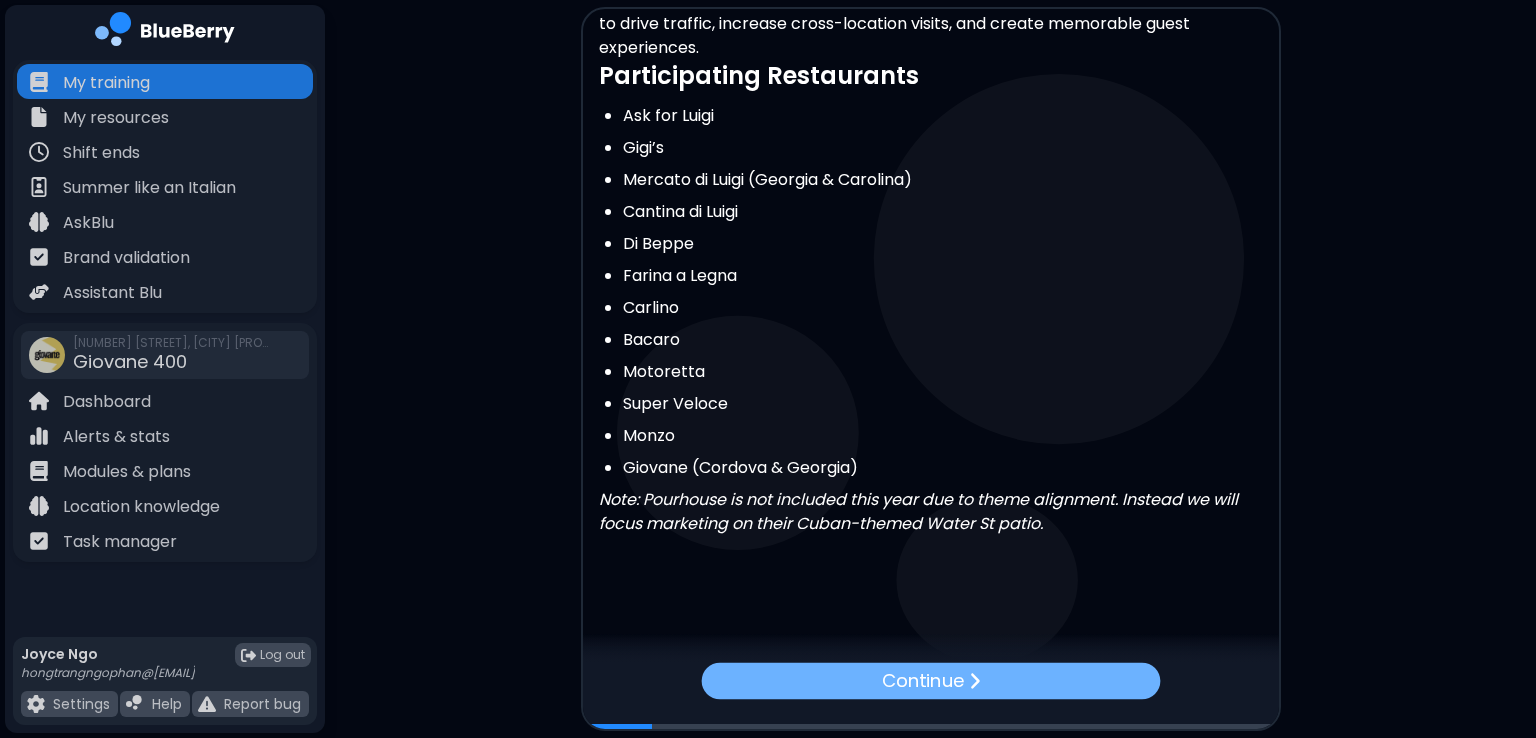 click on "Continue" at bounding box center (922, 680) 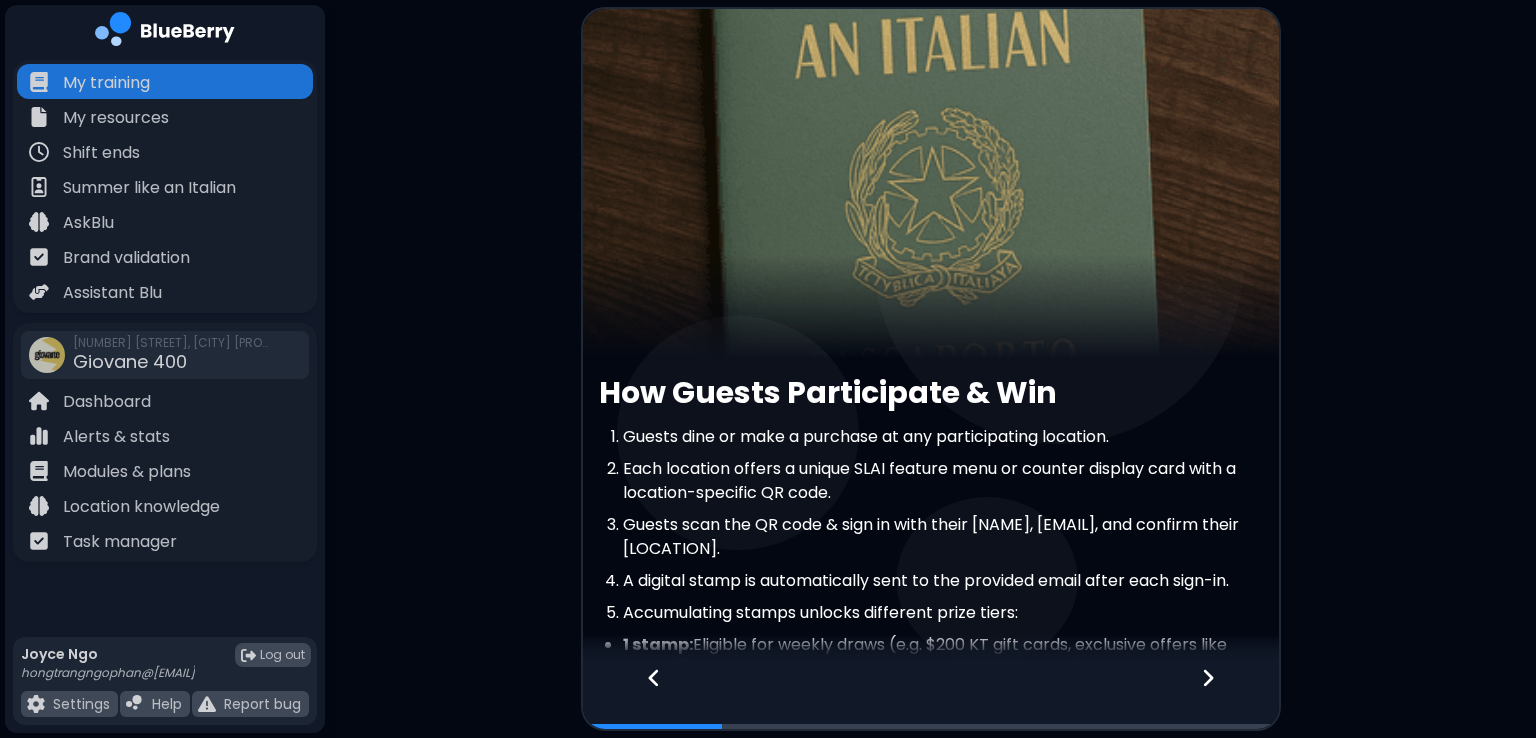 scroll, scrollTop: 540, scrollLeft: 0, axis: vertical 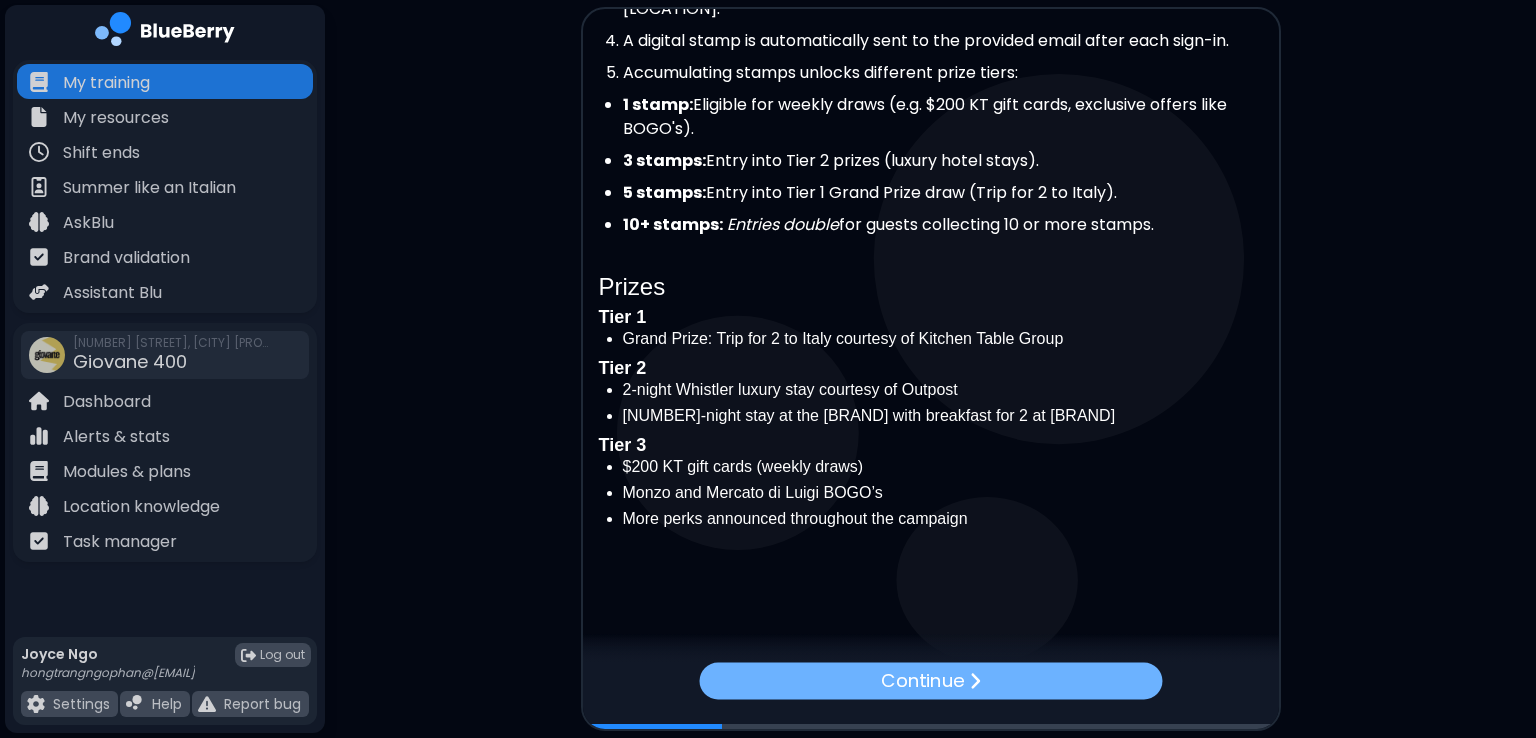 click on "Continue" at bounding box center [922, 680] 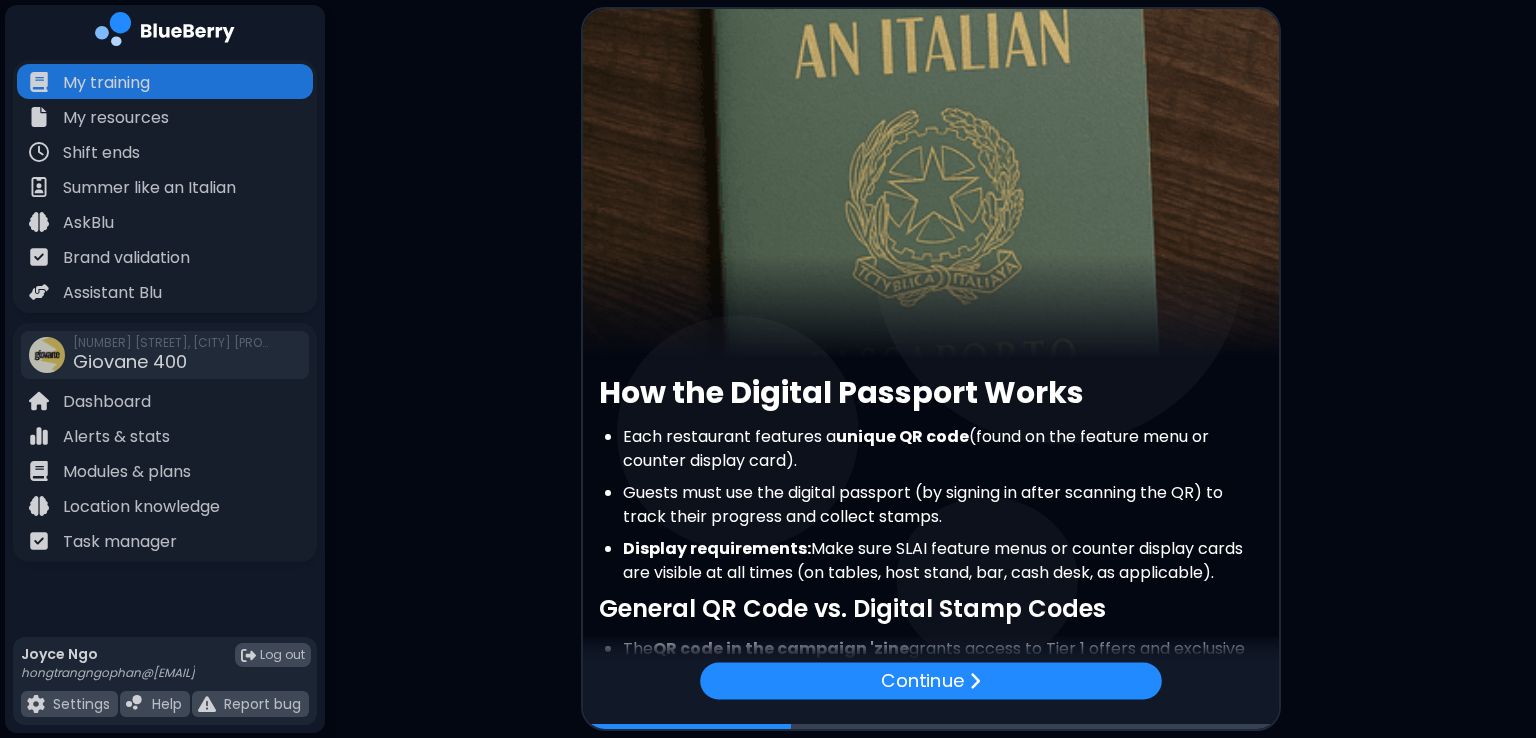 scroll, scrollTop: 213, scrollLeft: 0, axis: vertical 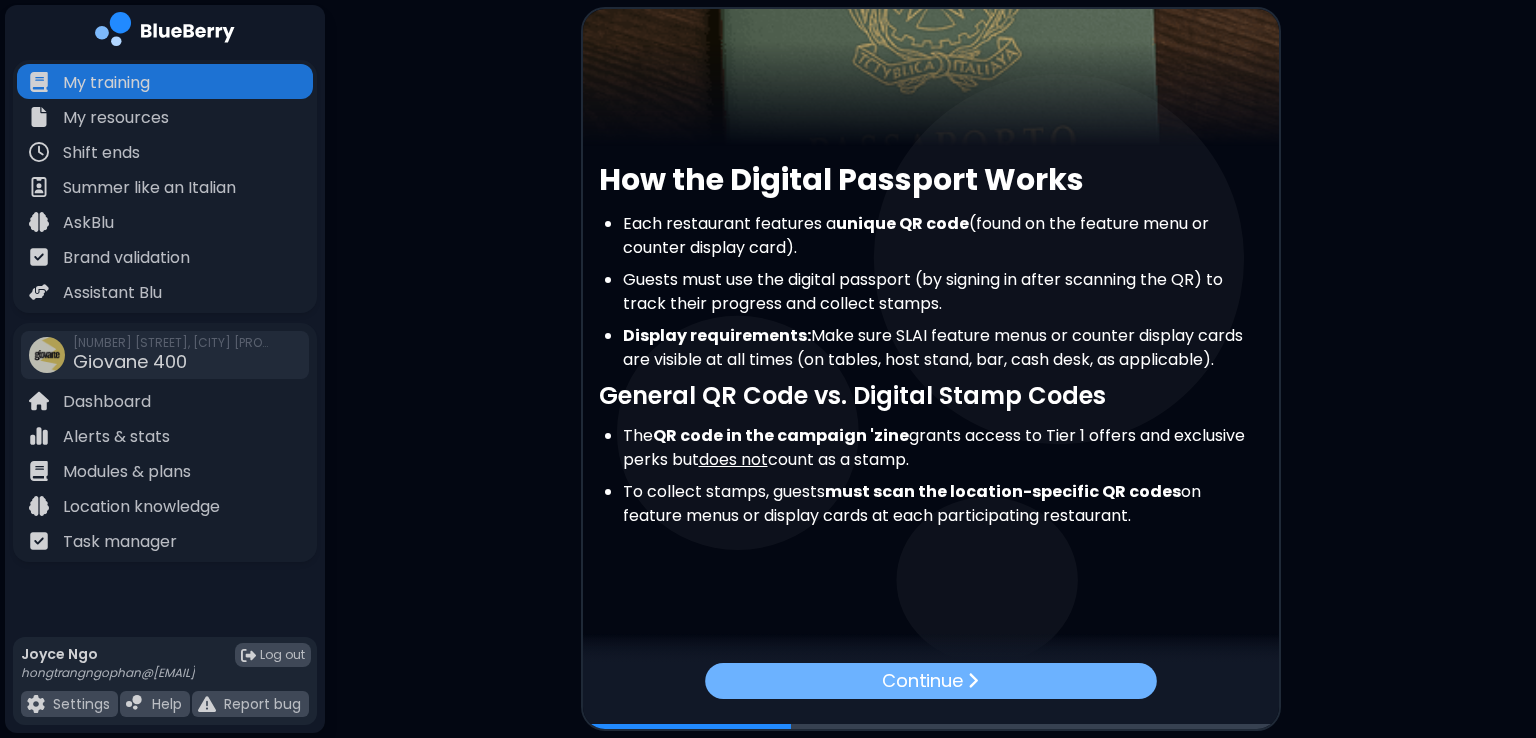 click on "Continue" at bounding box center [922, 681] 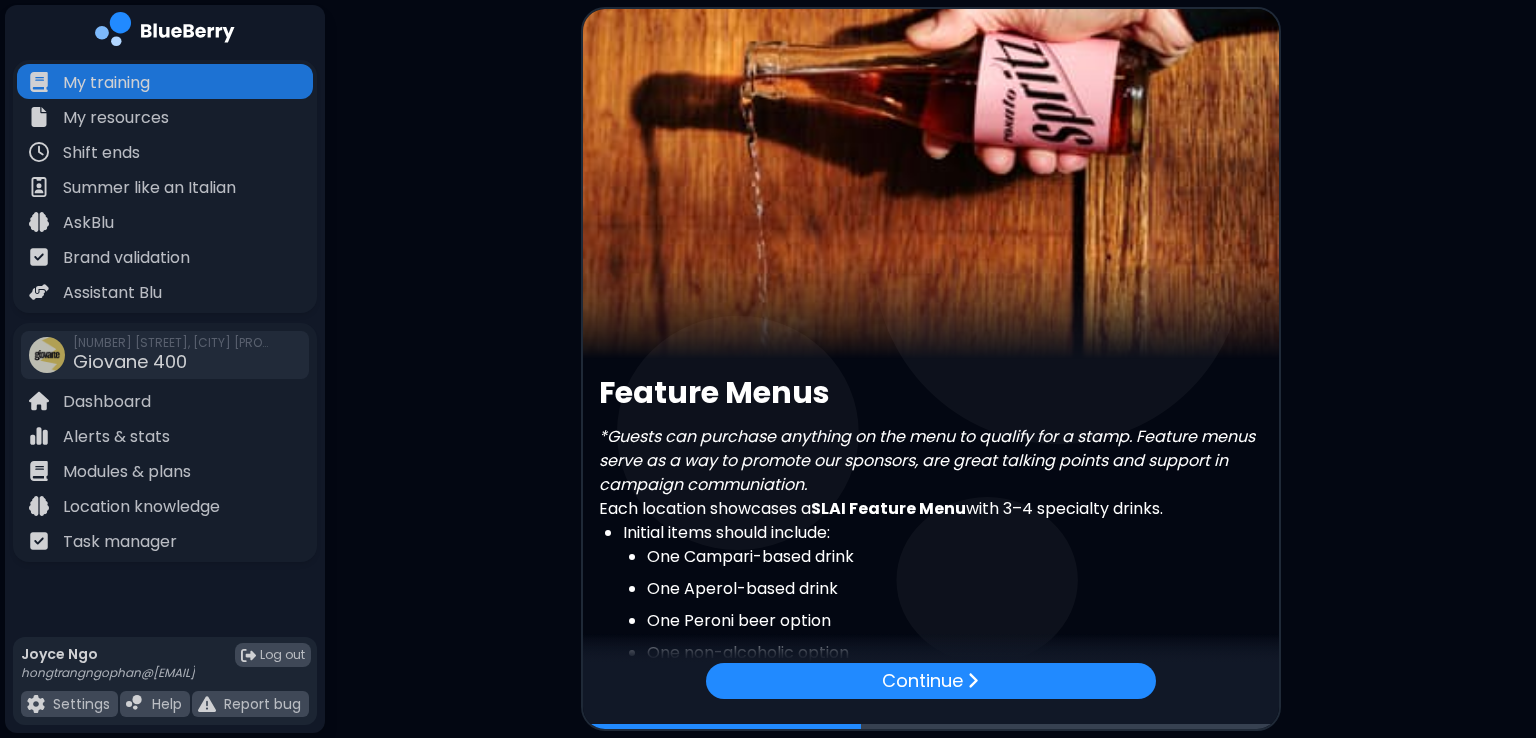 scroll, scrollTop: 349, scrollLeft: 0, axis: vertical 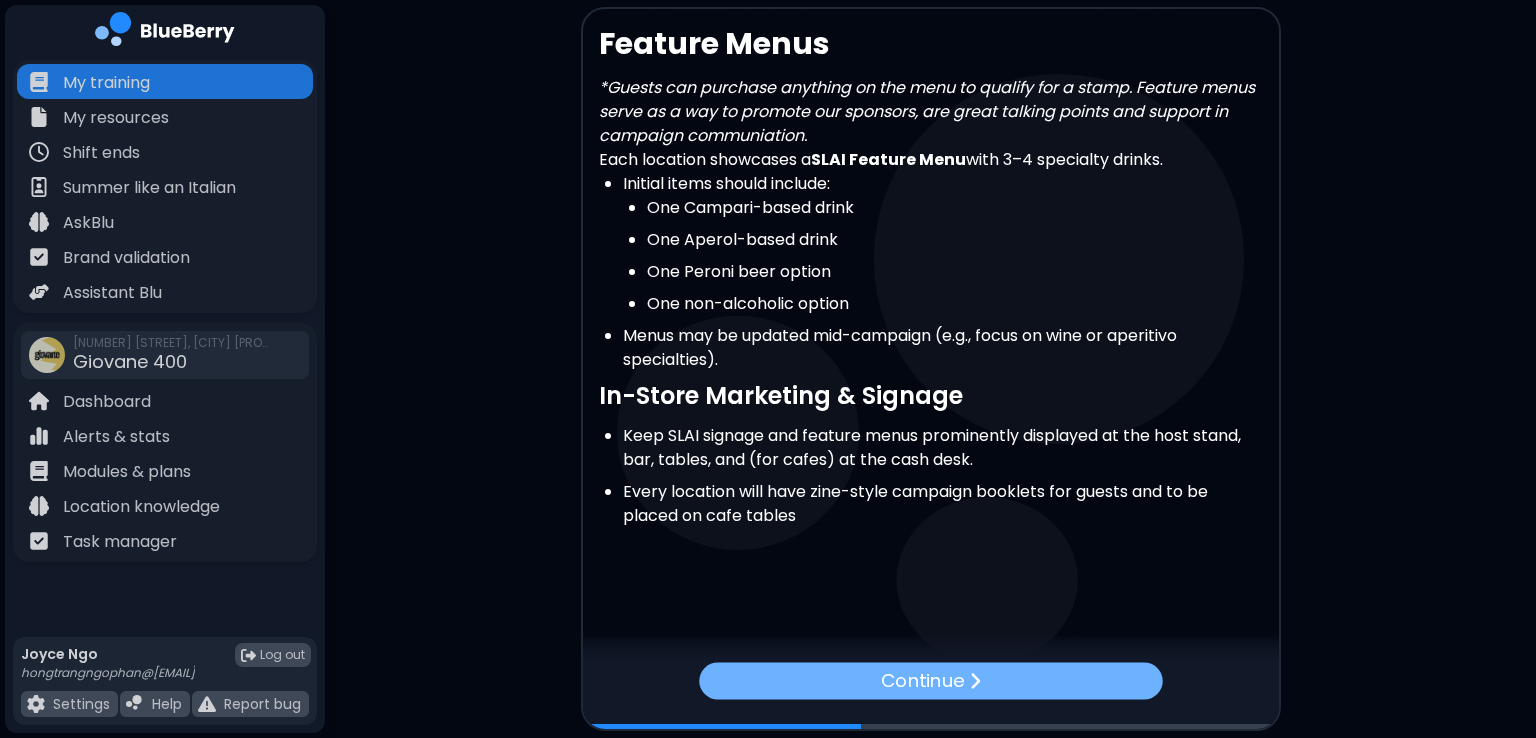 click on "Continue" at bounding box center [922, 680] 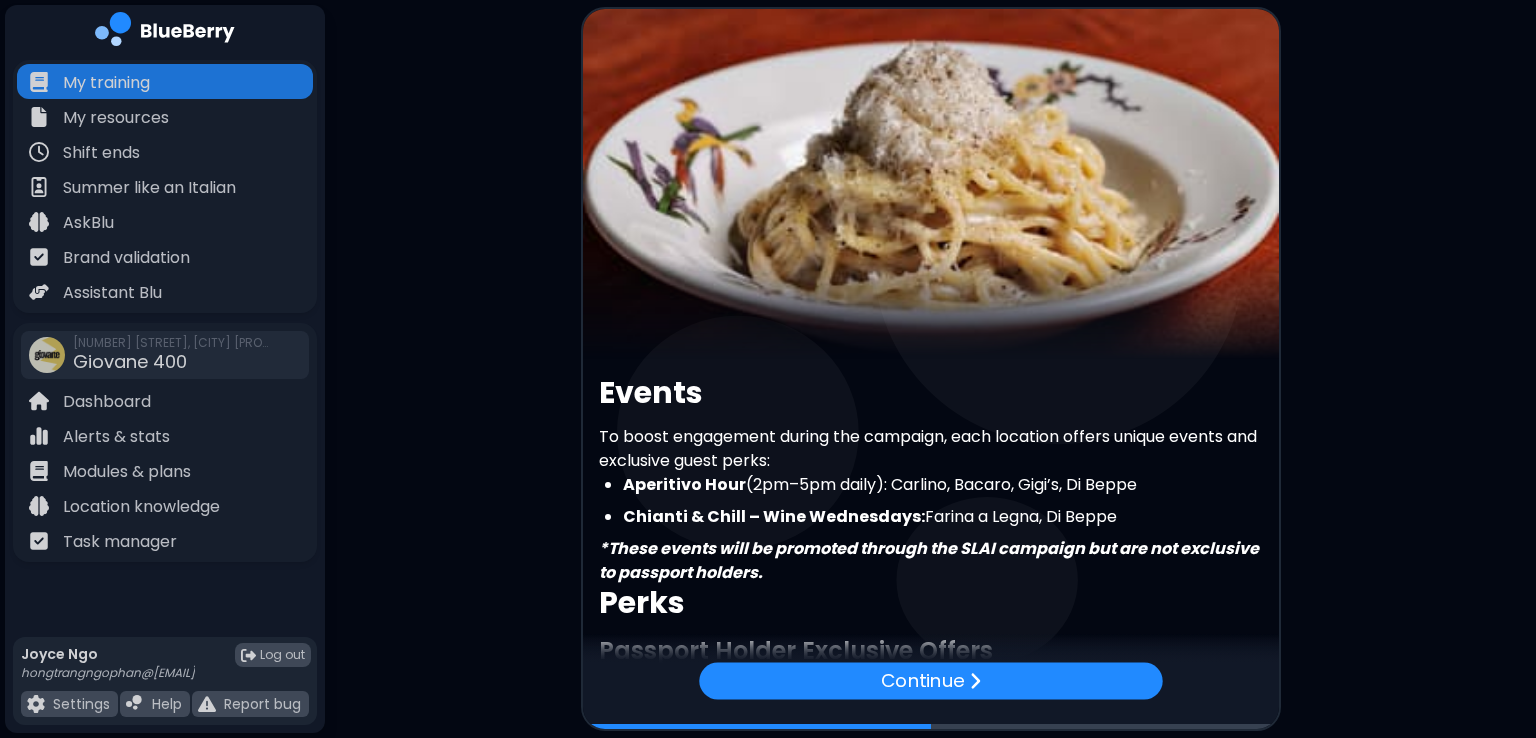 scroll, scrollTop: 335, scrollLeft: 0, axis: vertical 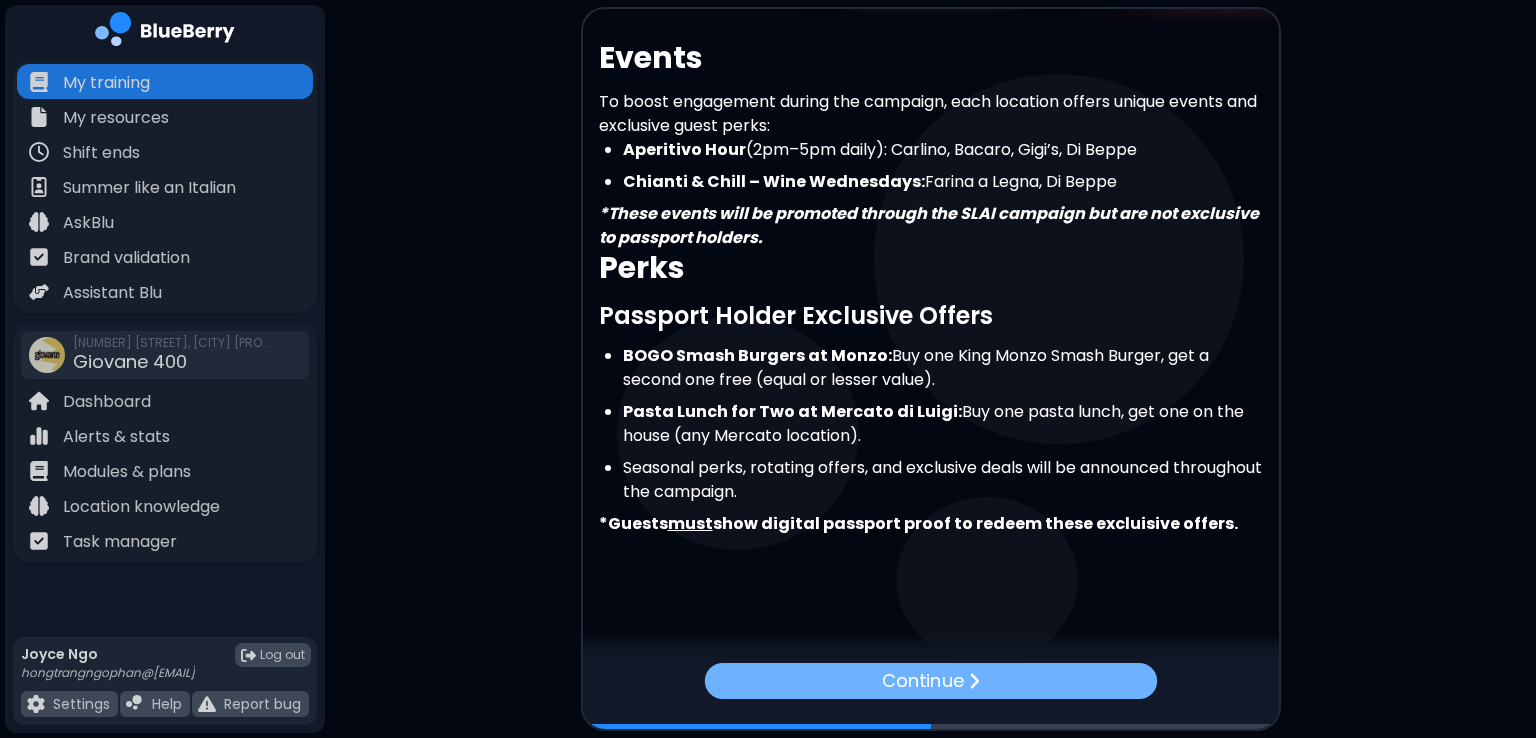click on "Continue" at bounding box center [922, 681] 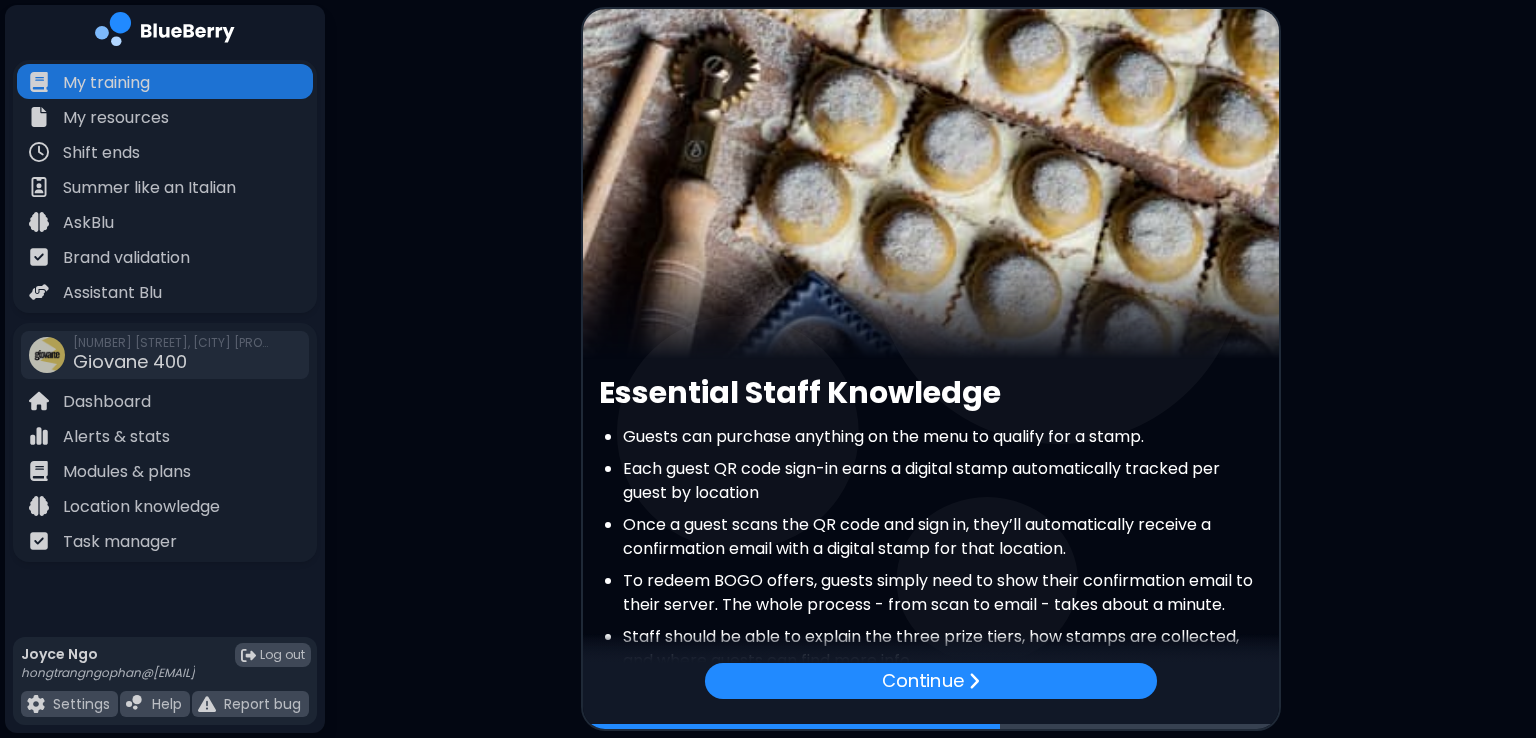 scroll, scrollTop: 258, scrollLeft: 0, axis: vertical 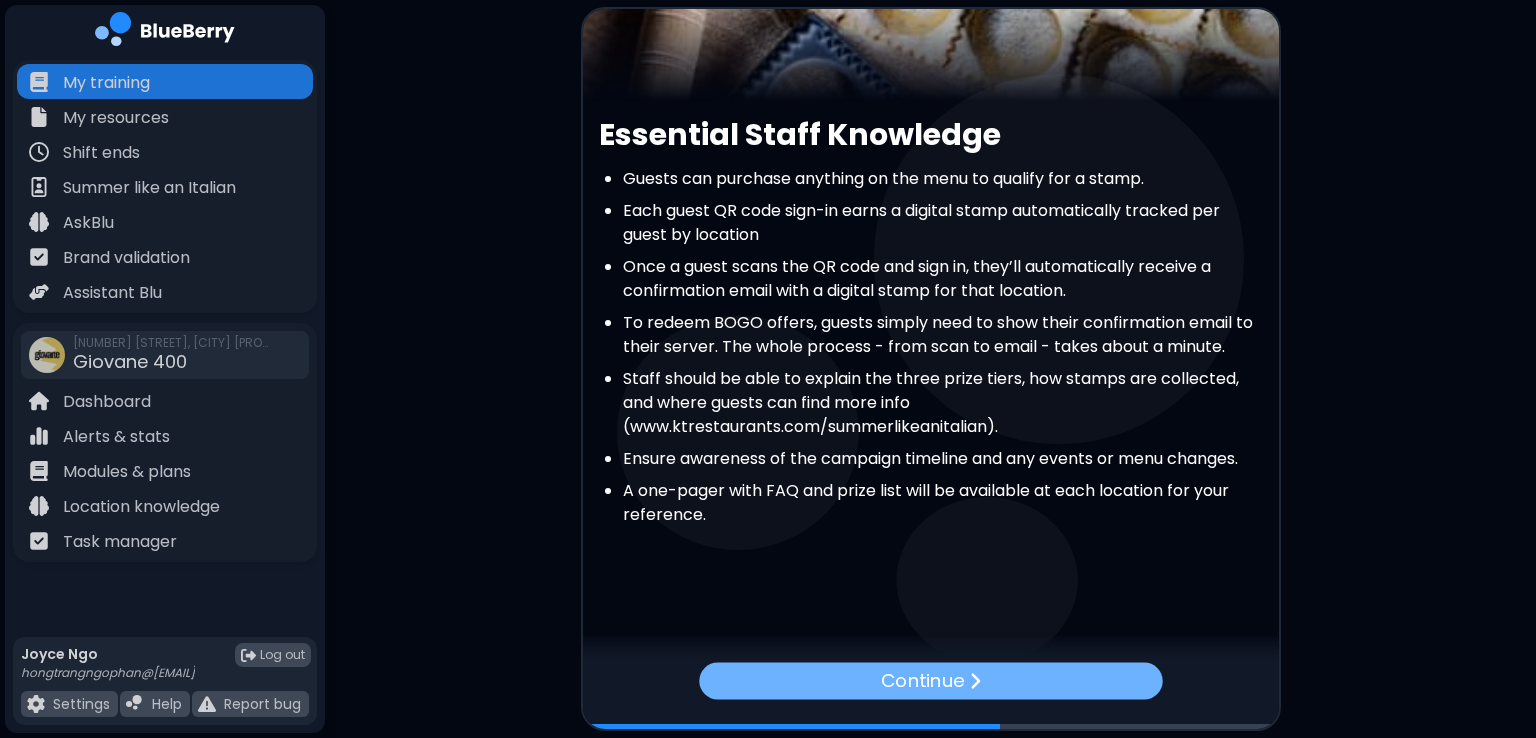 click on "Continue" at bounding box center [922, 680] 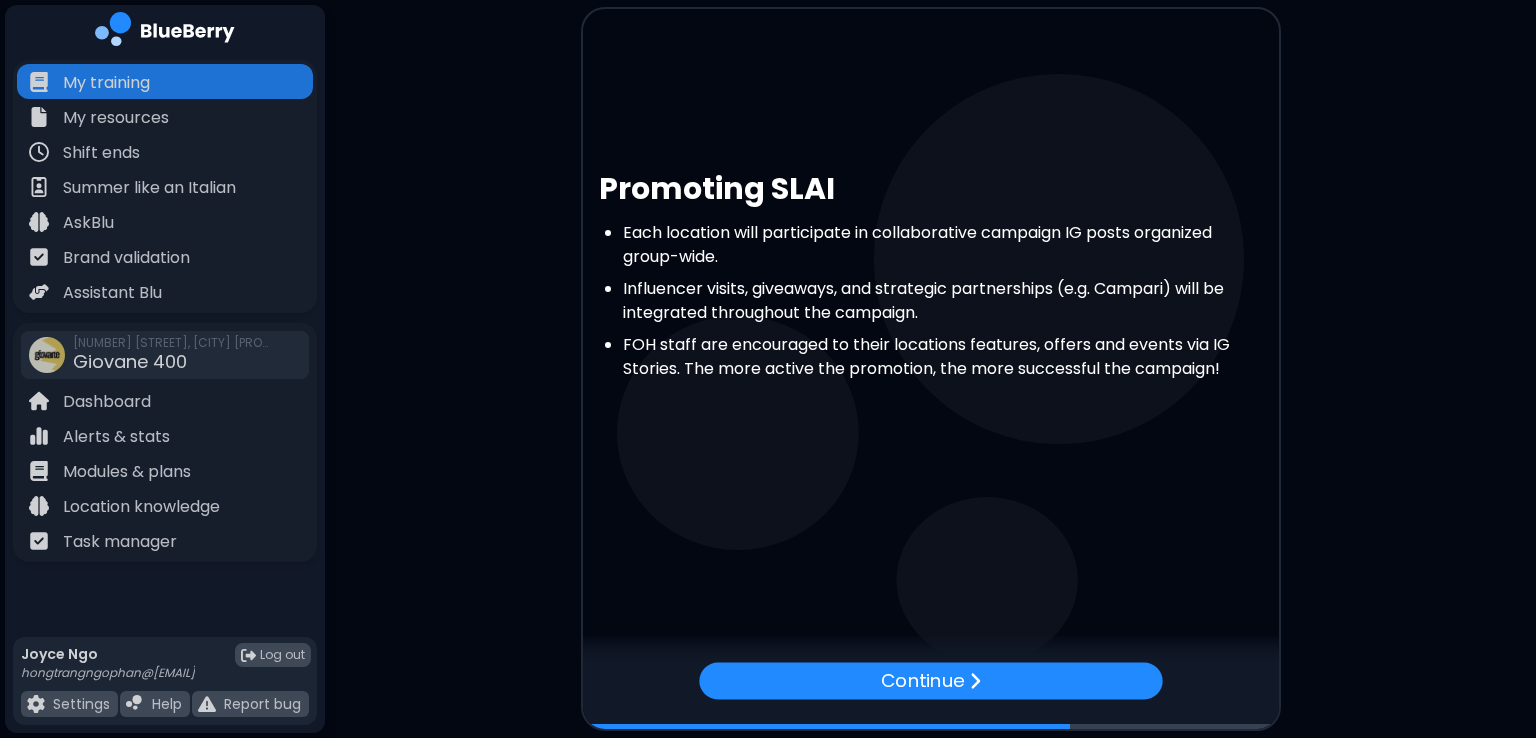 click on "Continue" at bounding box center (922, 680) 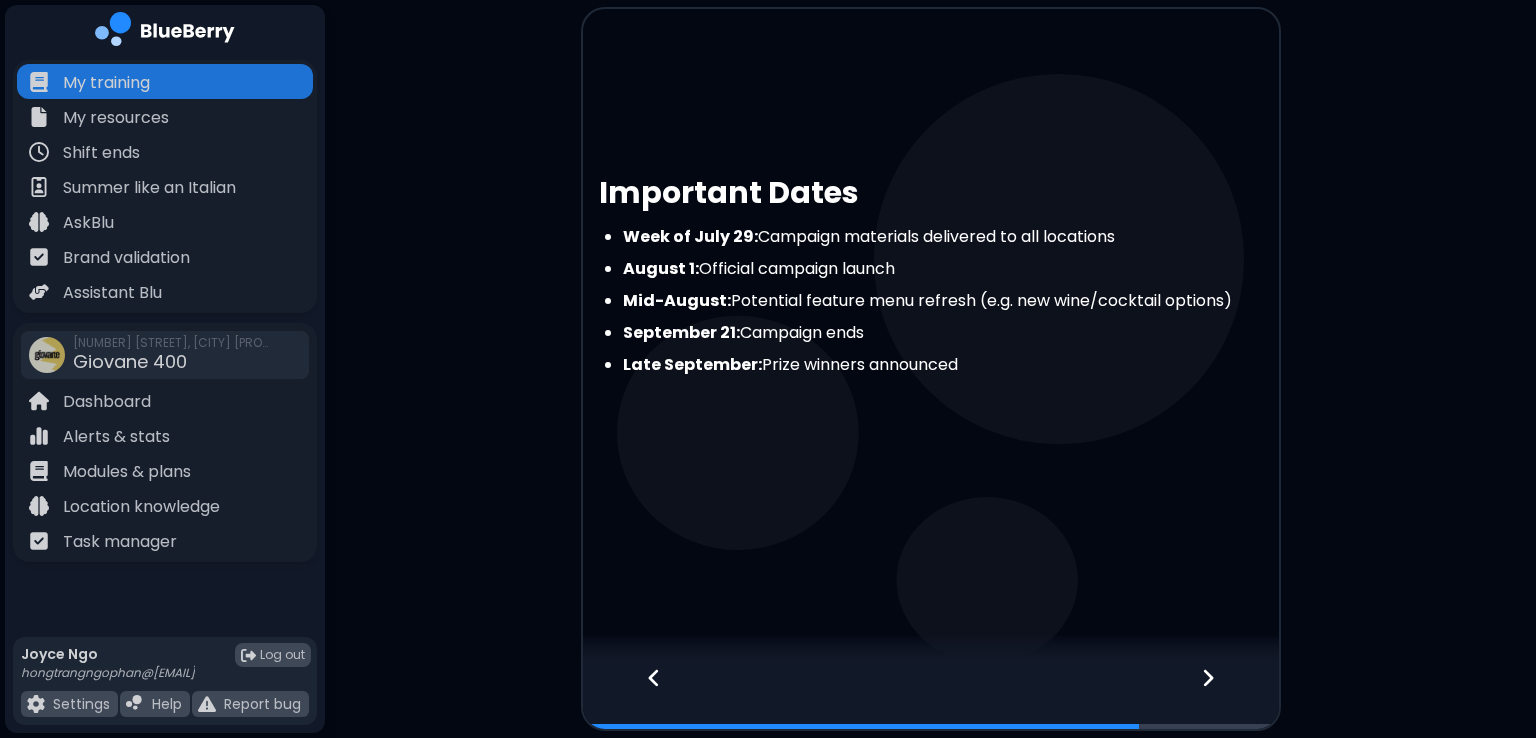 click at bounding box center [1220, 696] 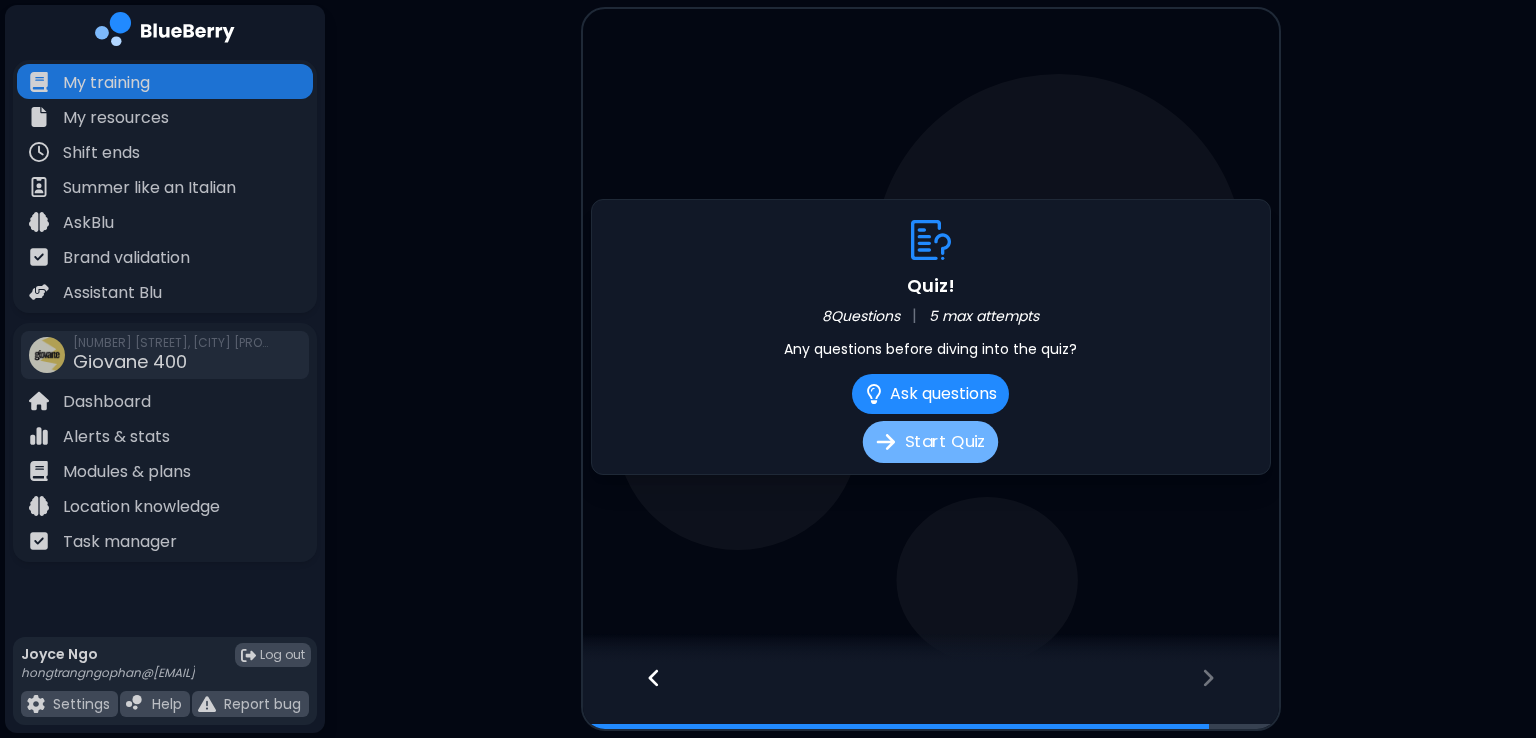 click on "Start Quiz" at bounding box center (930, 442) 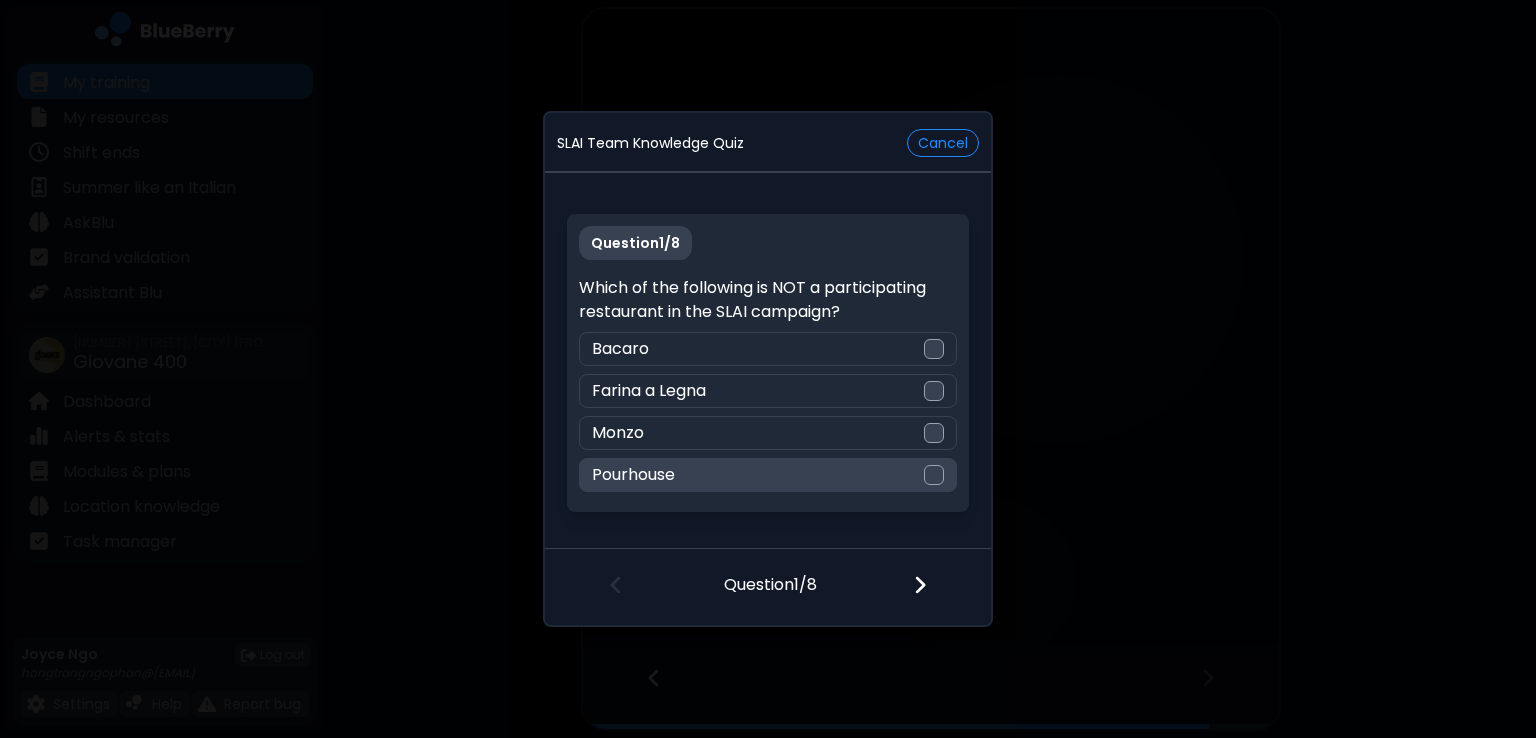 click at bounding box center (934, 475) 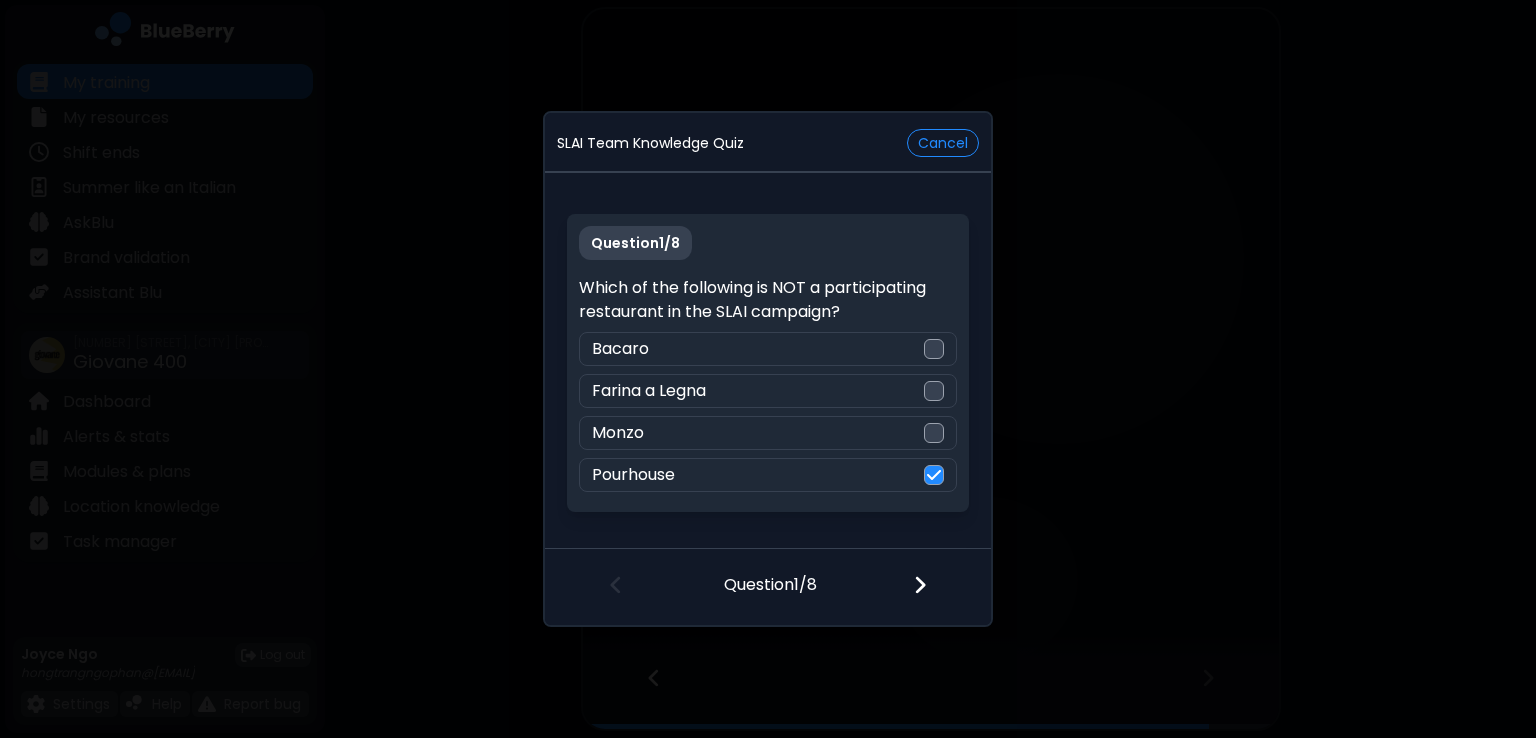 click at bounding box center [932, 587] 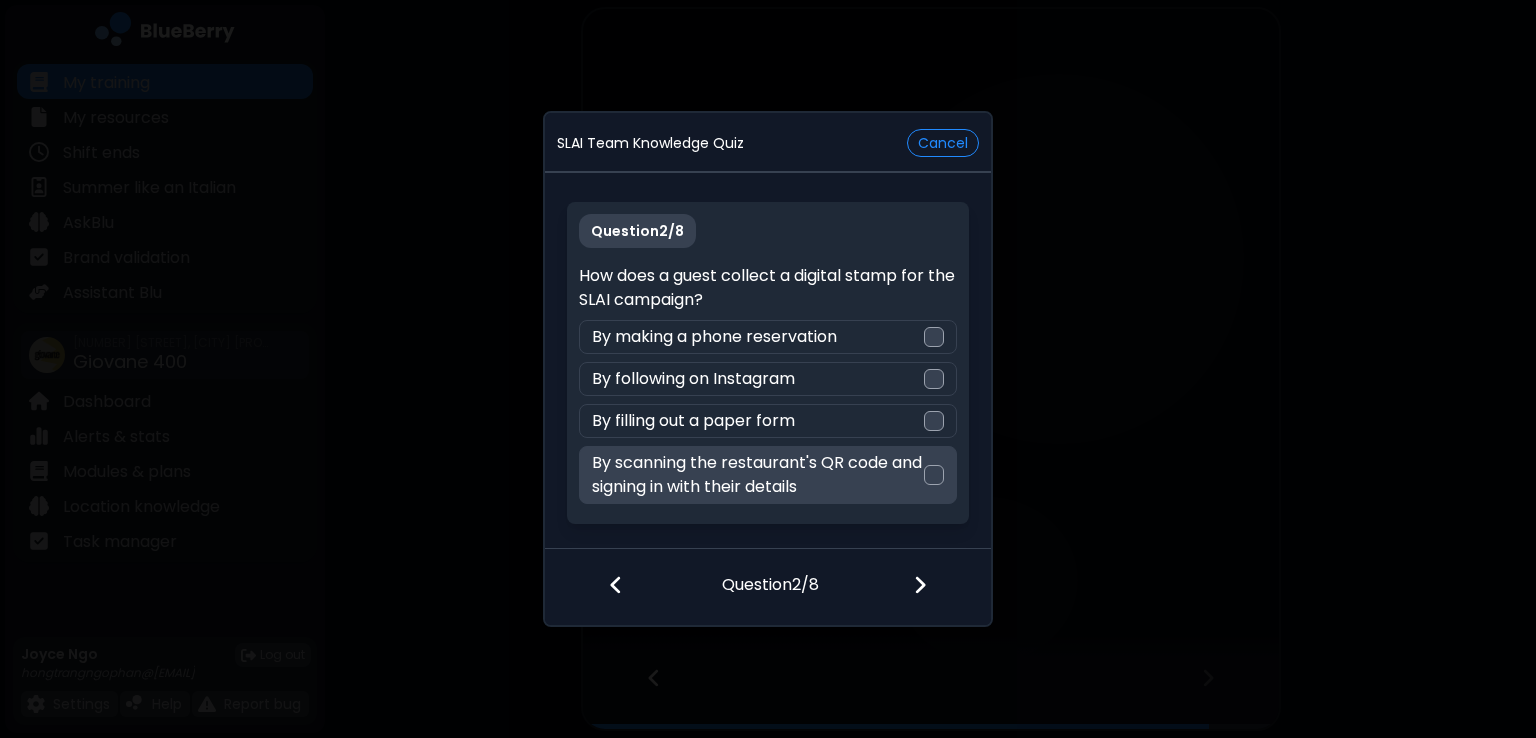 click on "By scanning the restaurant's QR code and signing in with their details" at bounding box center [757, 475] 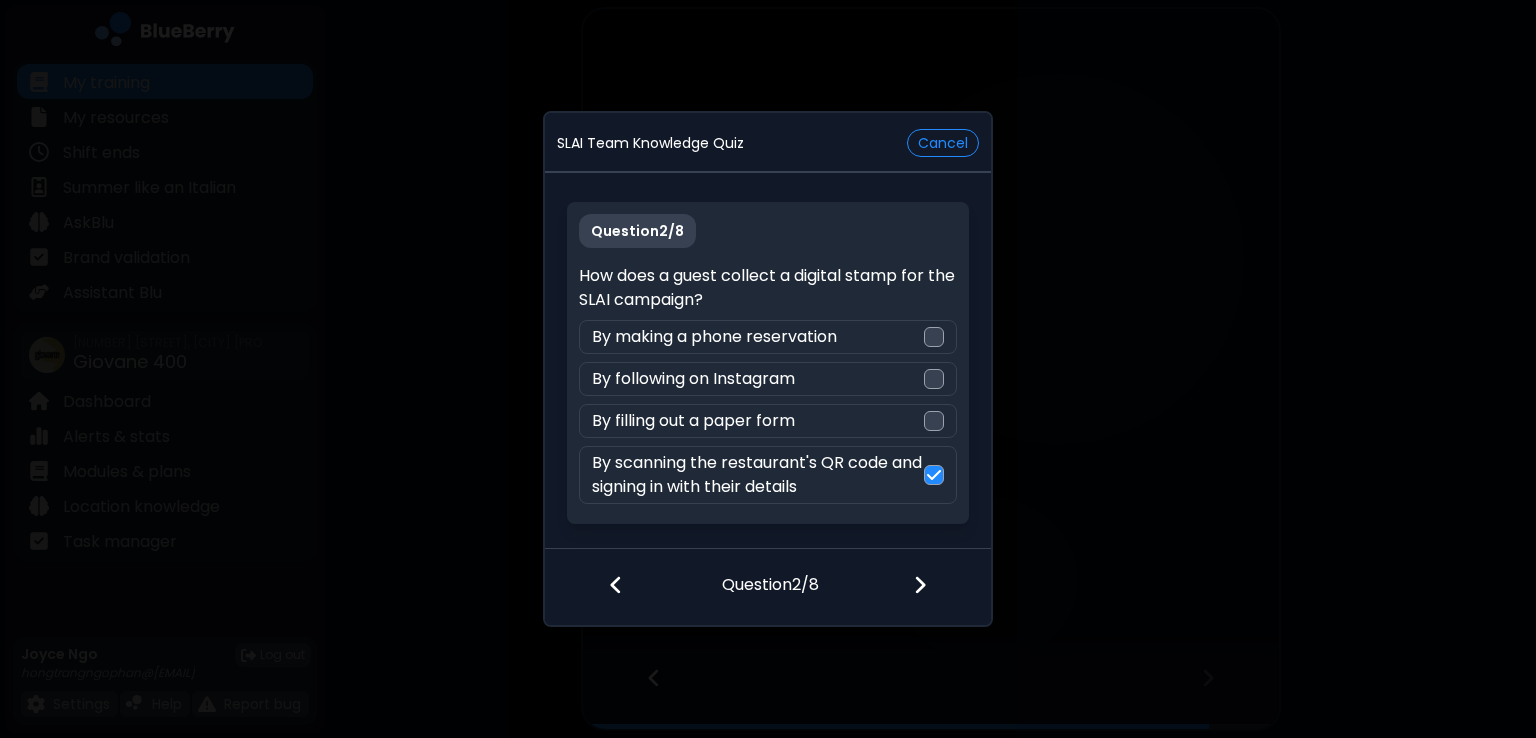 click at bounding box center [920, 585] 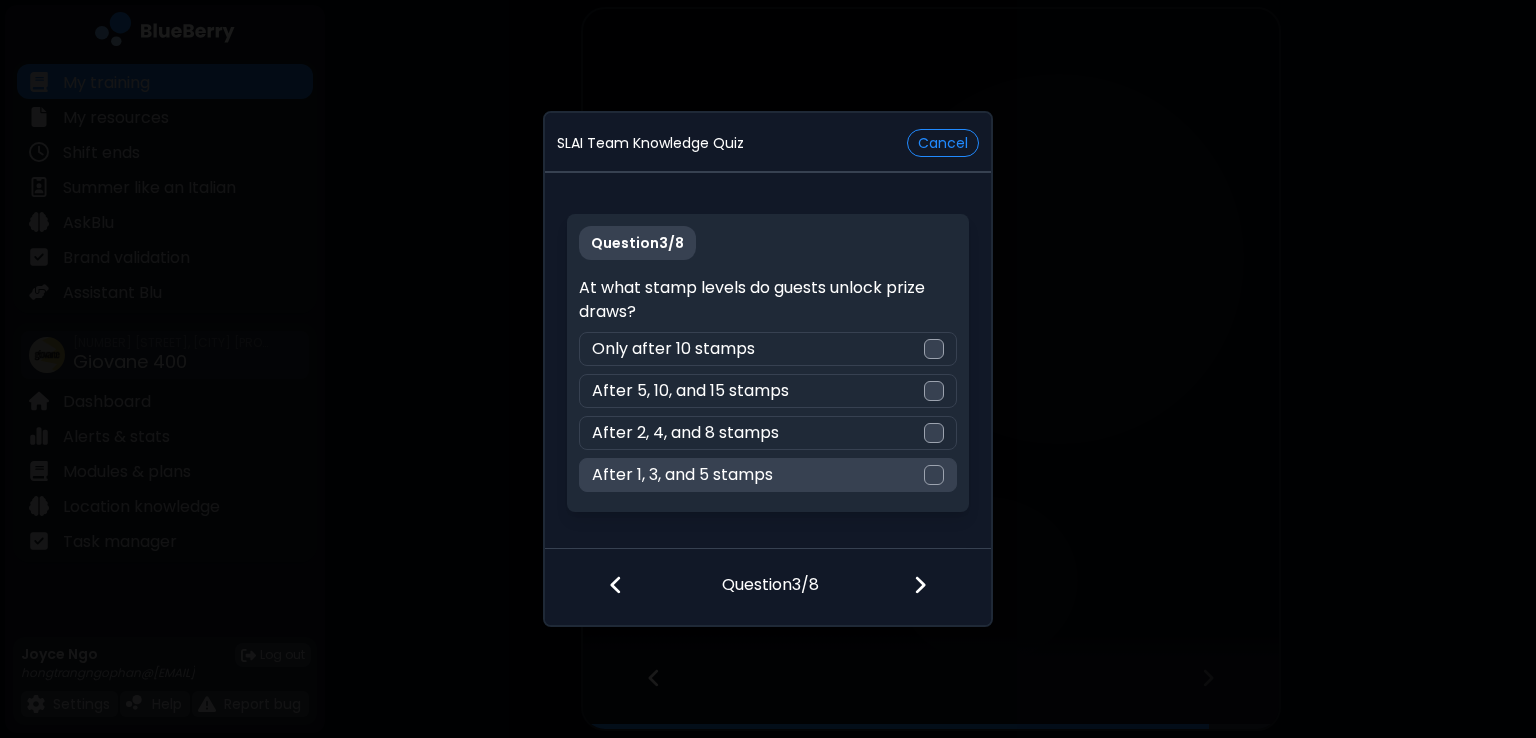 click on "After 1, 3, and 5 stamps" at bounding box center (767, 475) 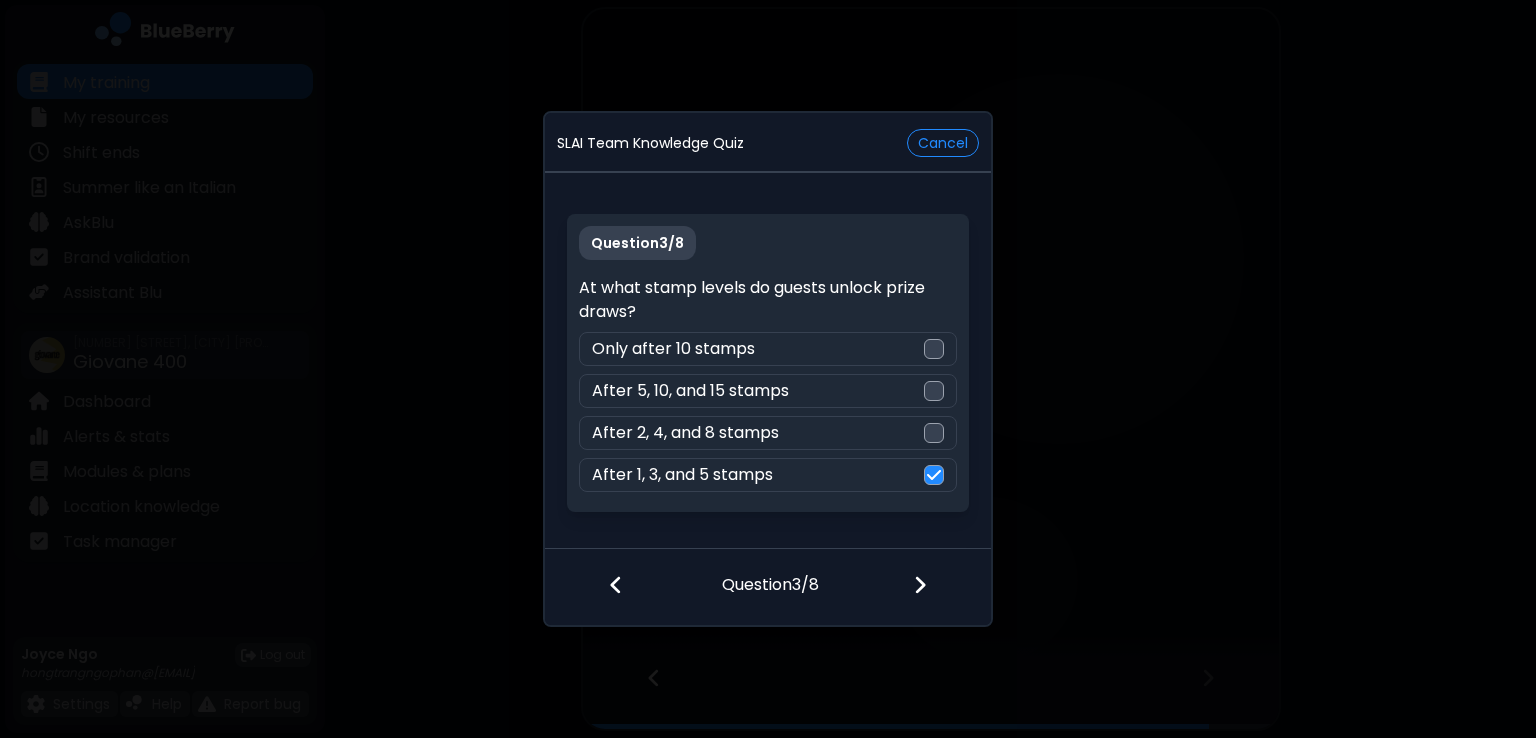 click at bounding box center (920, 585) 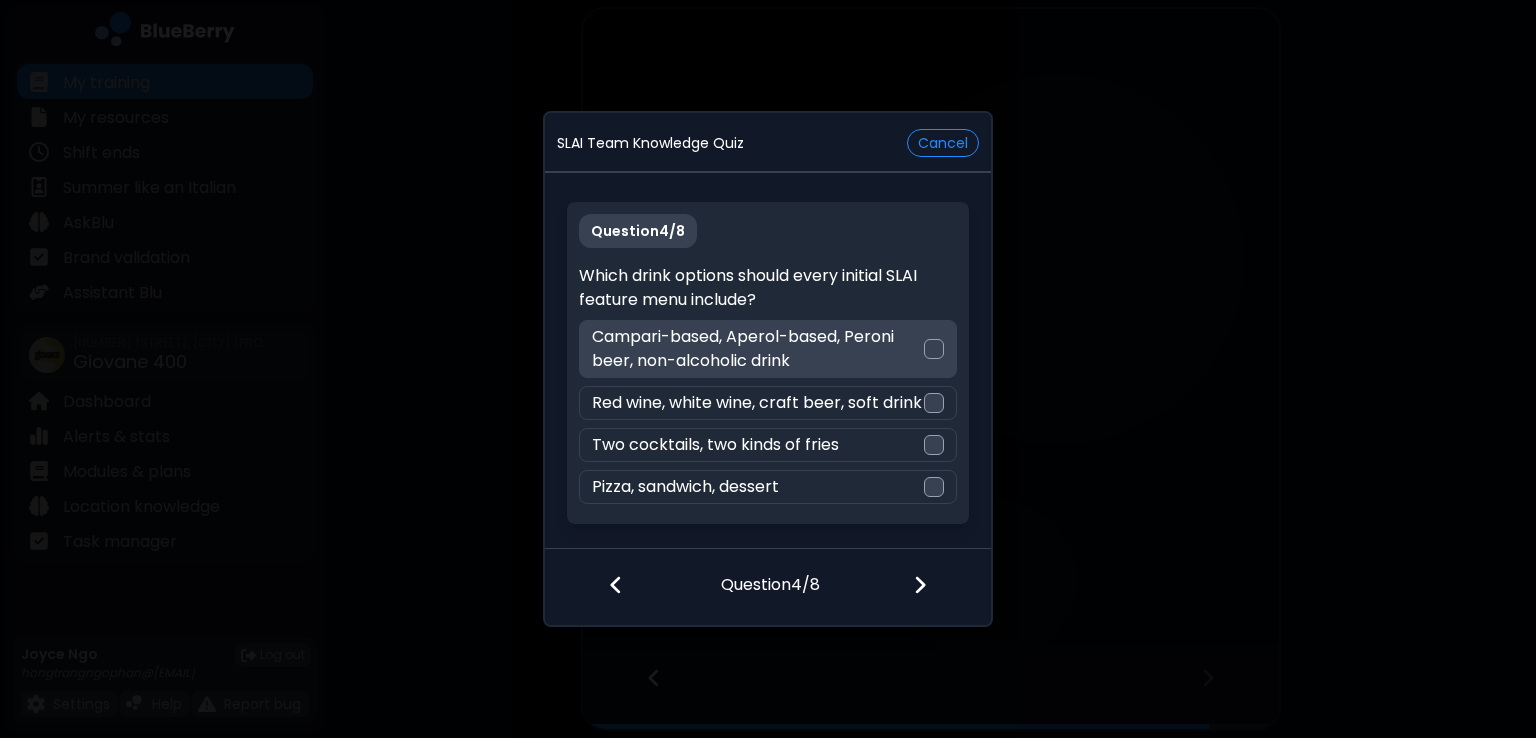 click at bounding box center [934, 349] 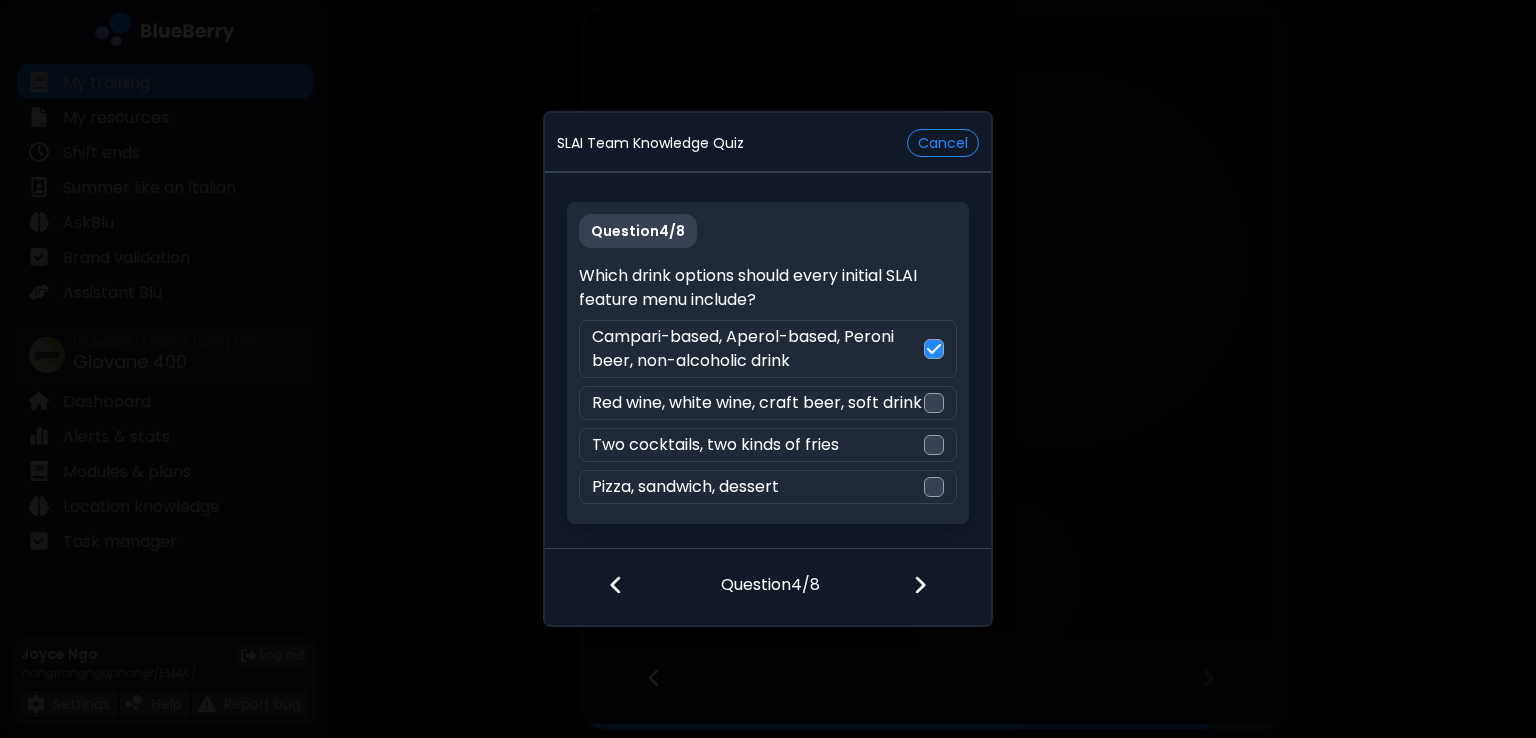 click at bounding box center [920, 585] 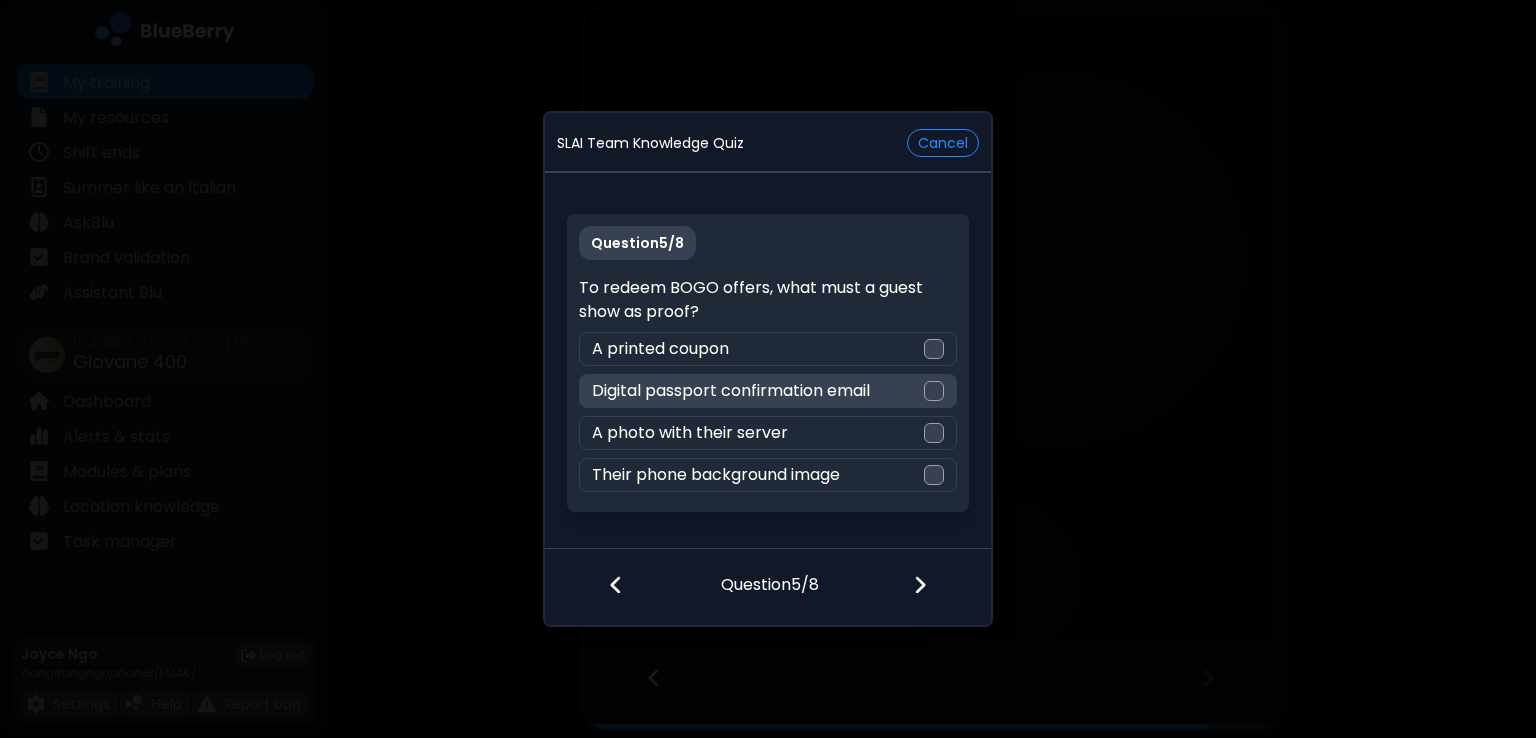 click on "Digital passport confirmation email" at bounding box center [767, 391] 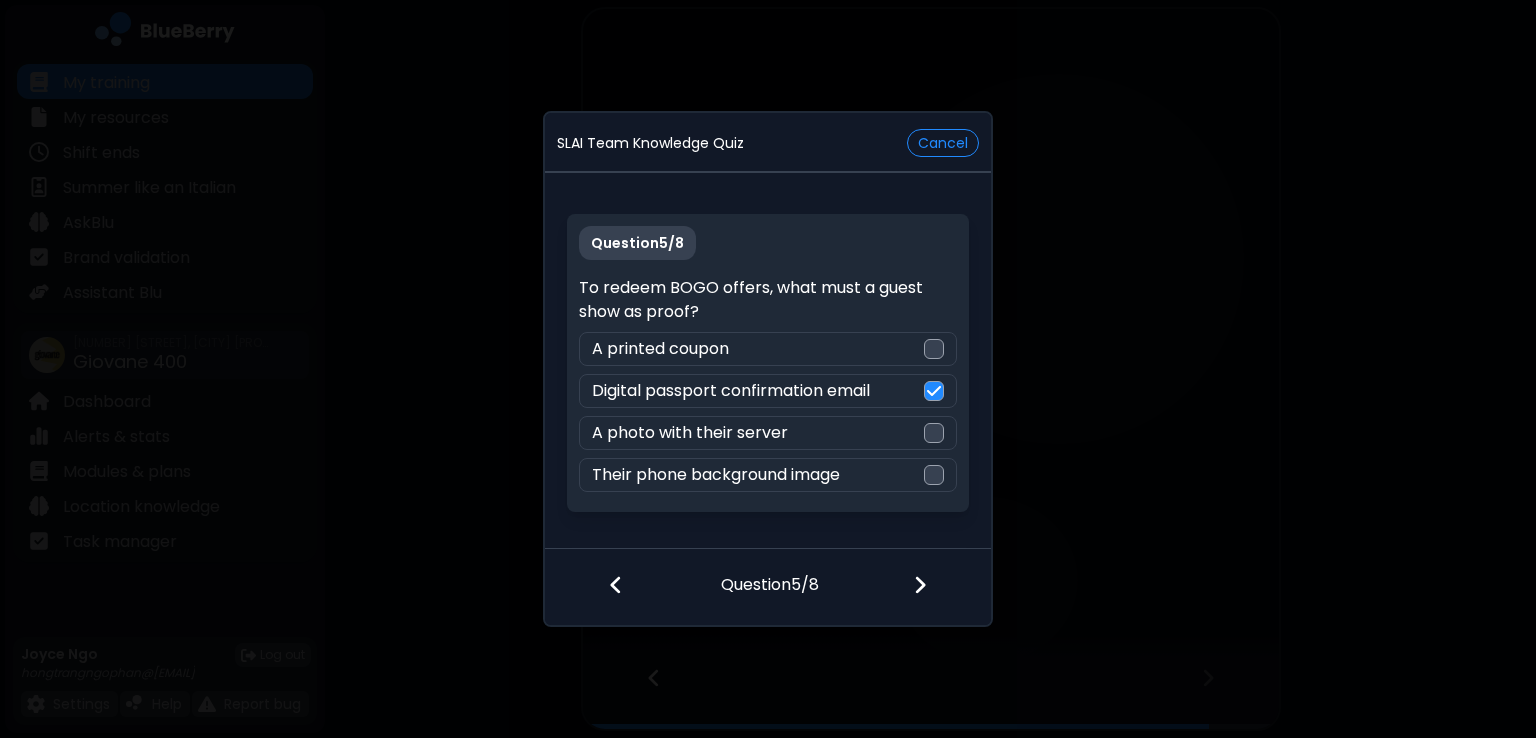 click at bounding box center [920, 585] 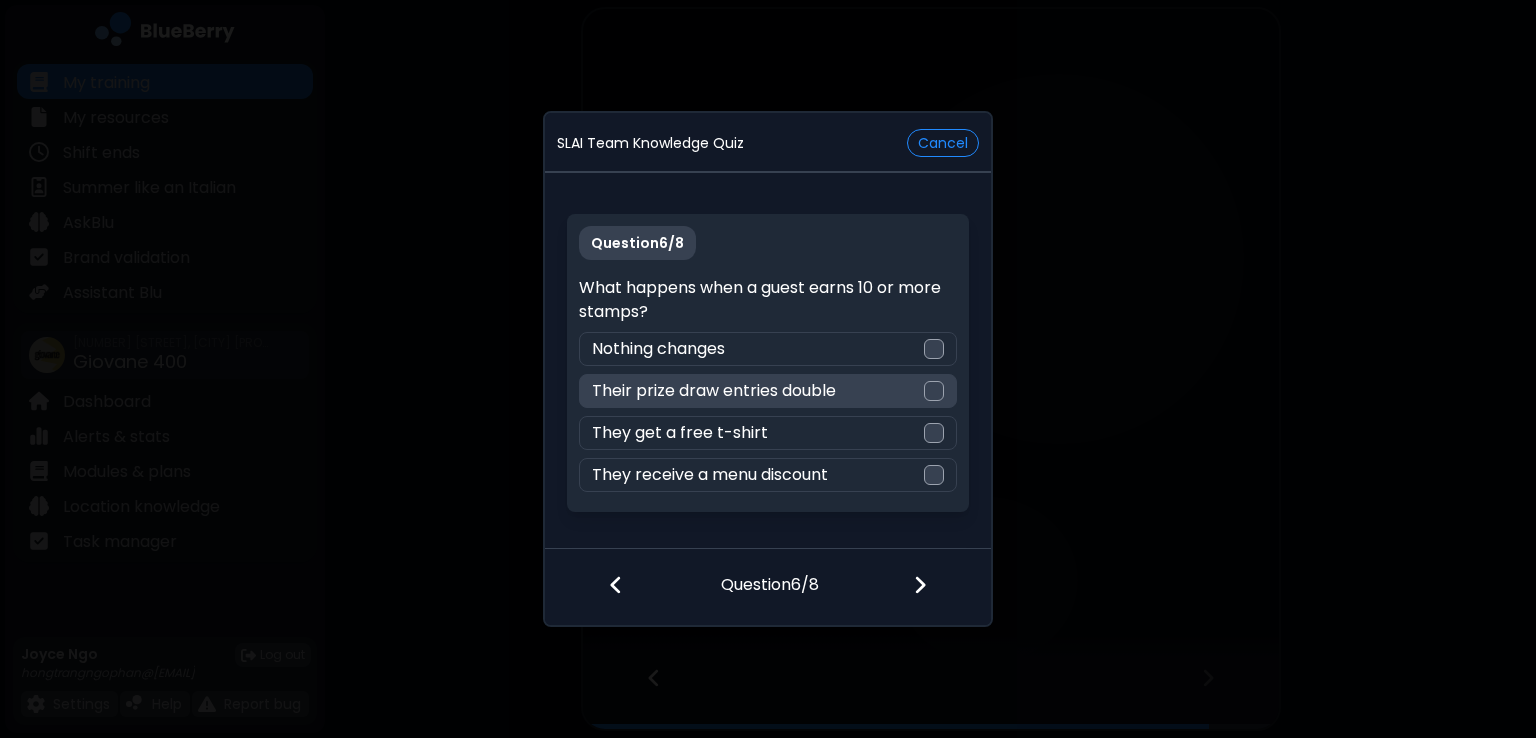 click at bounding box center (934, 391) 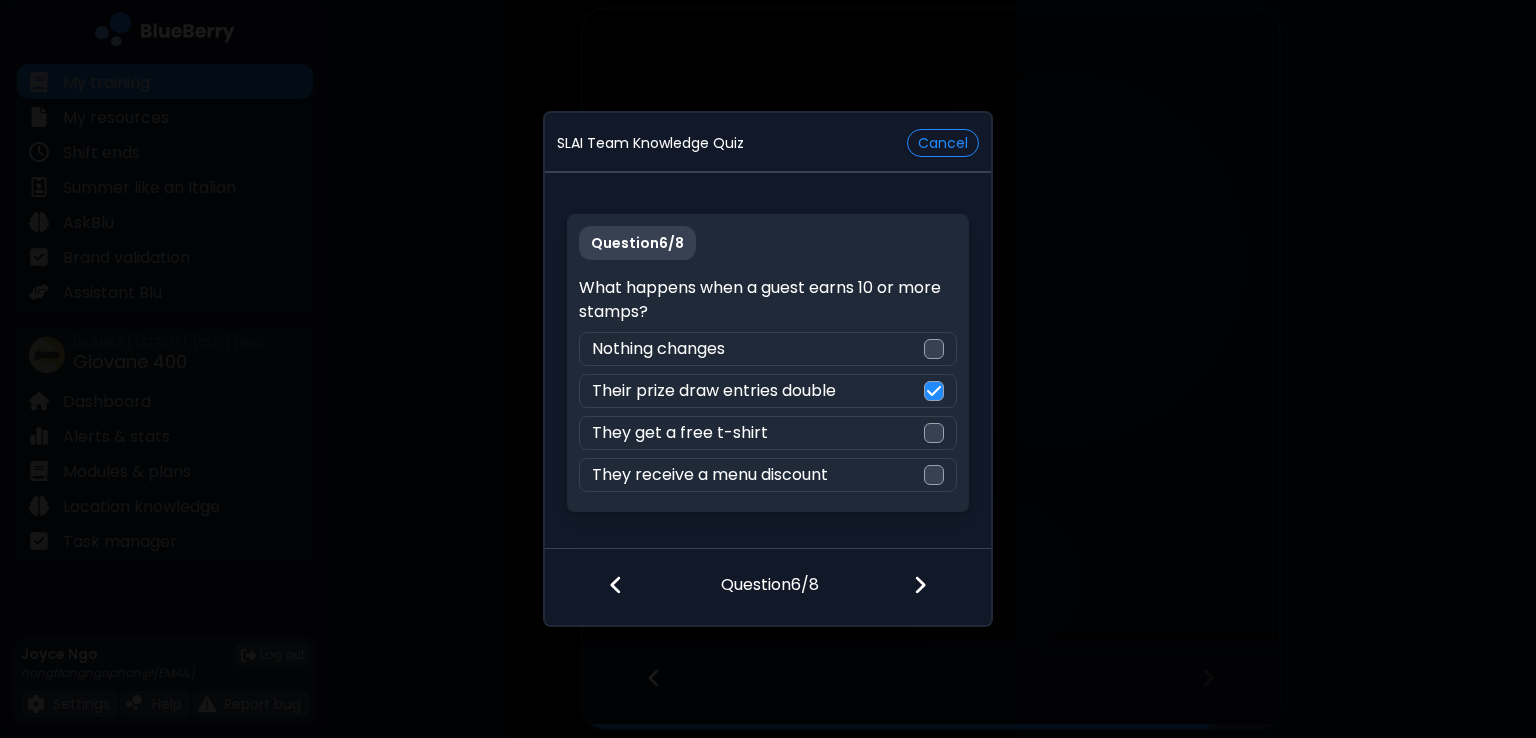click at bounding box center [932, 587] 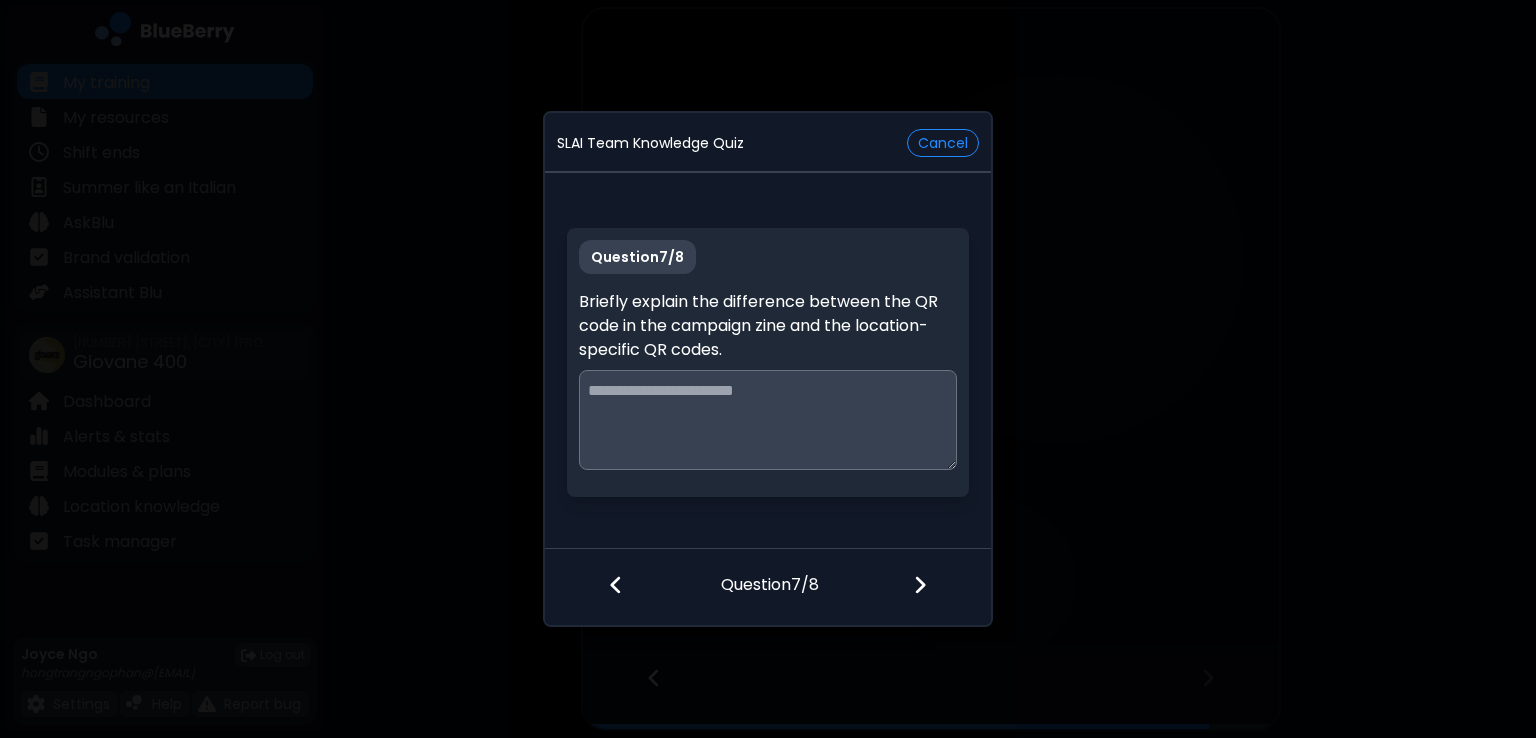 click at bounding box center [920, 585] 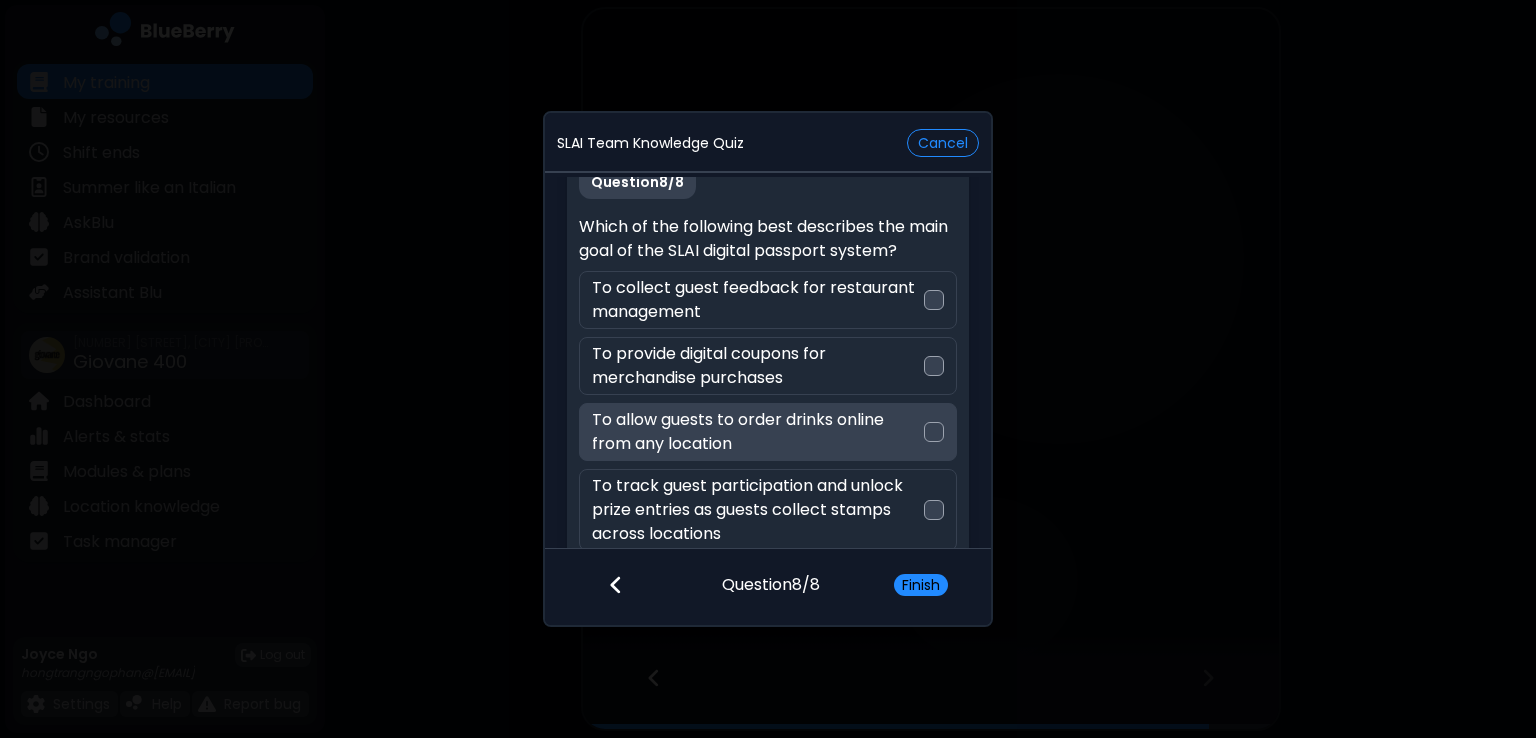scroll, scrollTop: 35, scrollLeft: 0, axis: vertical 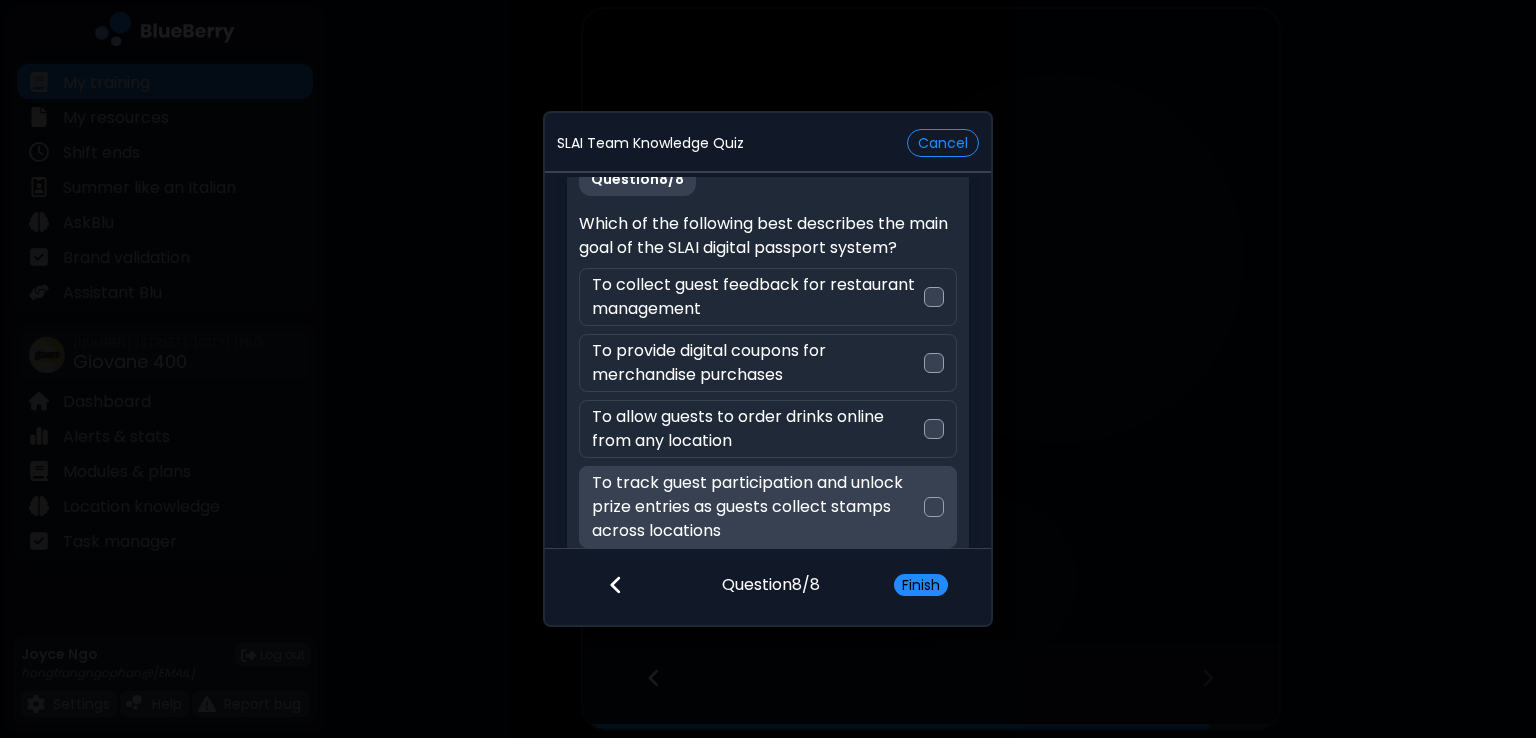 click on "To track guest participation and unlock prize entries as guests collect stamps across locations" at bounding box center (767, 507) 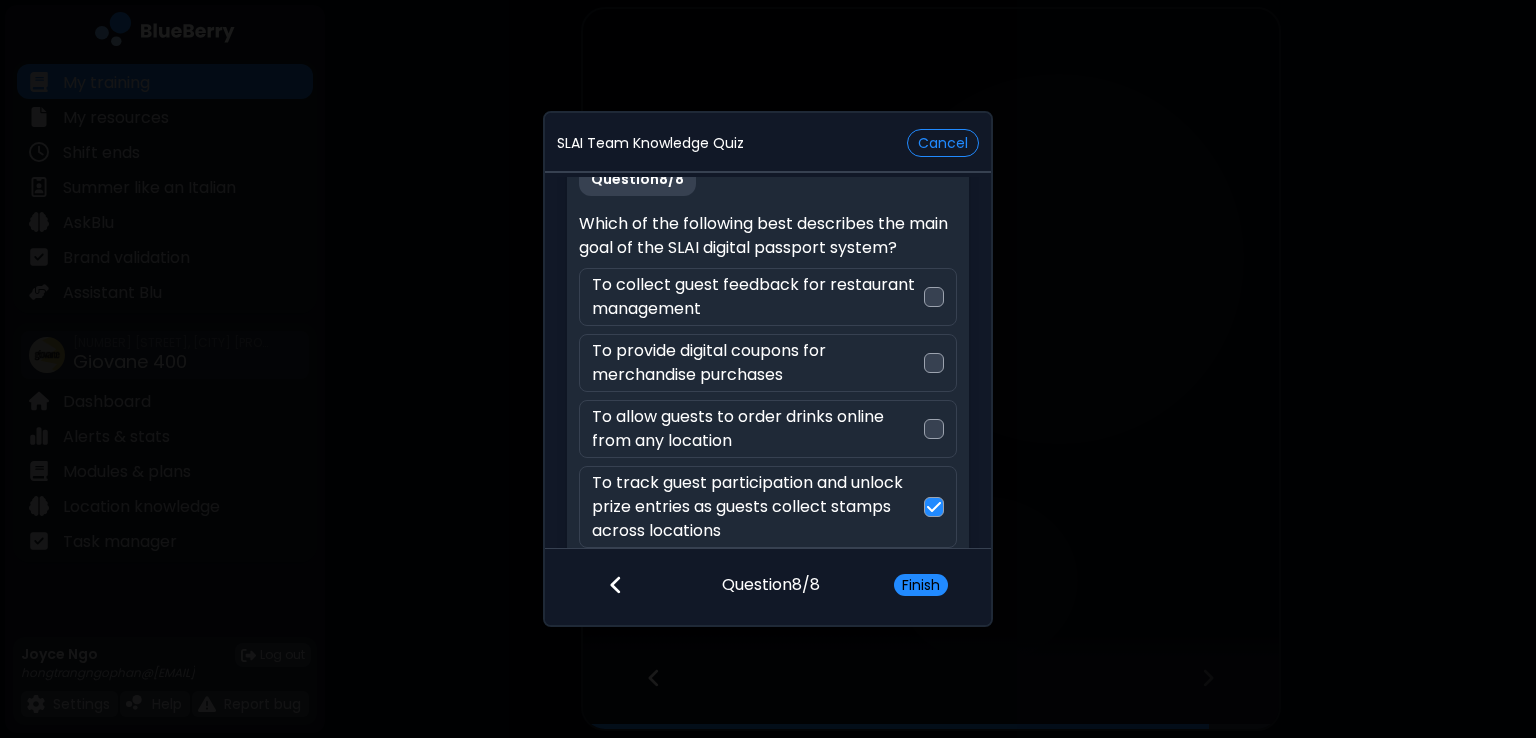click on "Finish" at bounding box center (932, 587) 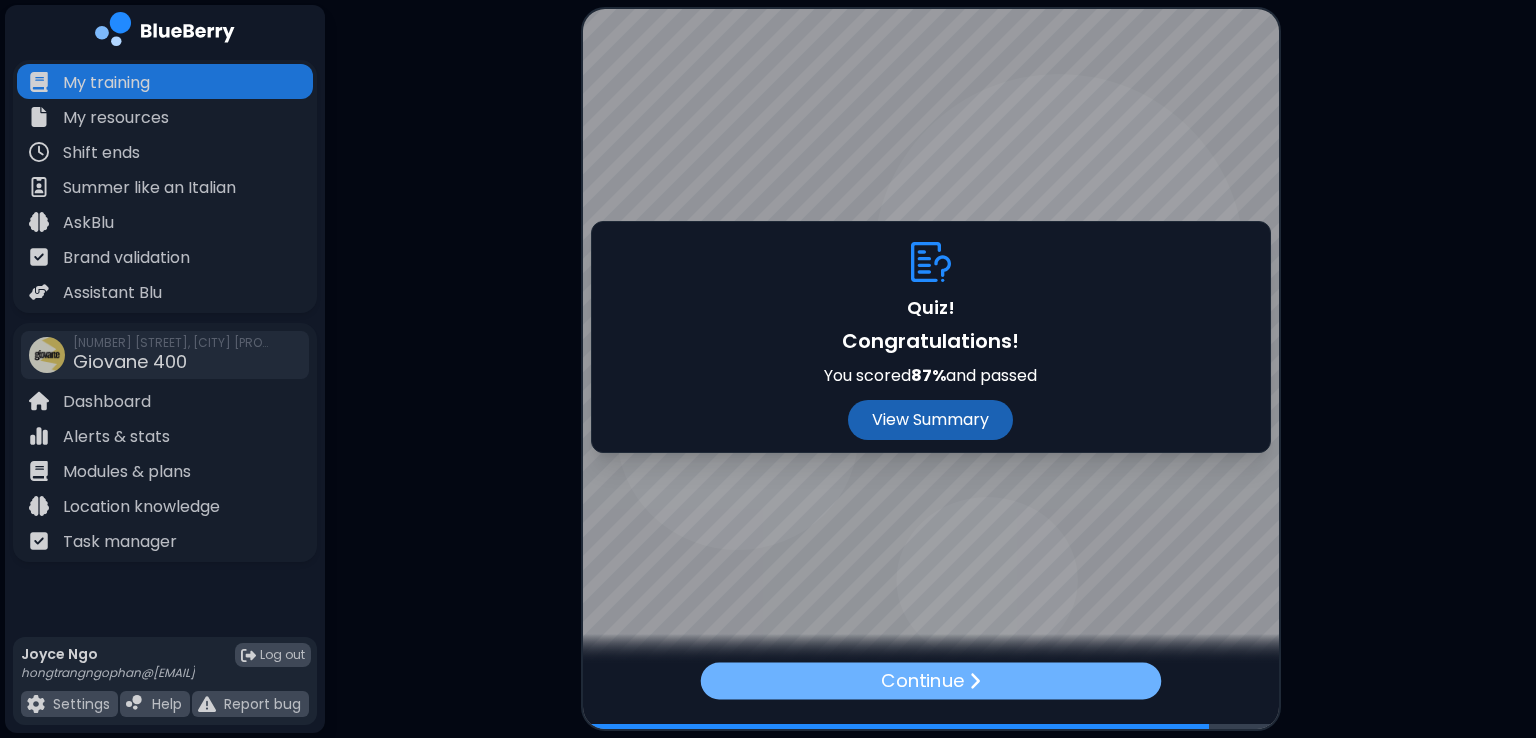 click on "Continue" at bounding box center (922, 680) 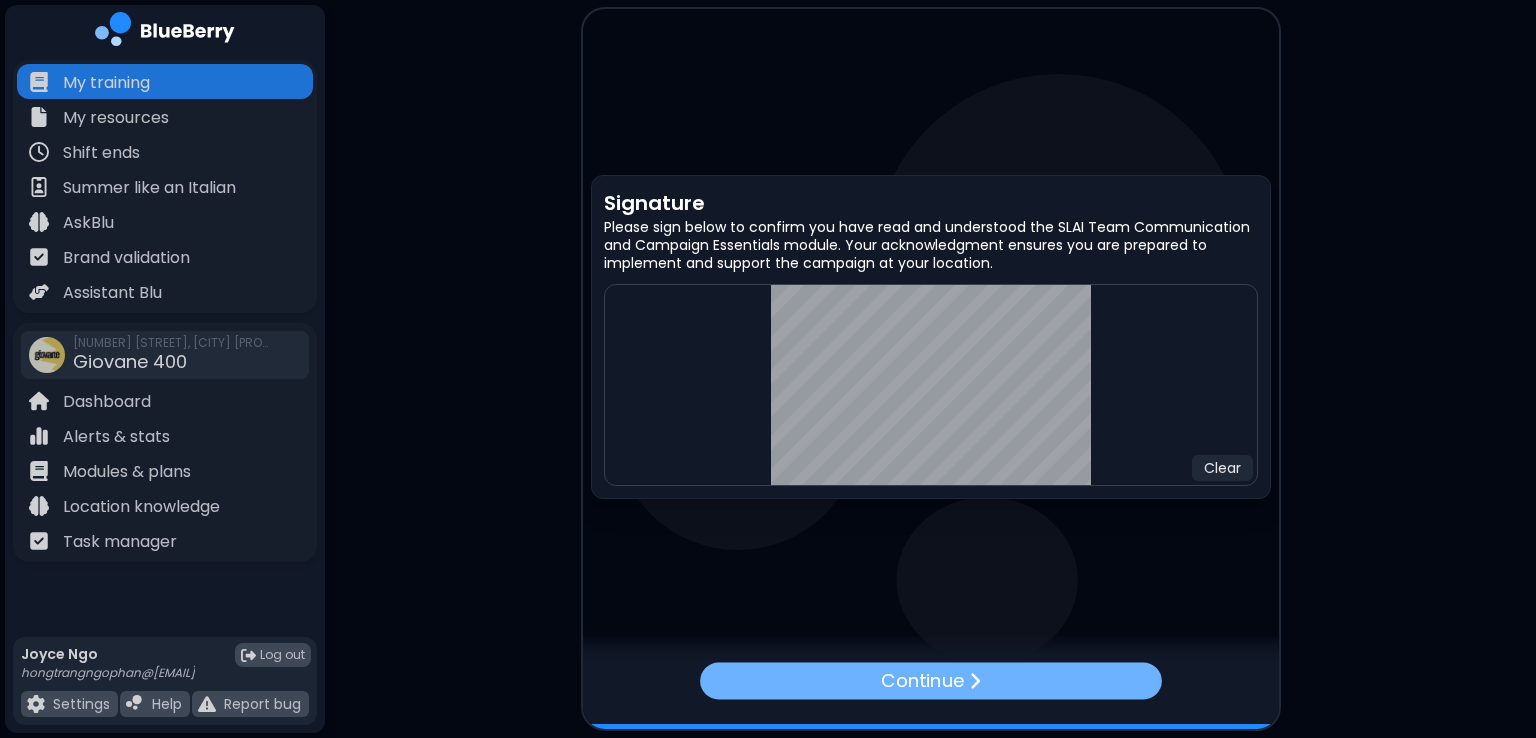 click on "Continue" at bounding box center [931, 680] 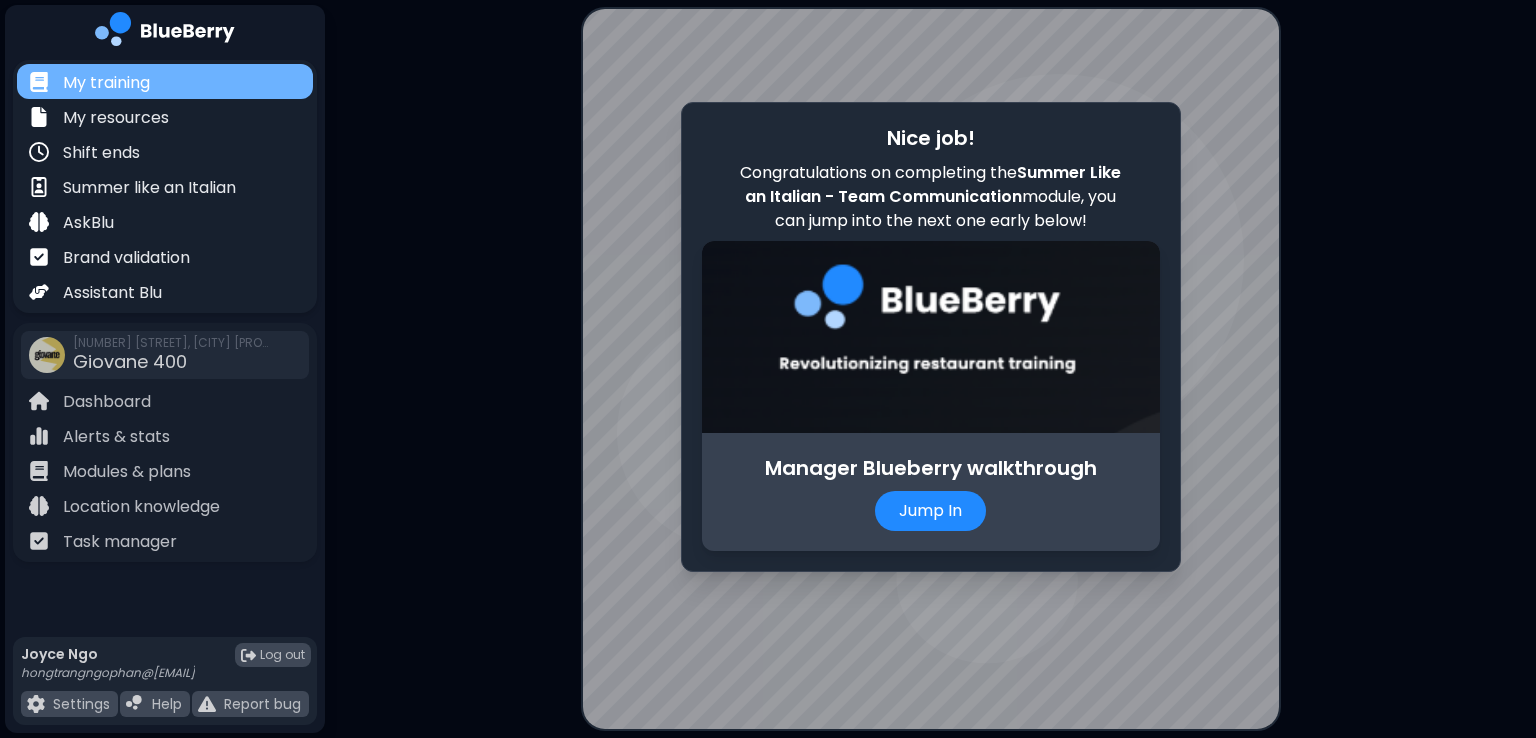 click on "My training" at bounding box center (165, 81) 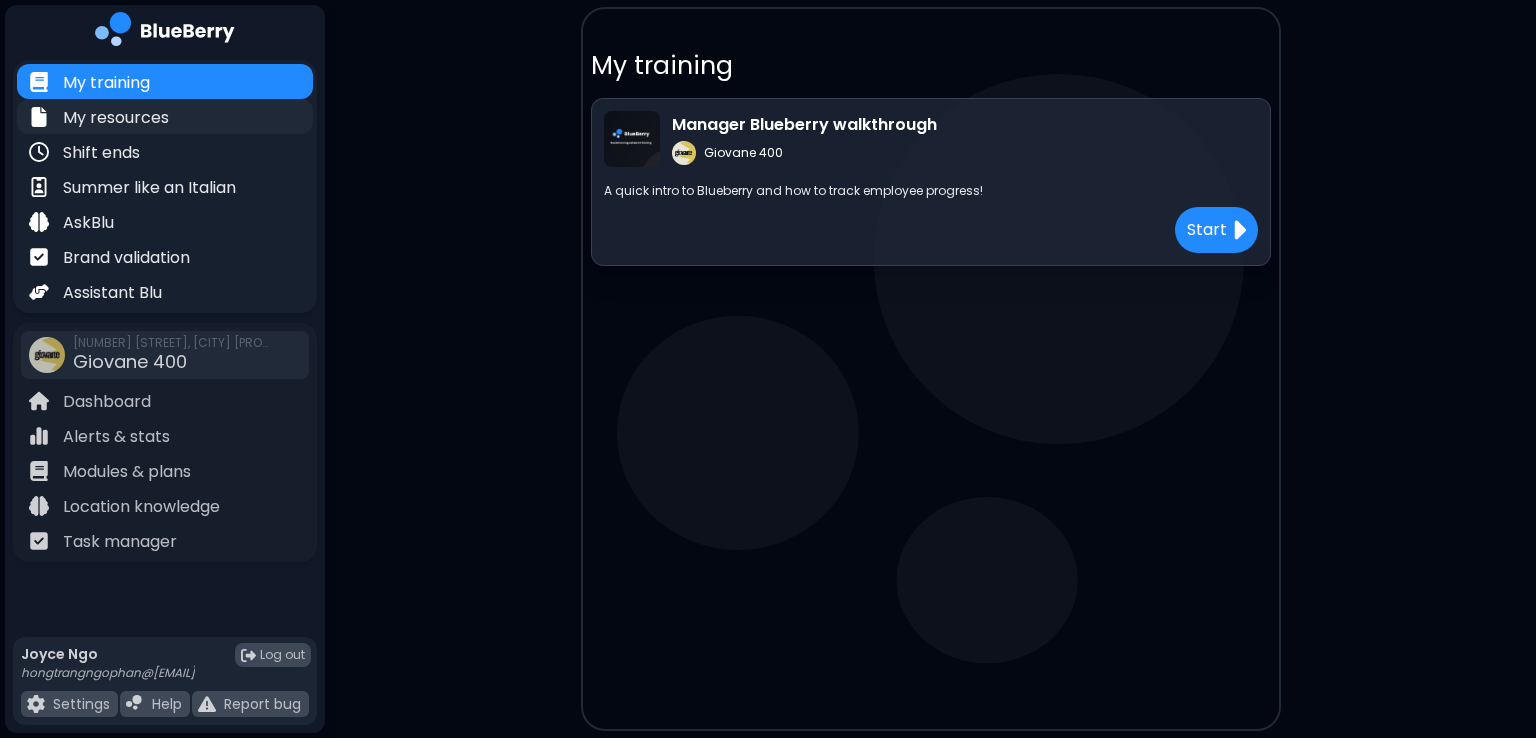 click on "My resources" at bounding box center [165, 116] 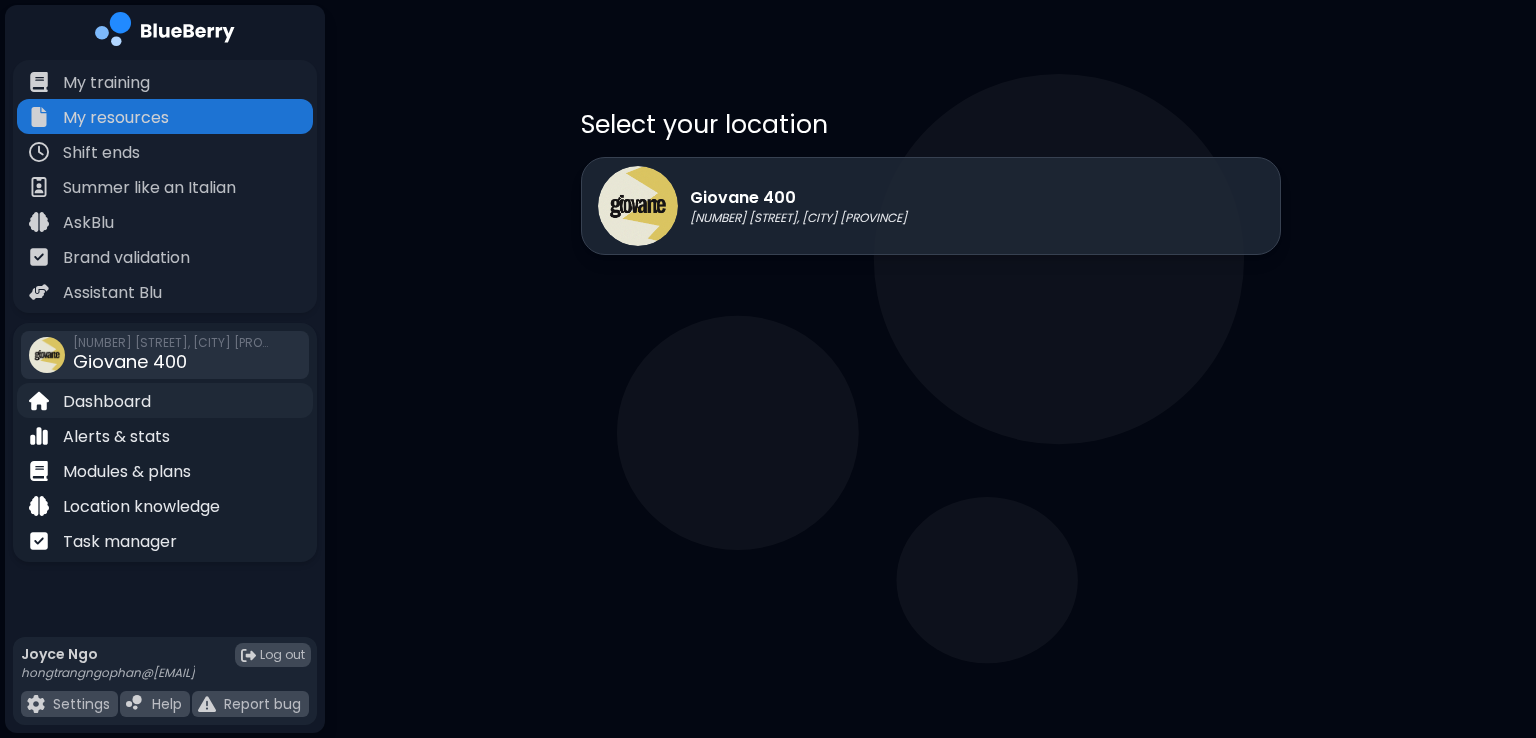 click on "Dashboard" at bounding box center (165, 400) 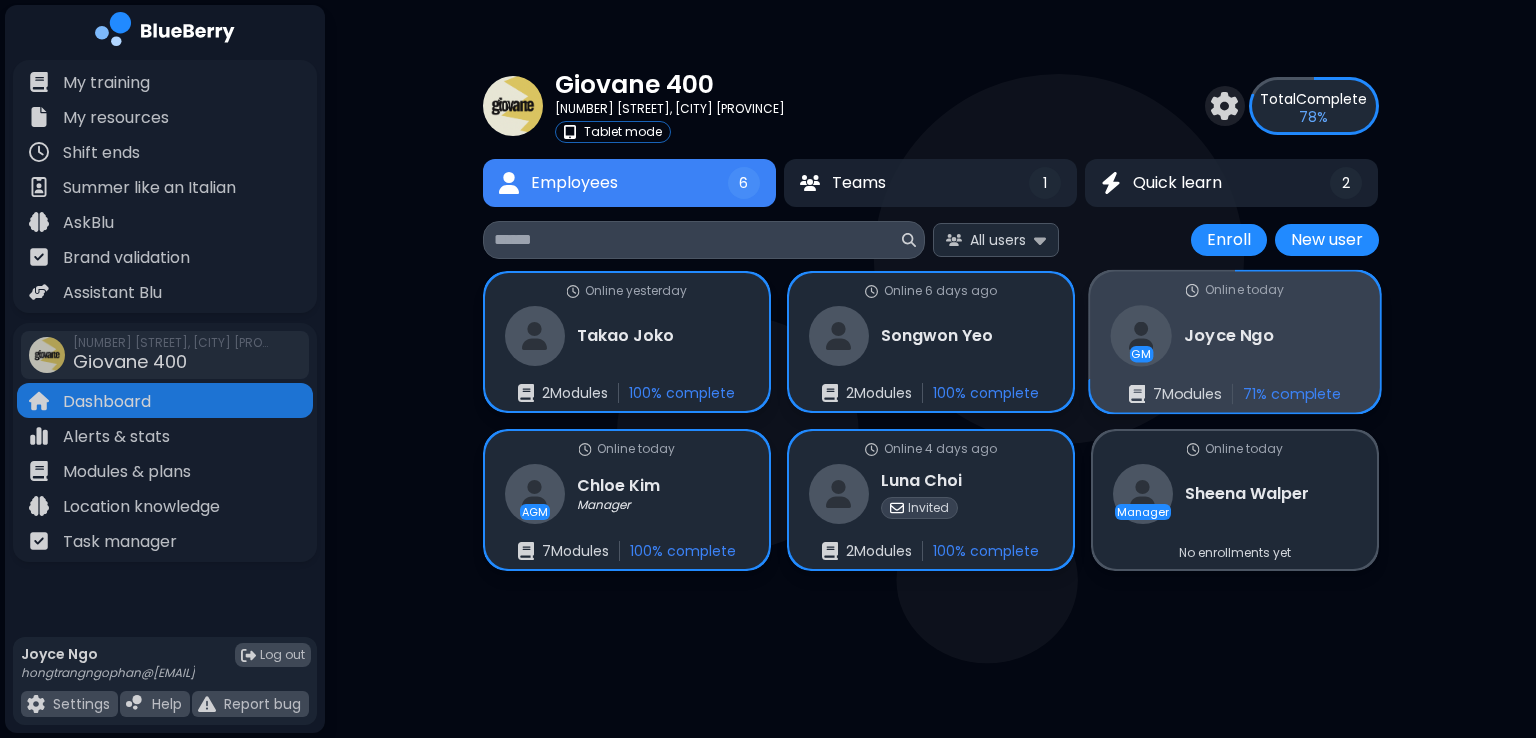 click on "7  Module s" at bounding box center (1186, 394) 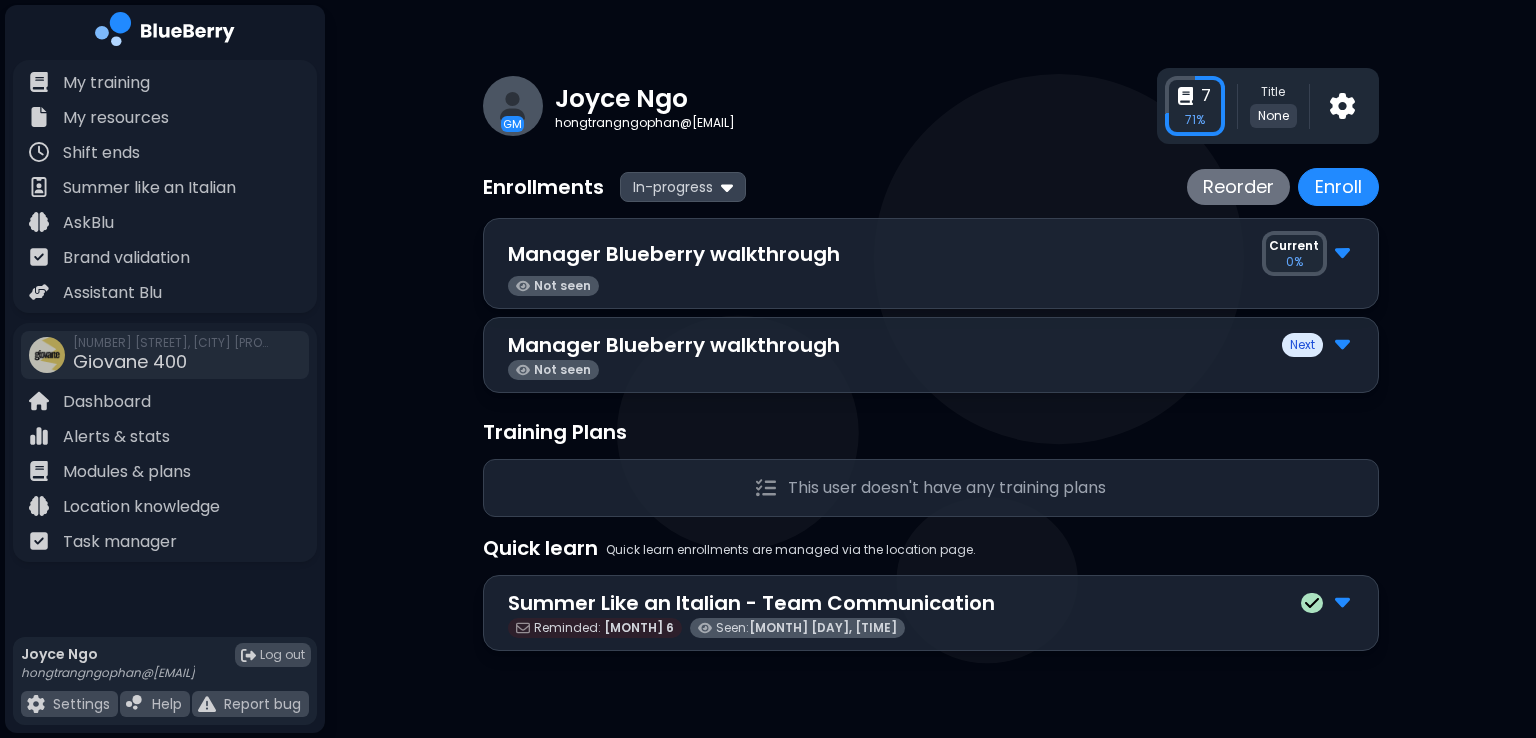 click at bounding box center (1342, 343) 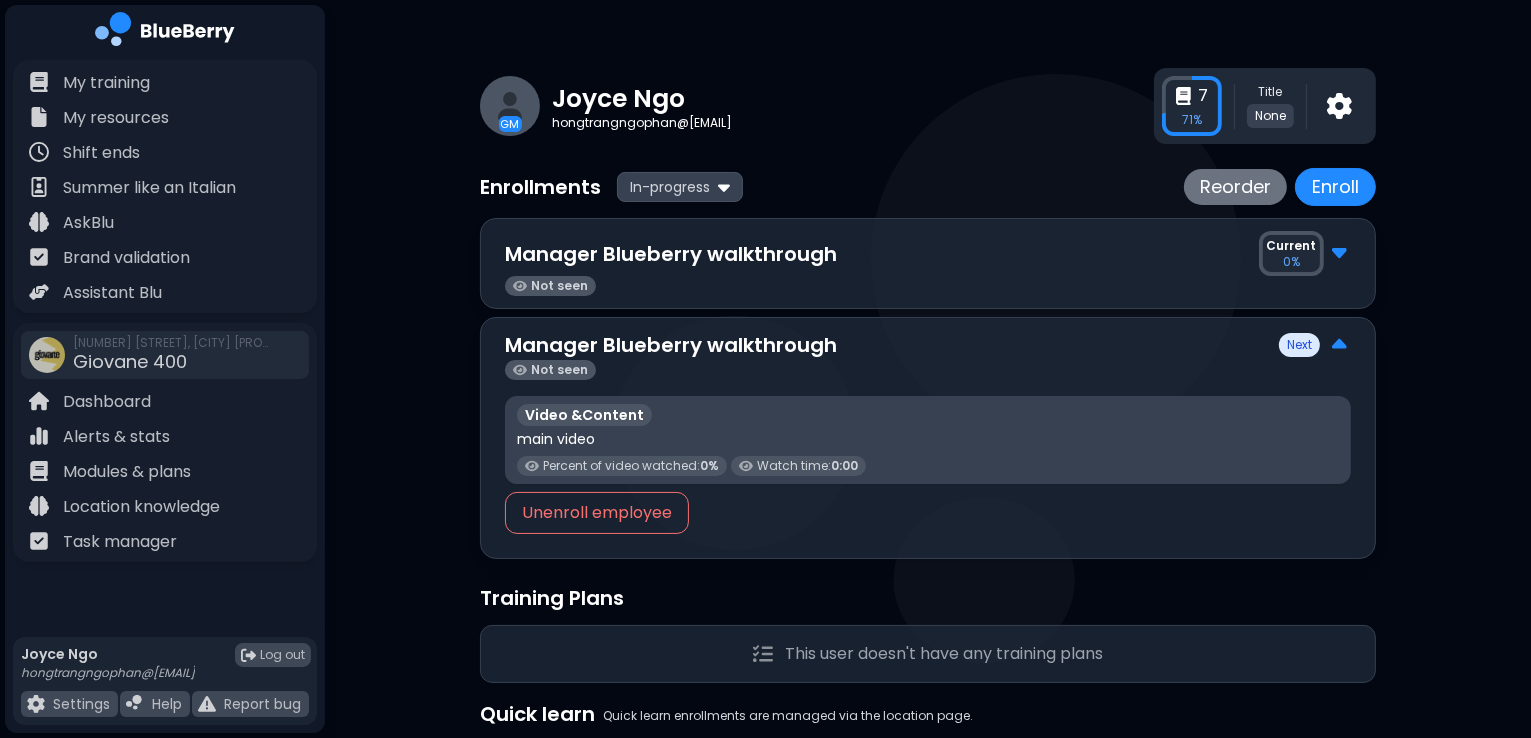 click on "Next" at bounding box center (1299, 345) 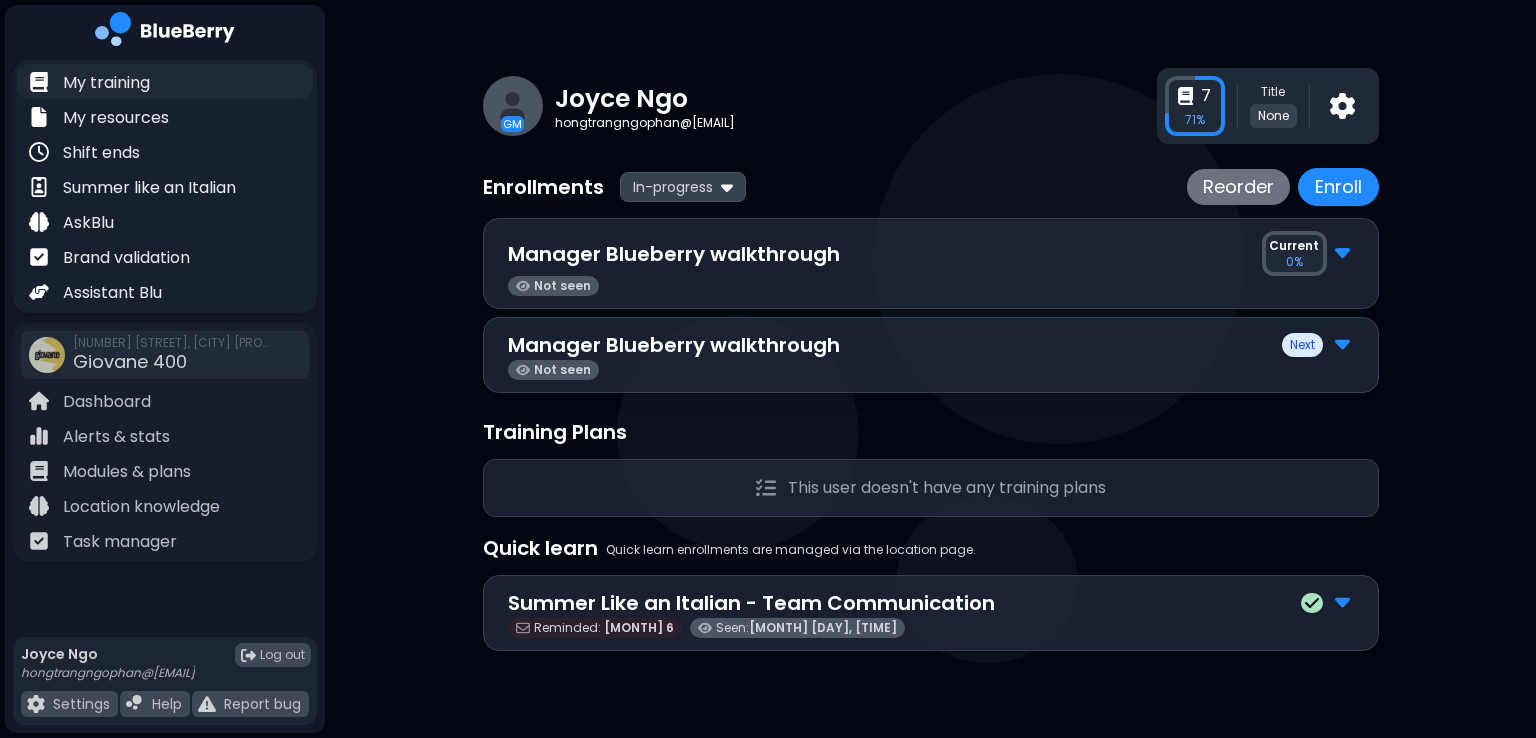 click on "My training" at bounding box center [165, 81] 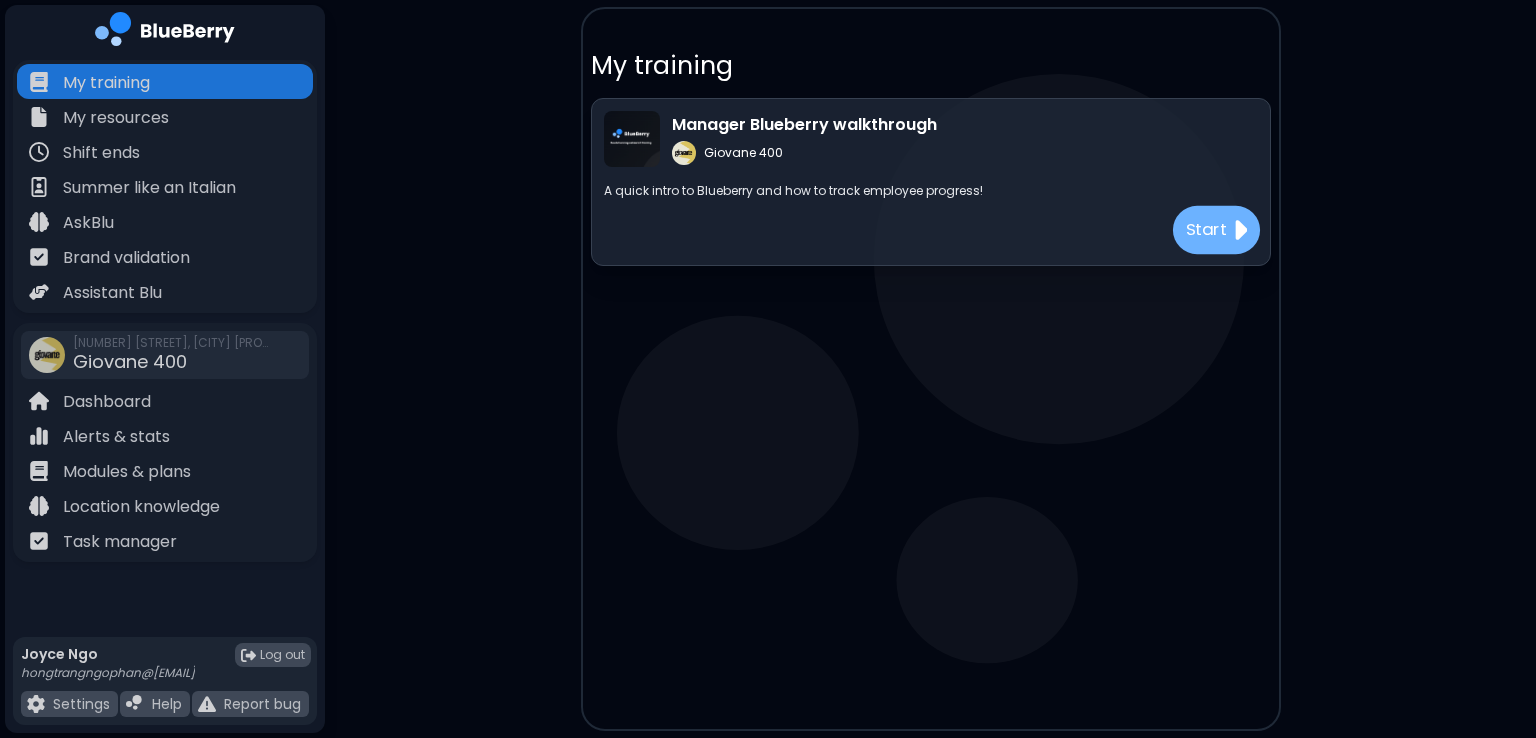 click on "Start" at bounding box center [1206, 230] 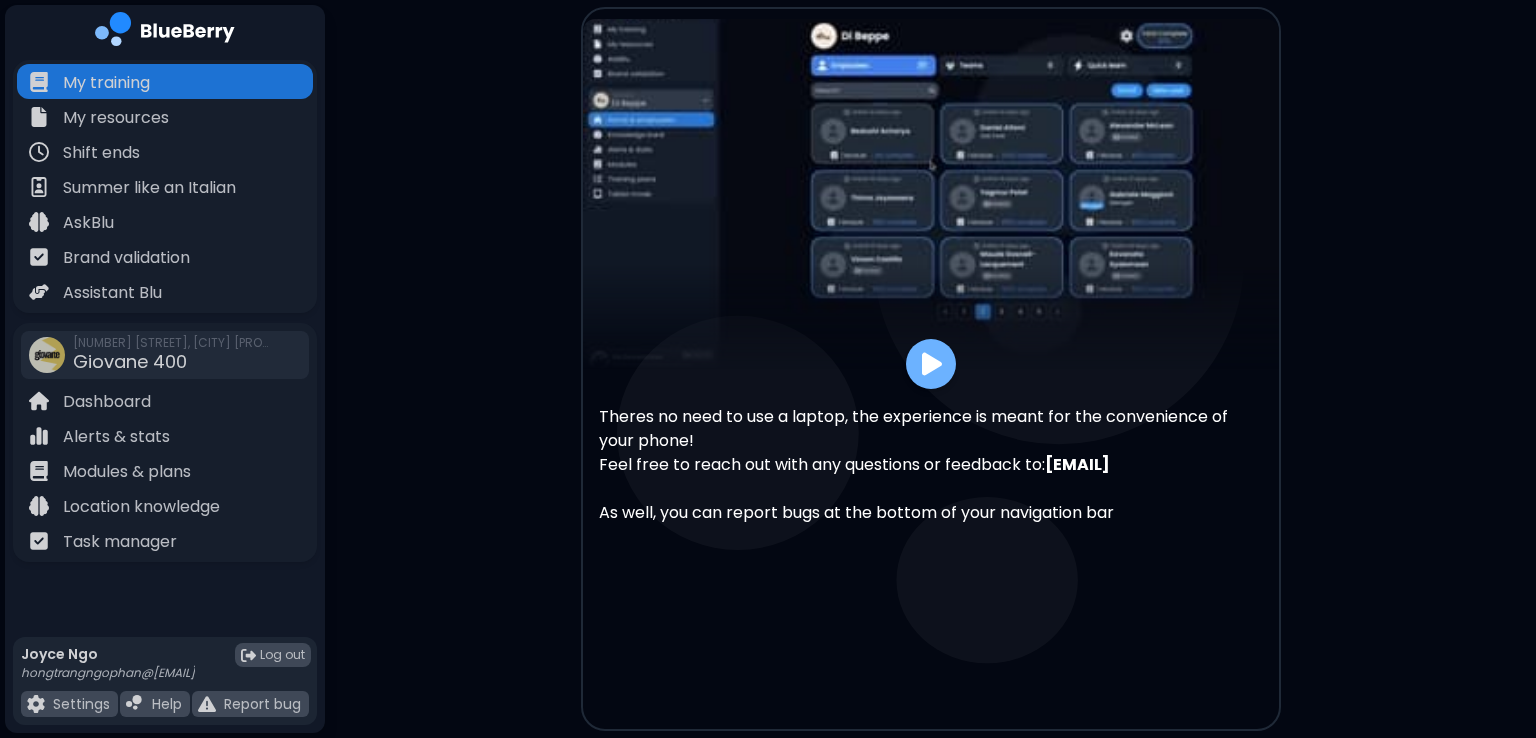 click at bounding box center [931, 364] 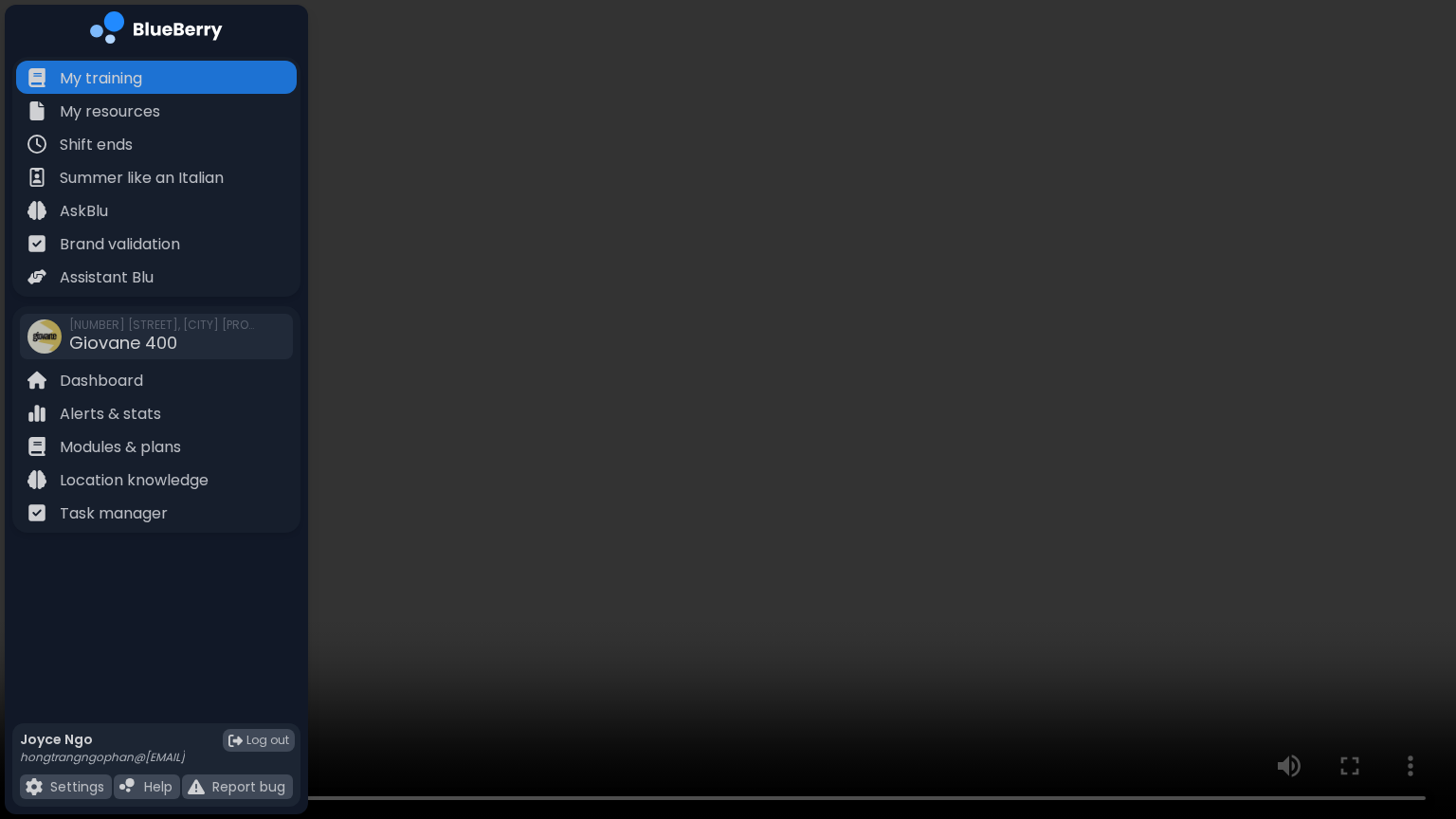 type 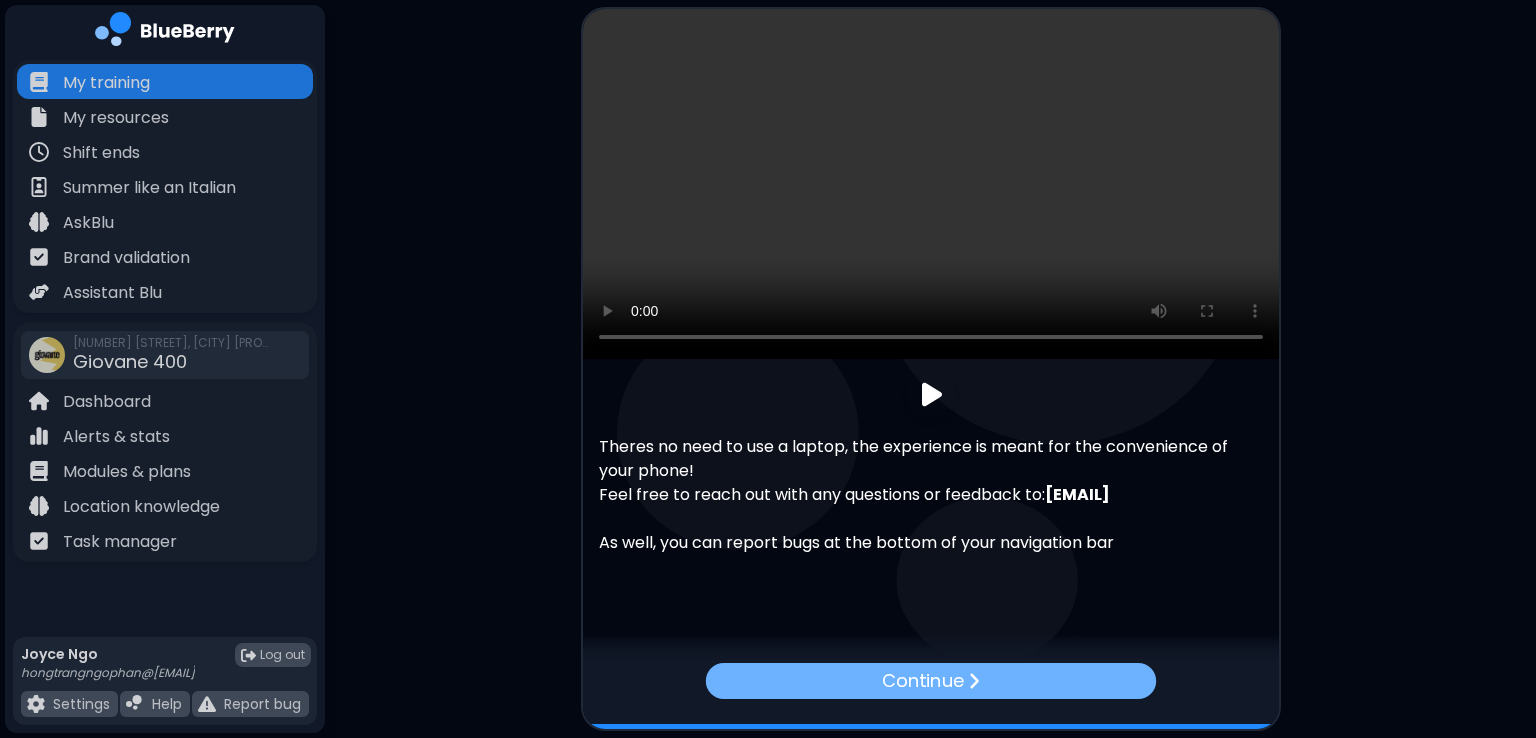 click at bounding box center [973, 680] 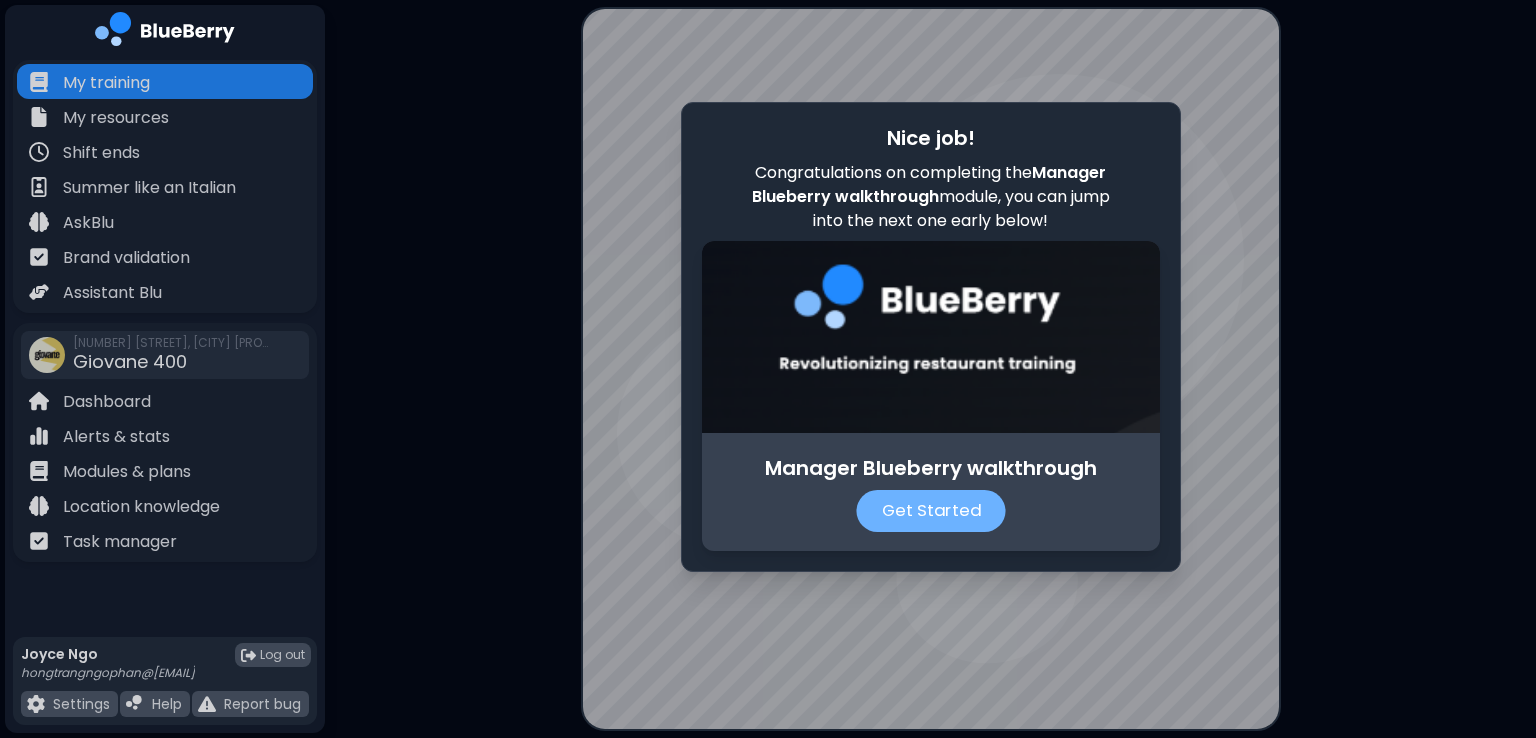 click on "Get Started" at bounding box center [930, 511] 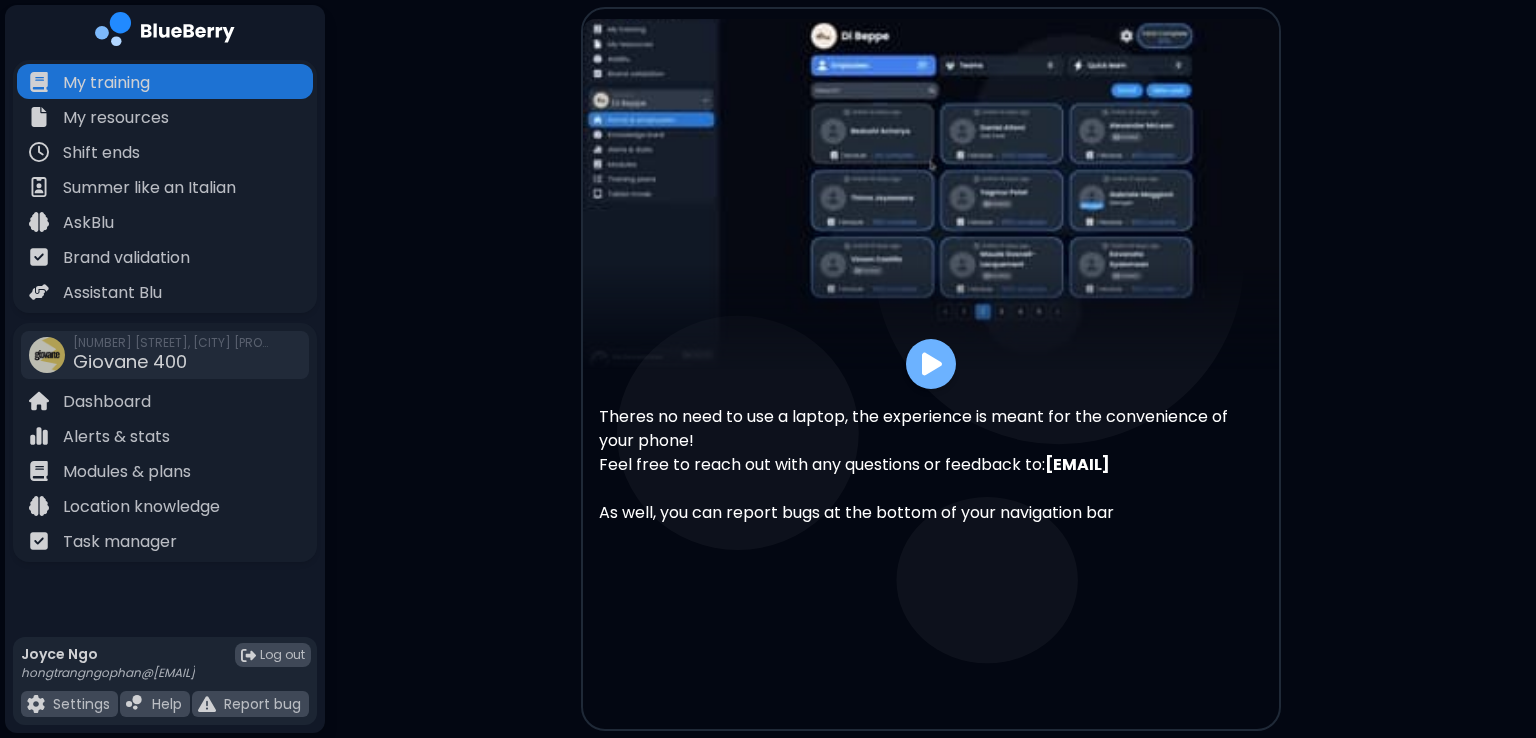 click at bounding box center [932, 364] 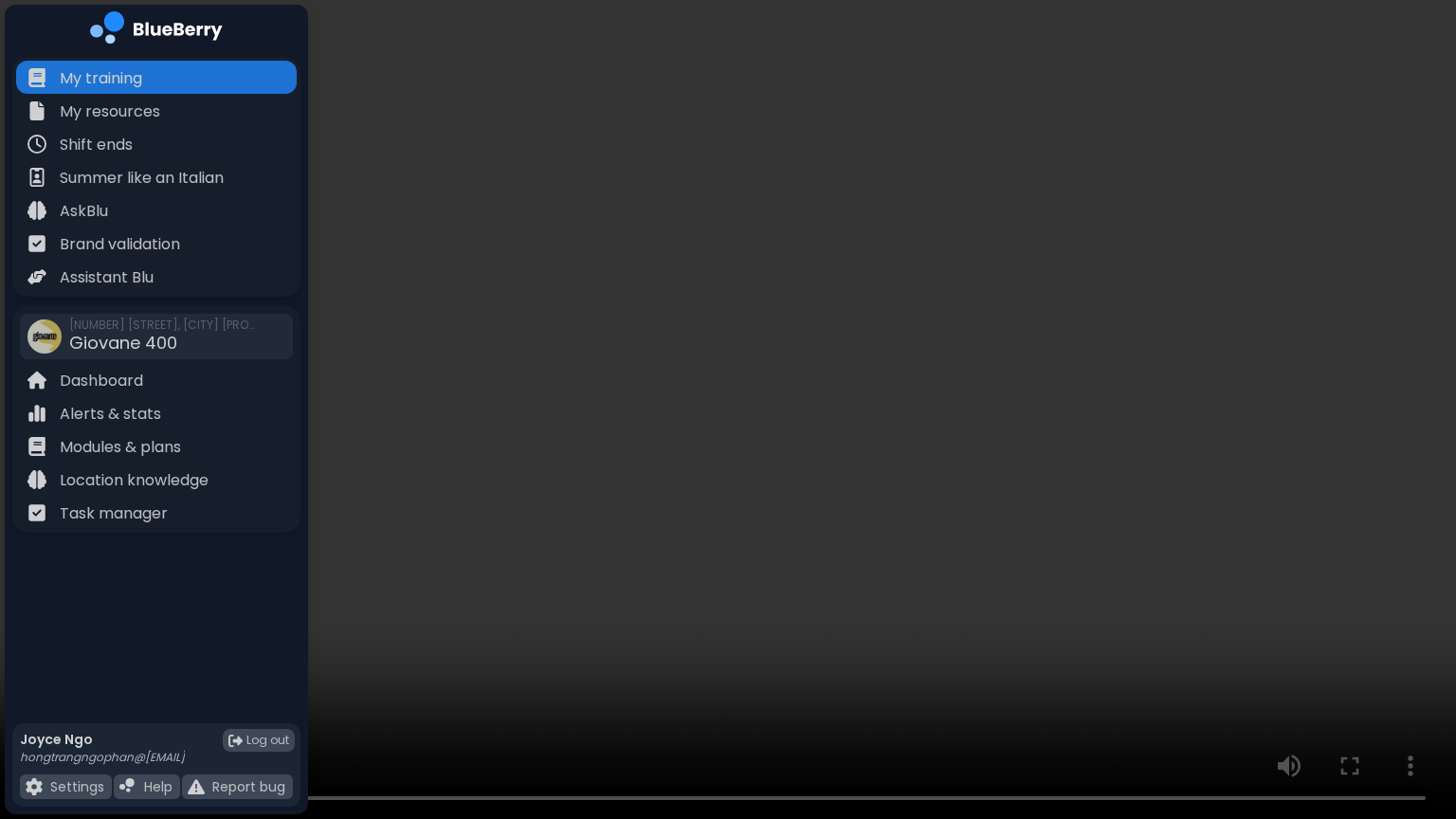 type 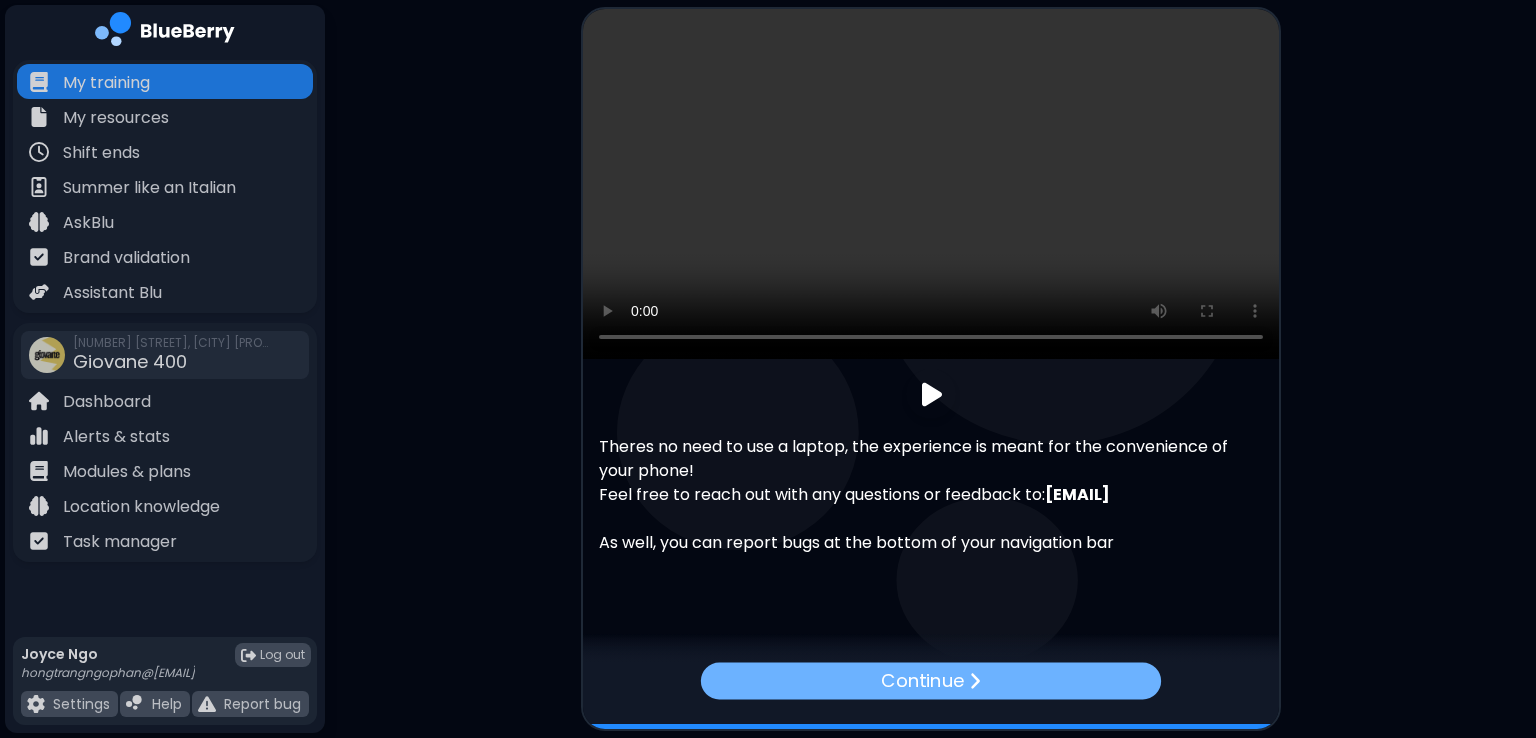 click on "Continue" at bounding box center (930, 680) 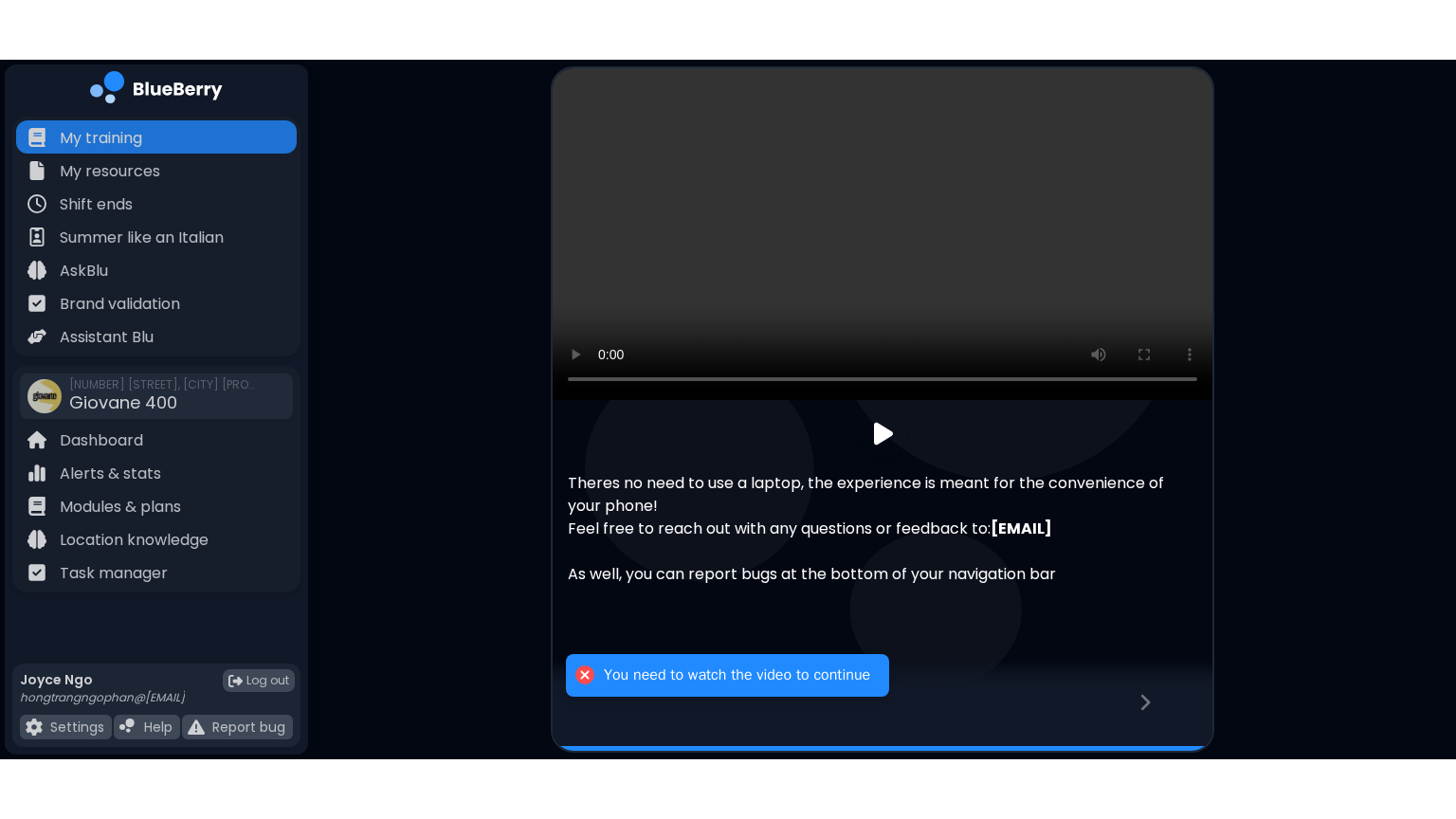 scroll, scrollTop: 19, scrollLeft: 0, axis: vertical 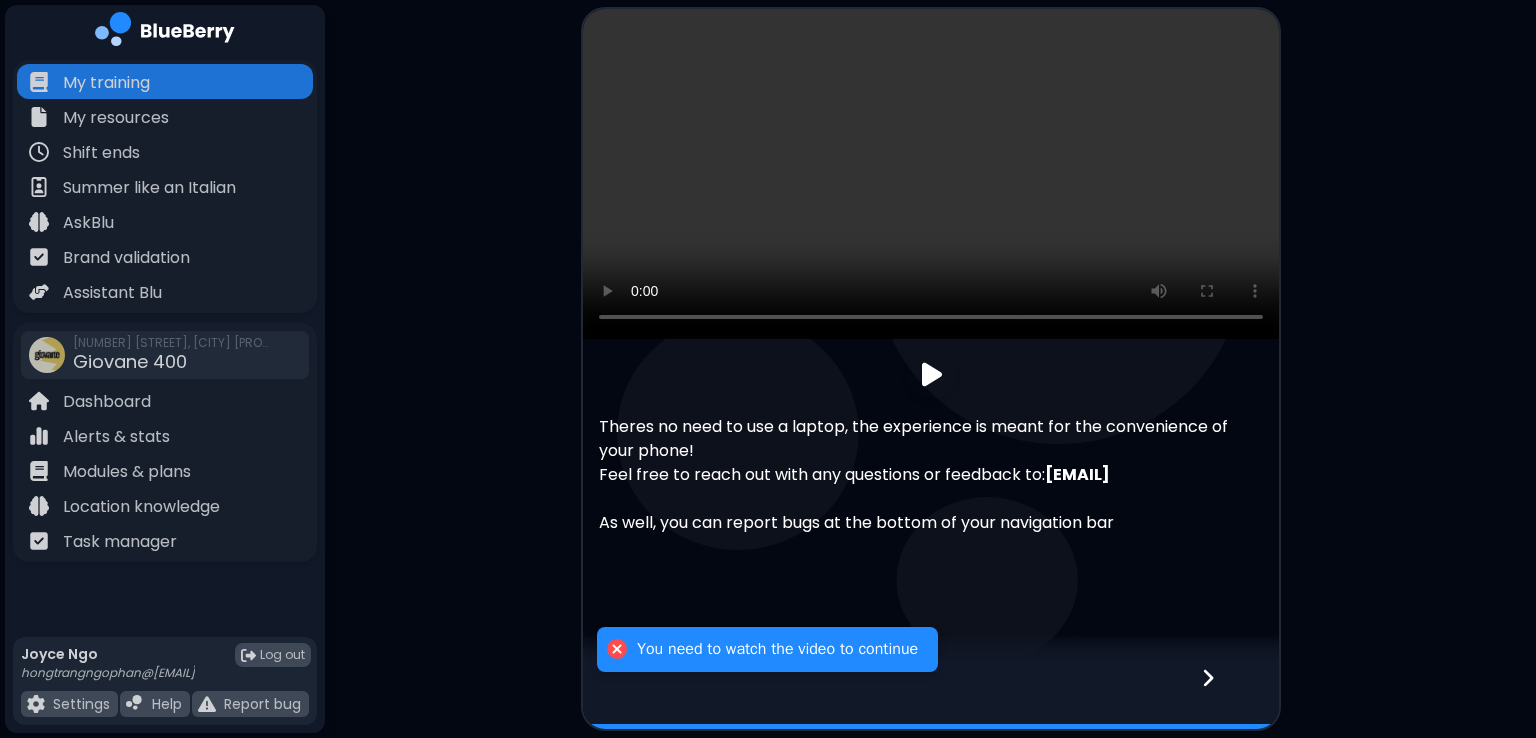 click at bounding box center [617, 649] 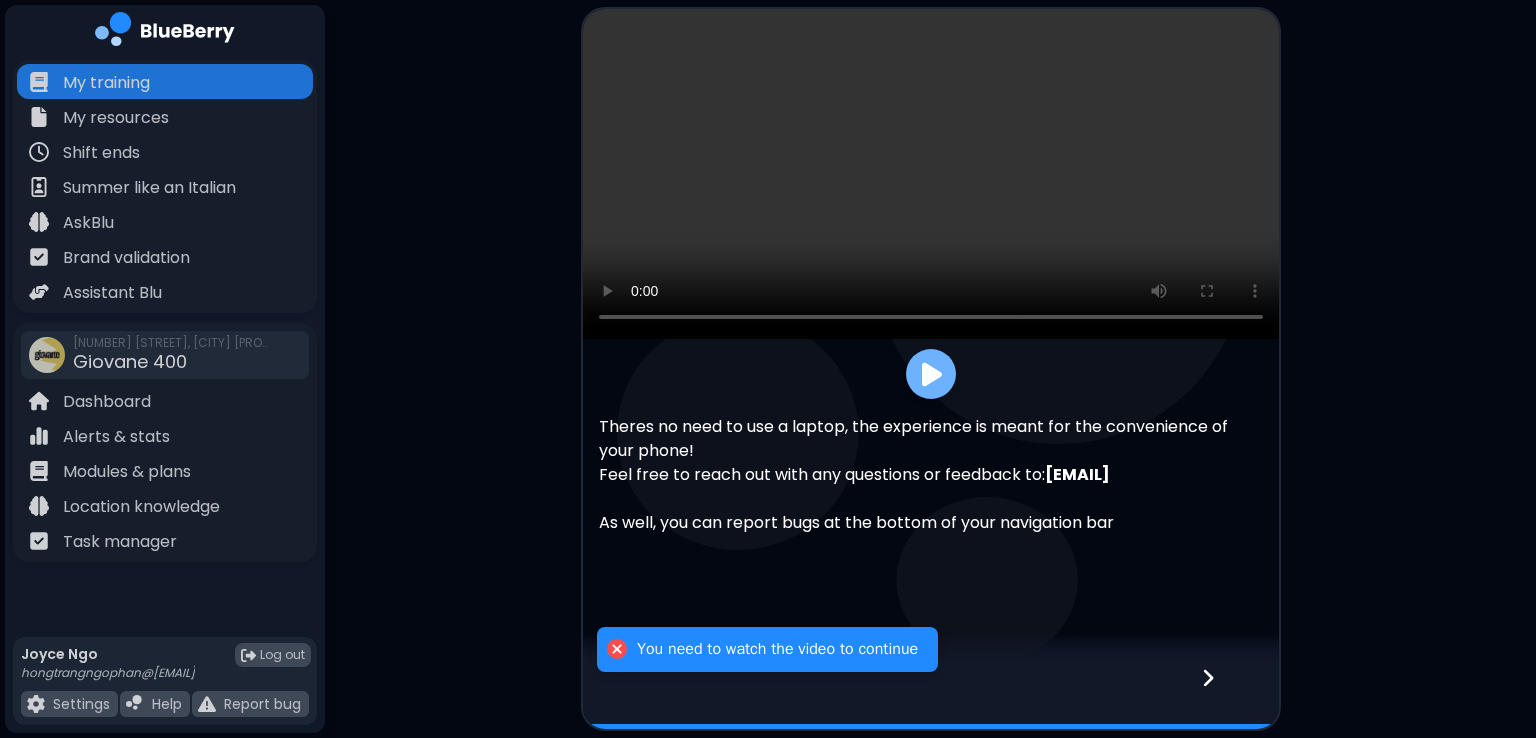 click at bounding box center [931, 374] 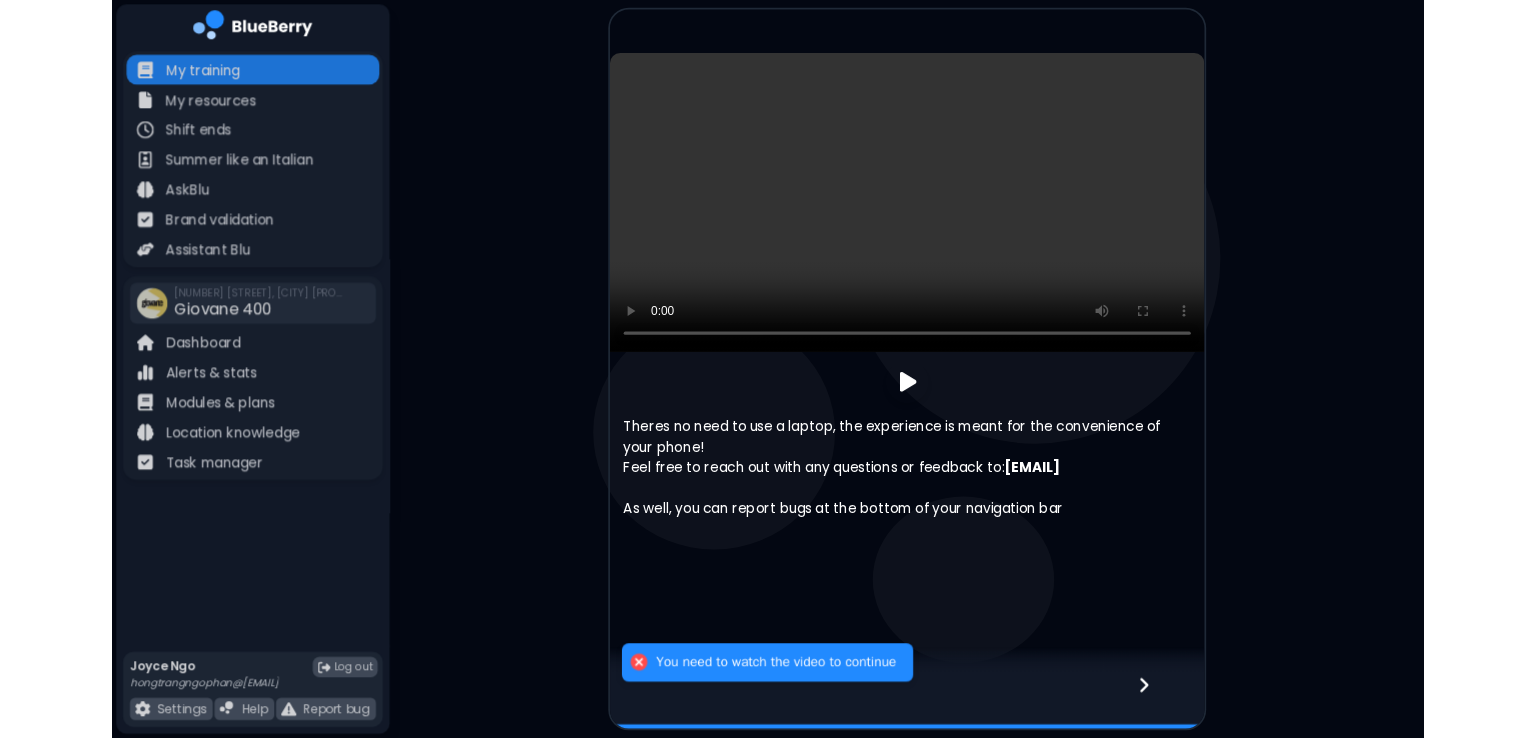 scroll, scrollTop: 0, scrollLeft: 0, axis: both 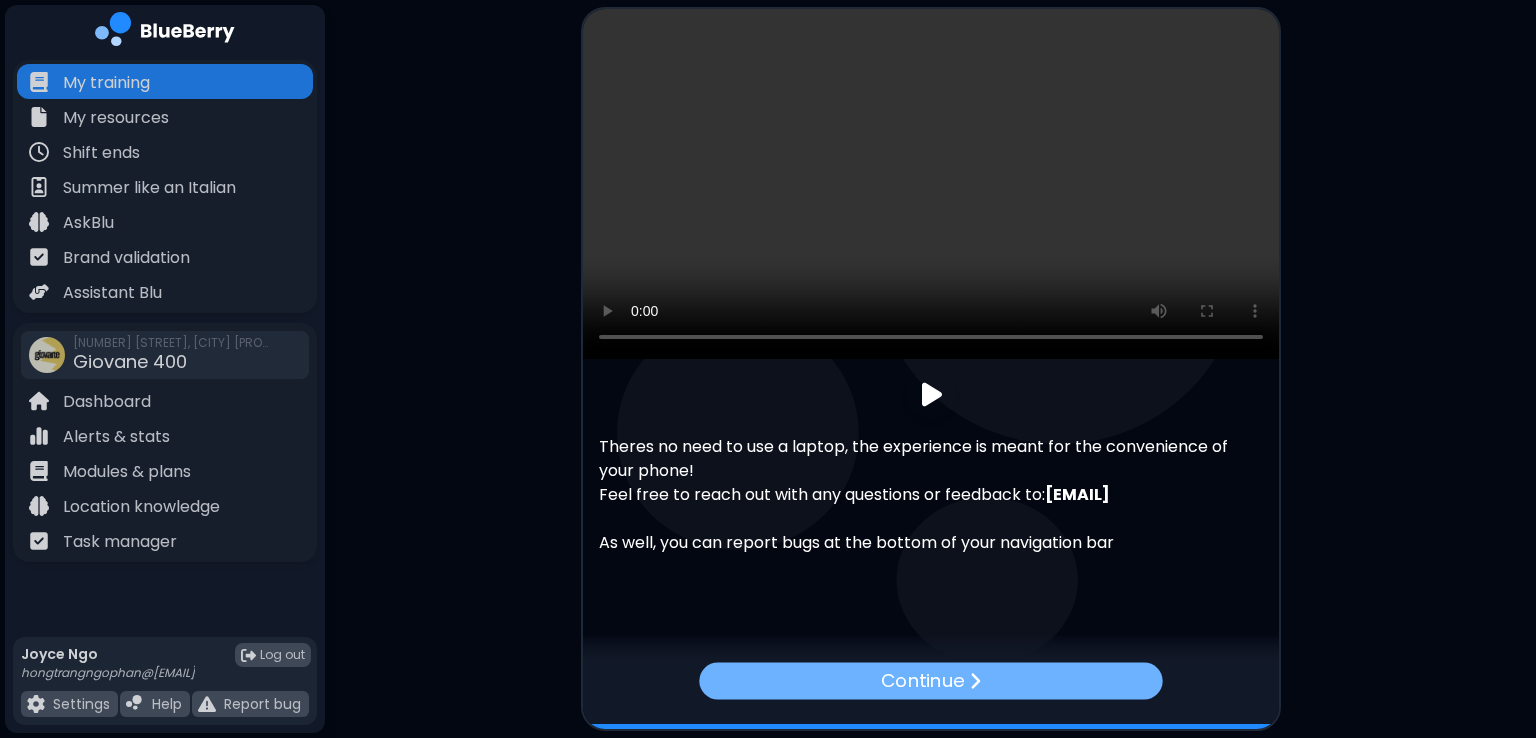 click on "Continue" at bounding box center [930, 680] 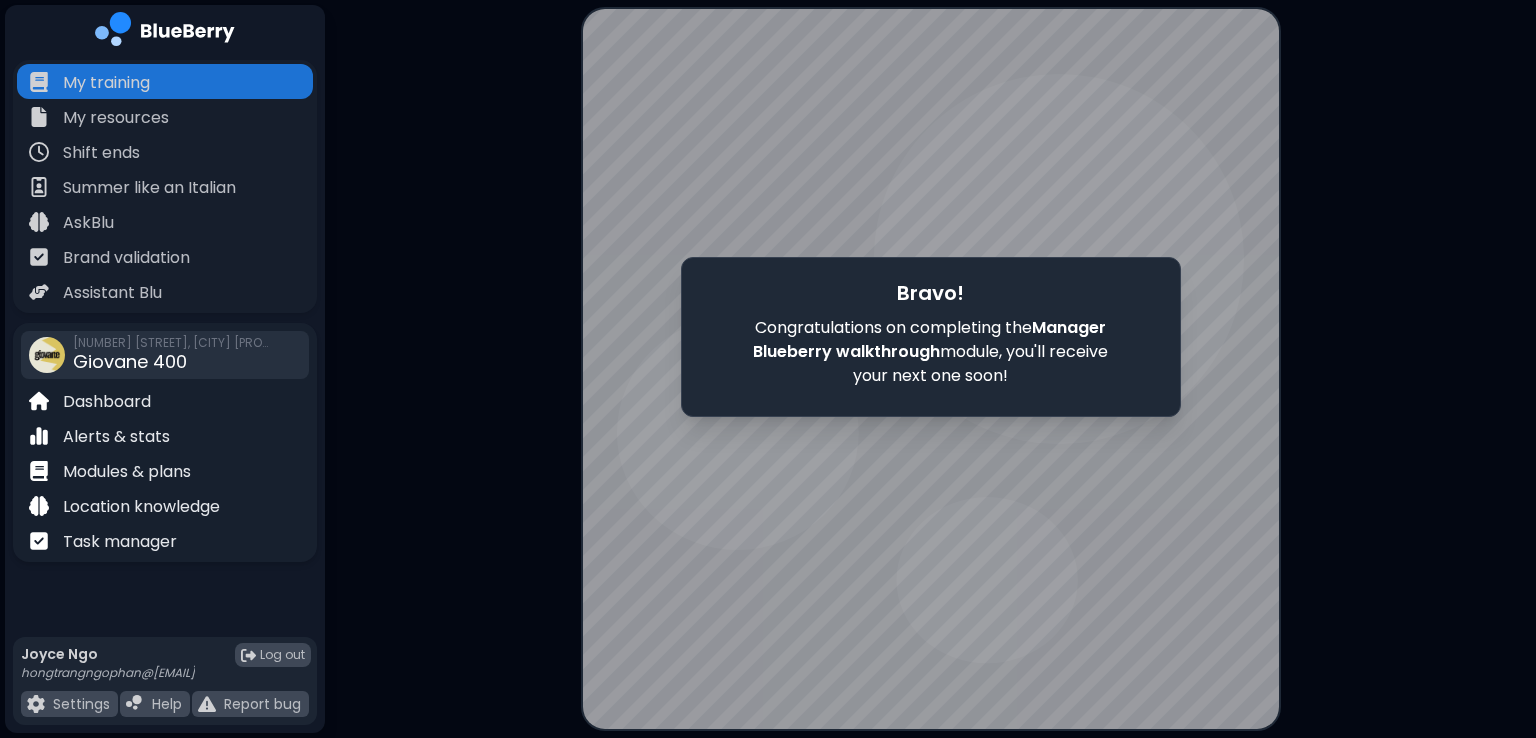 click on "[NUMBER] [STREET], [CITY] [STATE] [NAME] [NUMBER]" at bounding box center [173, 355] 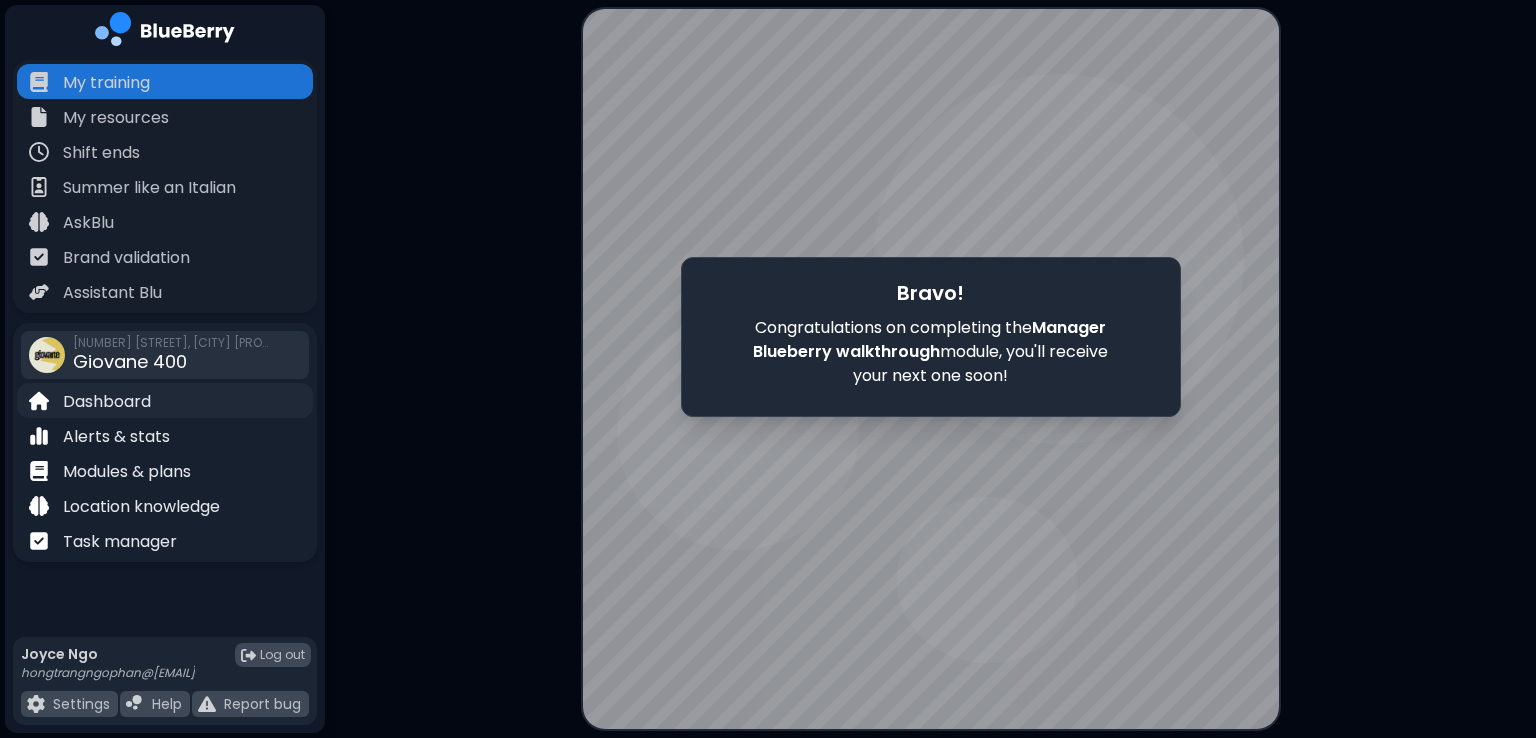 click on "Dashboard" at bounding box center (107, 402) 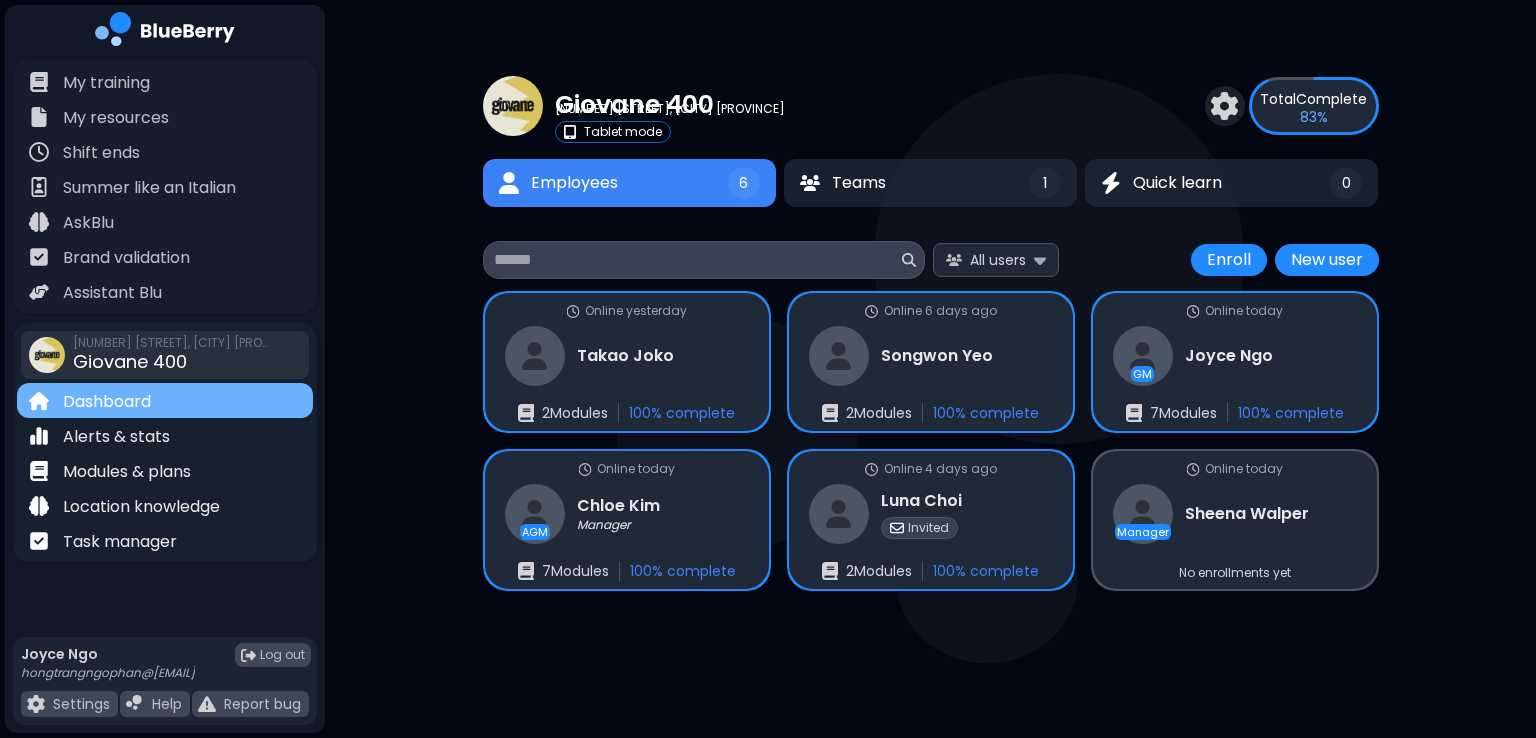 click on "Dashboard" at bounding box center (107, 402) 